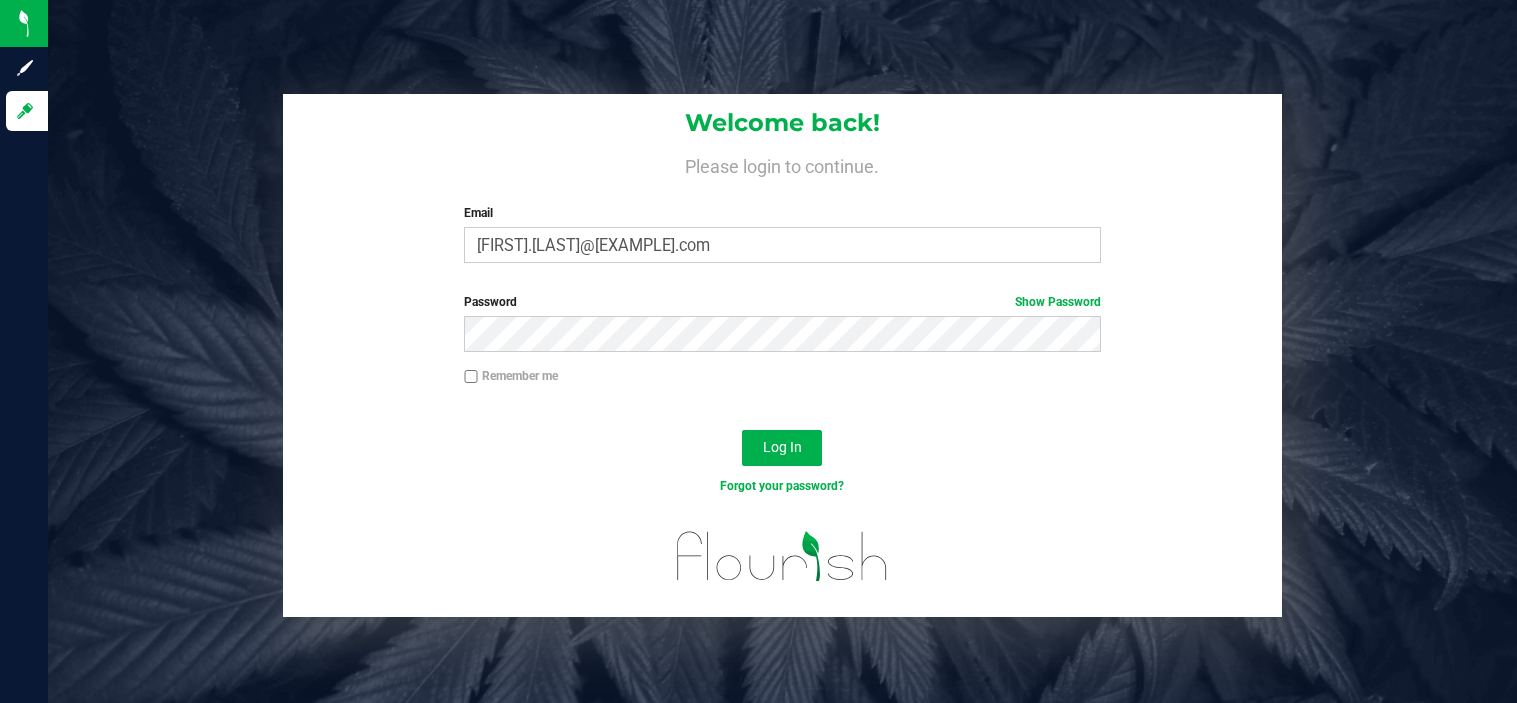 scroll, scrollTop: 0, scrollLeft: 0, axis: both 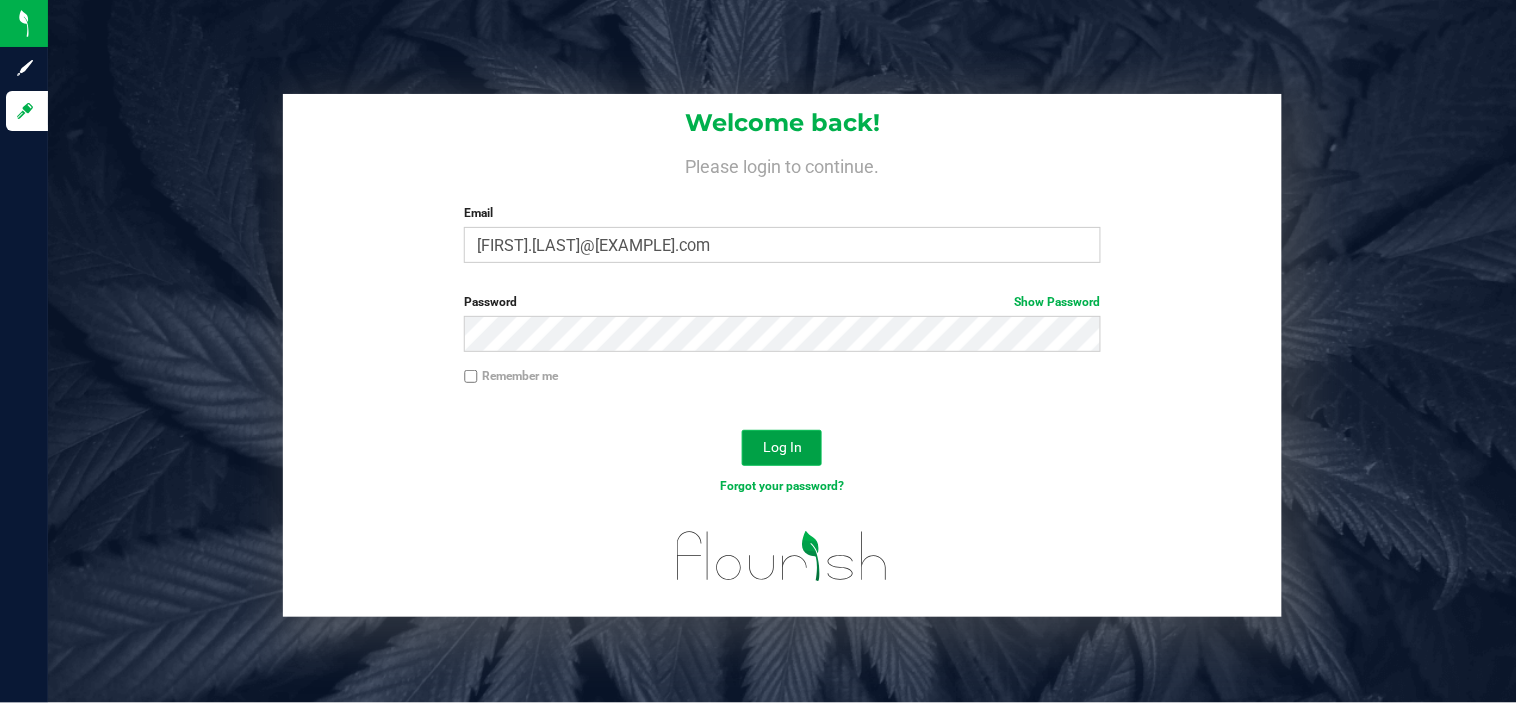 click on "Log In" at bounding box center (782, 447) 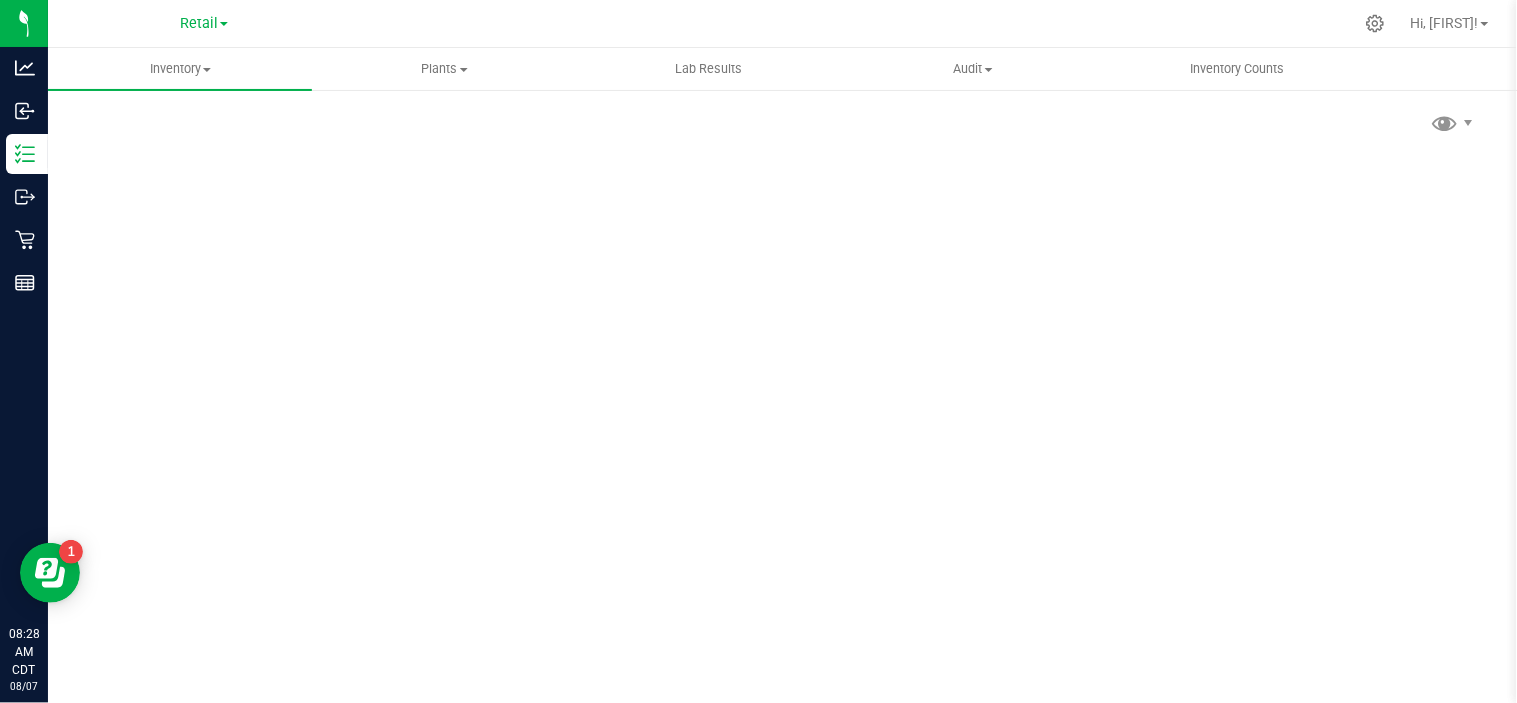 scroll, scrollTop: 0, scrollLeft: 0, axis: both 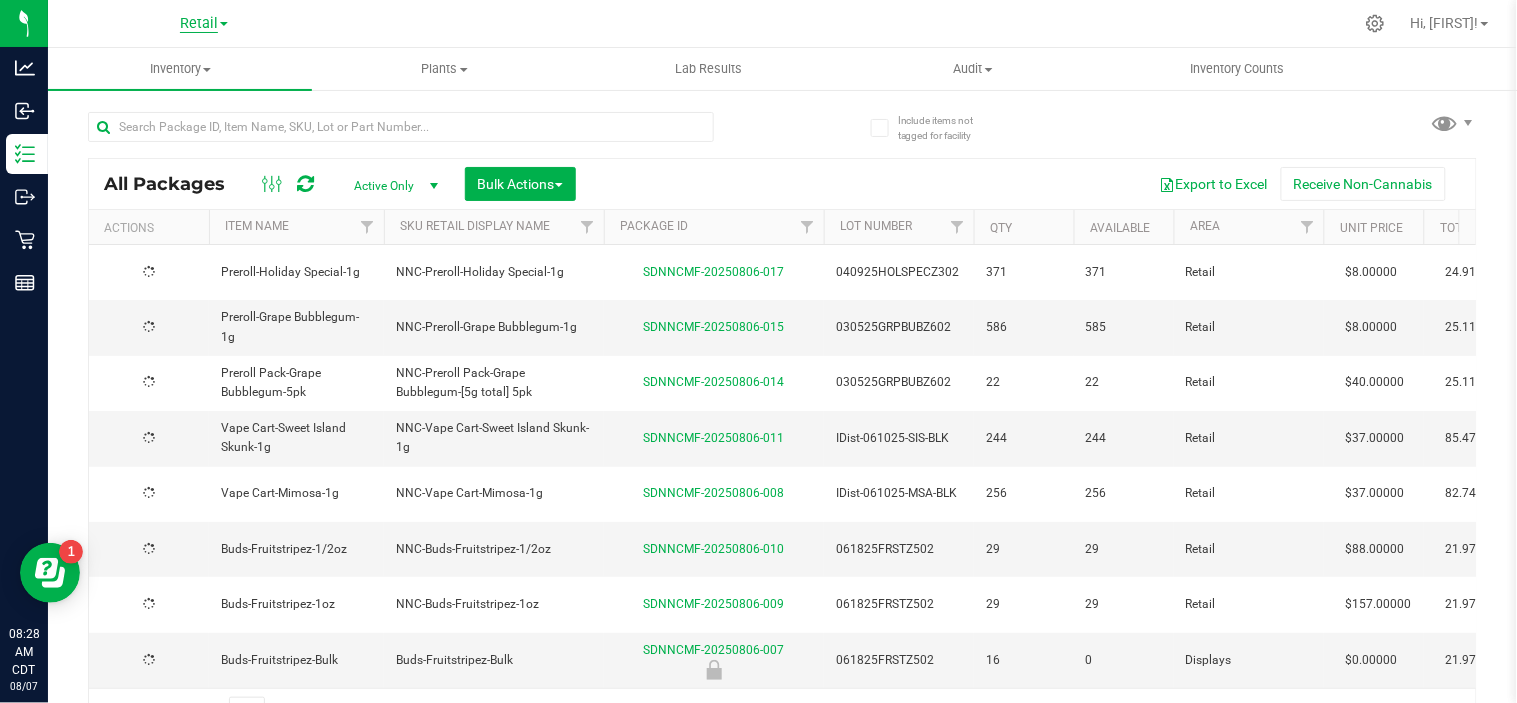 click on "Retail" at bounding box center [199, 24] 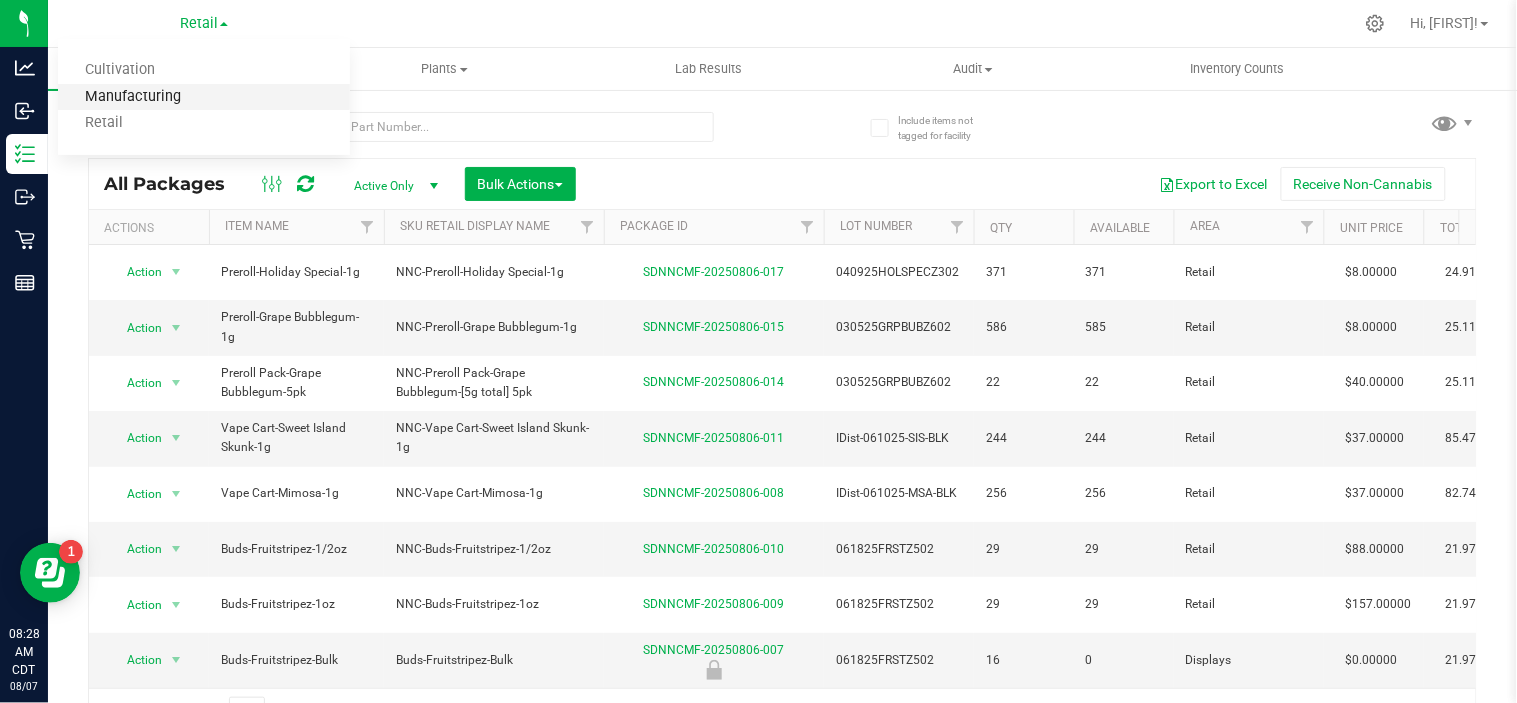 click on "Manufacturing" at bounding box center [204, 97] 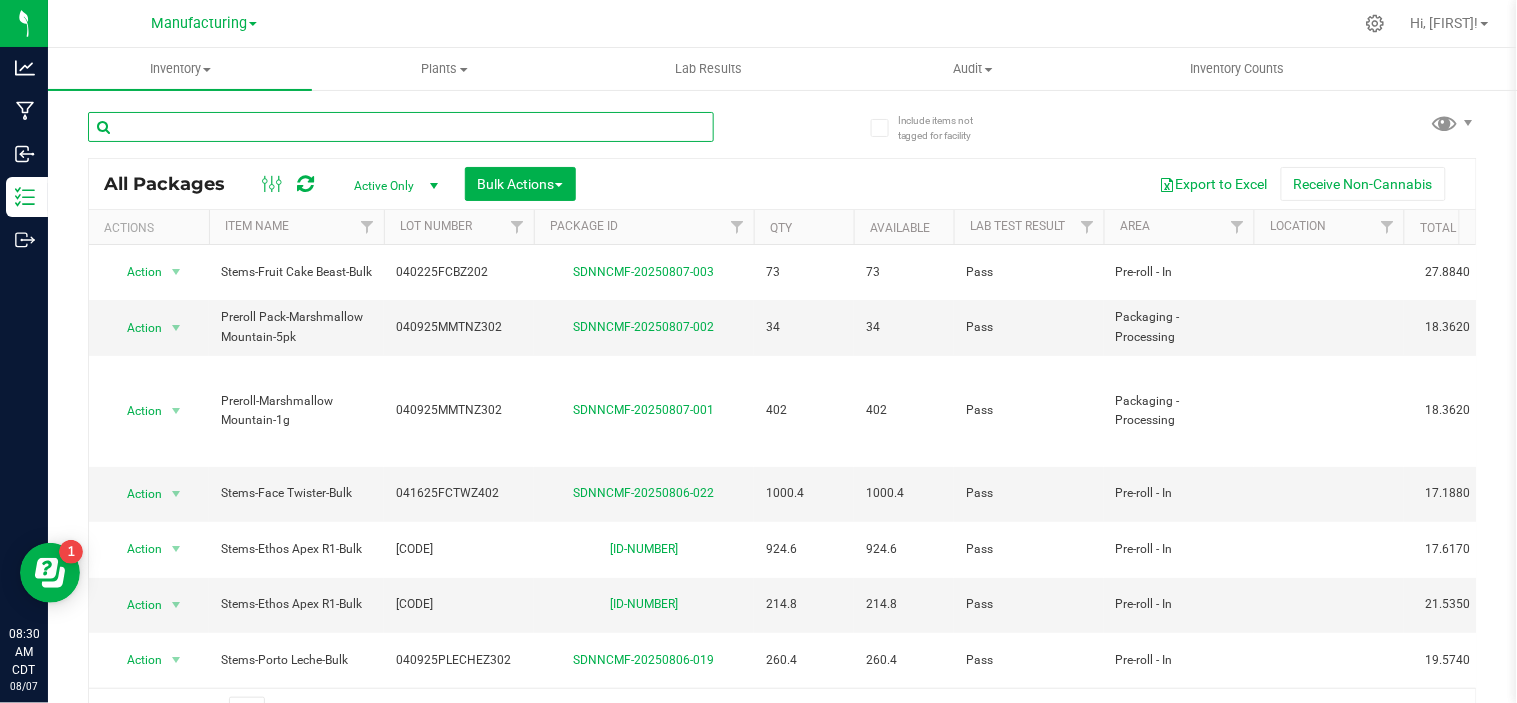 click at bounding box center (401, 127) 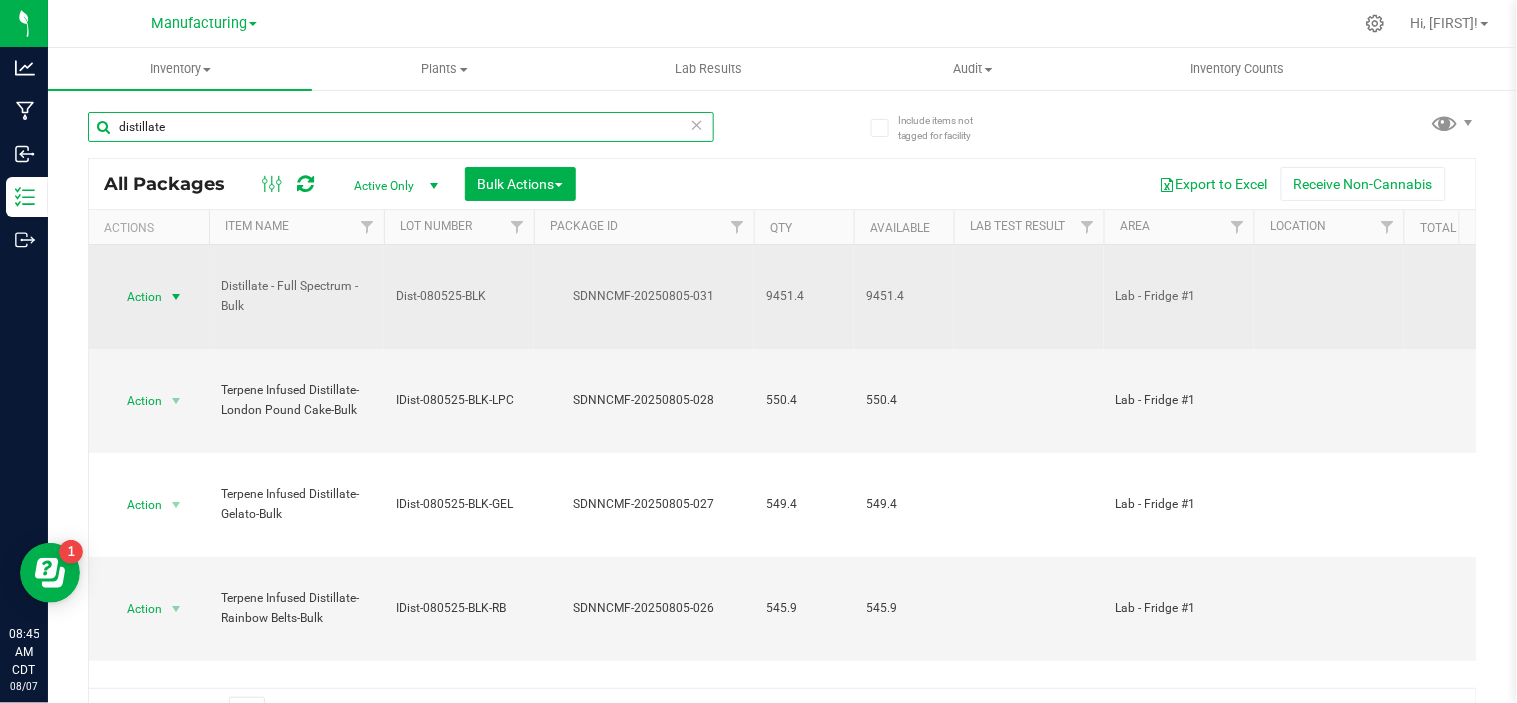 type on "distillate" 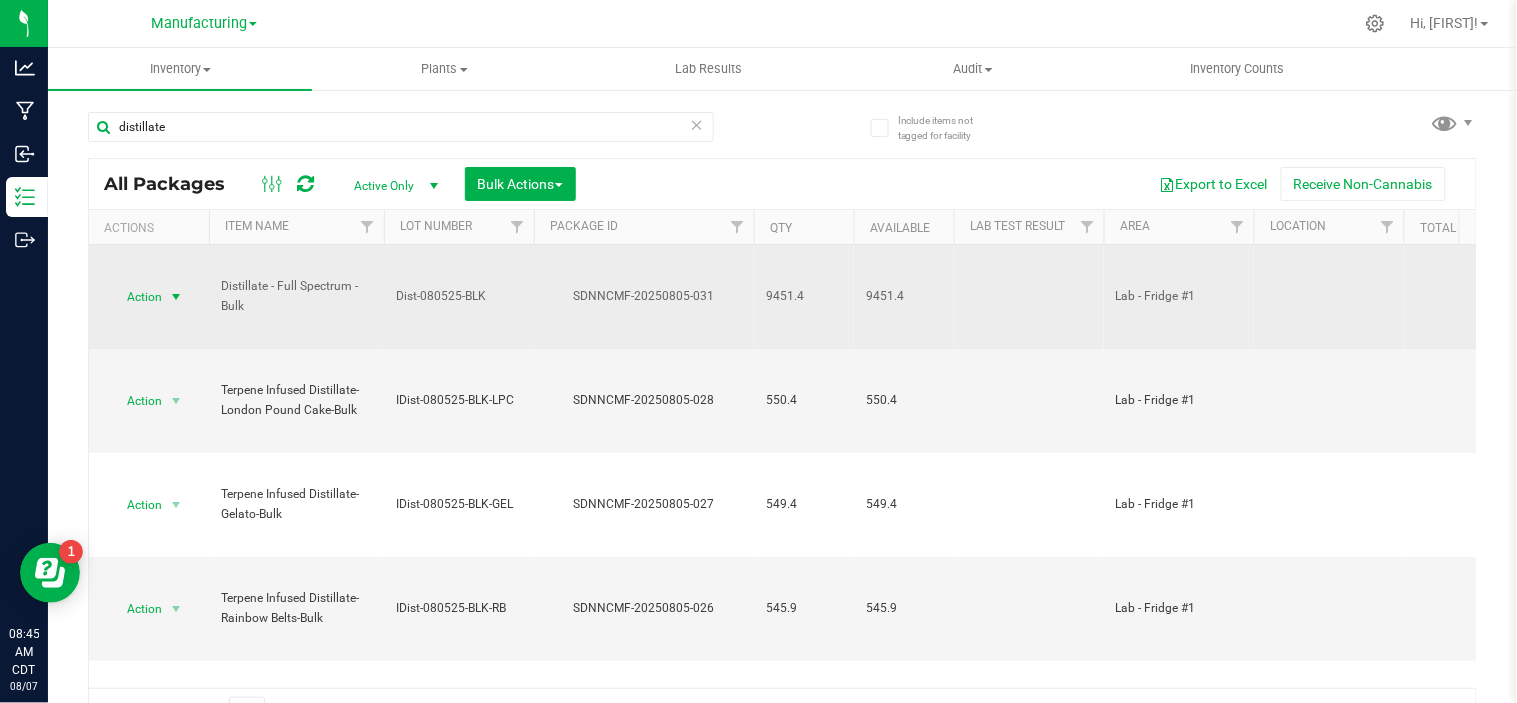 click on "Action" at bounding box center (136, 297) 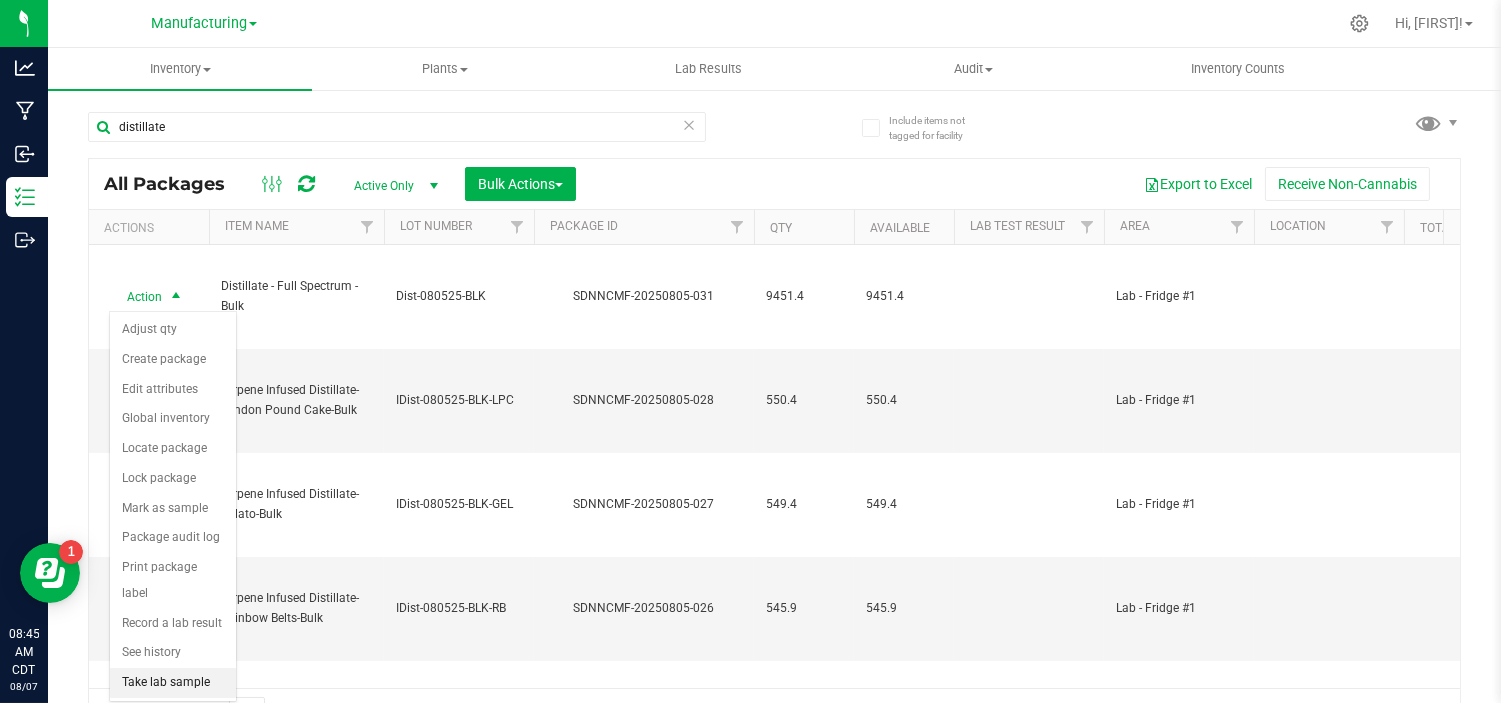 click on "Take lab sample" at bounding box center [173, 683] 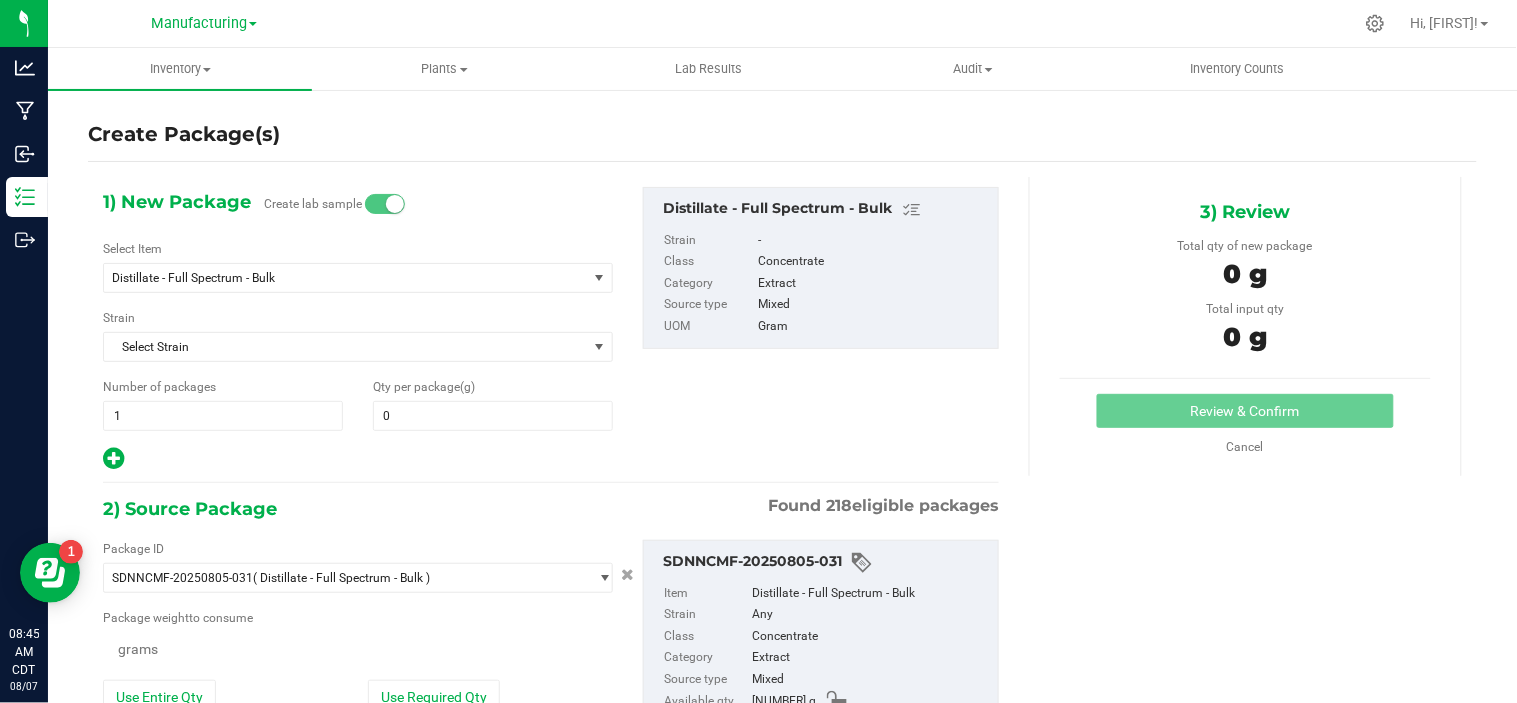 type on "0.0000" 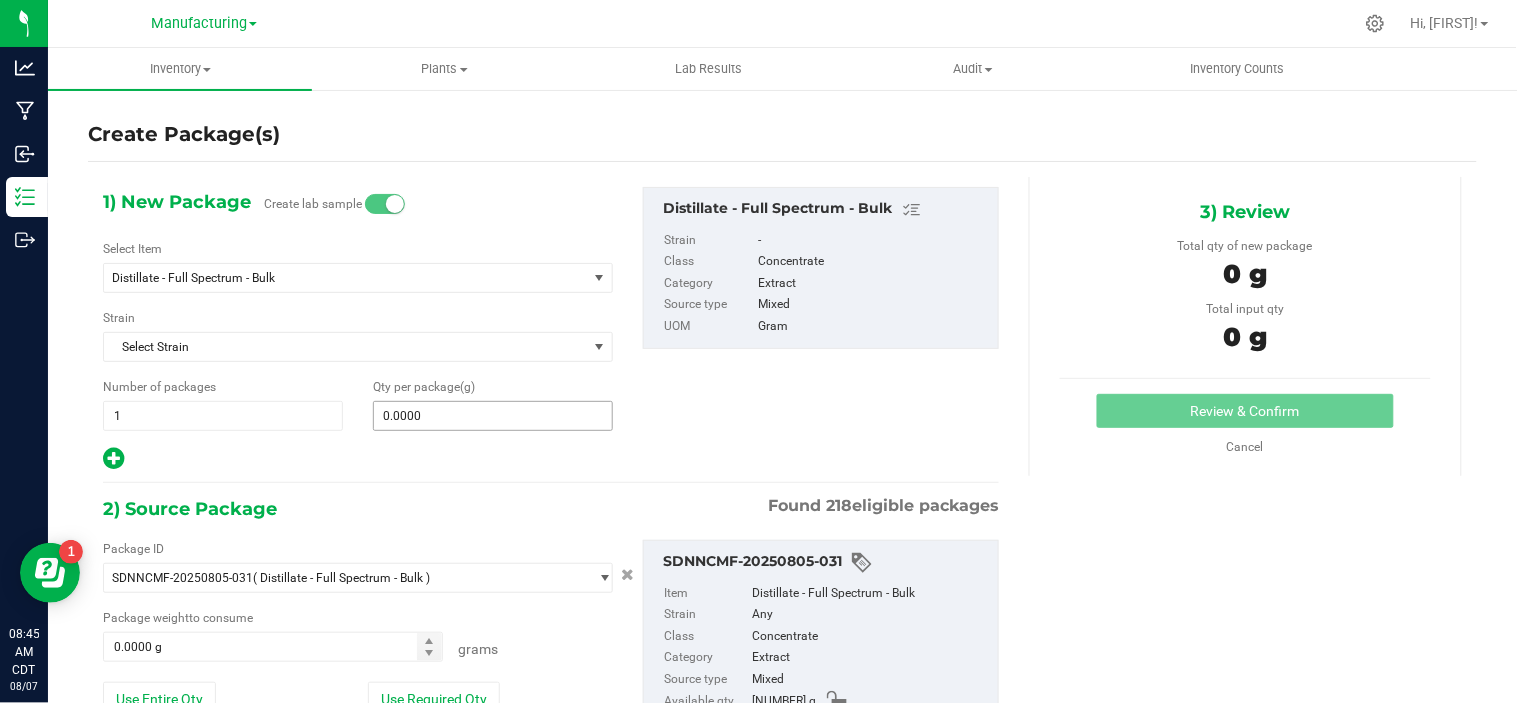 type 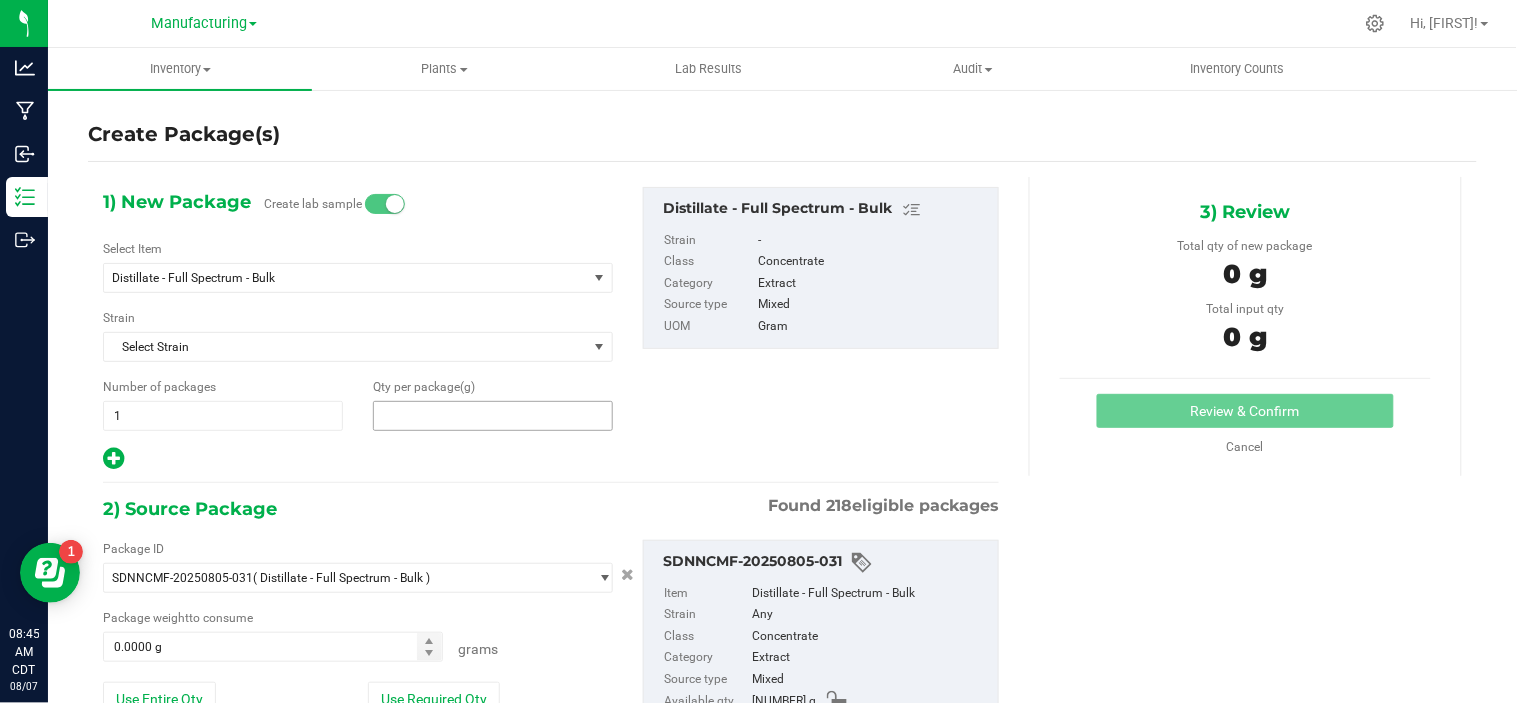 click at bounding box center (493, 416) 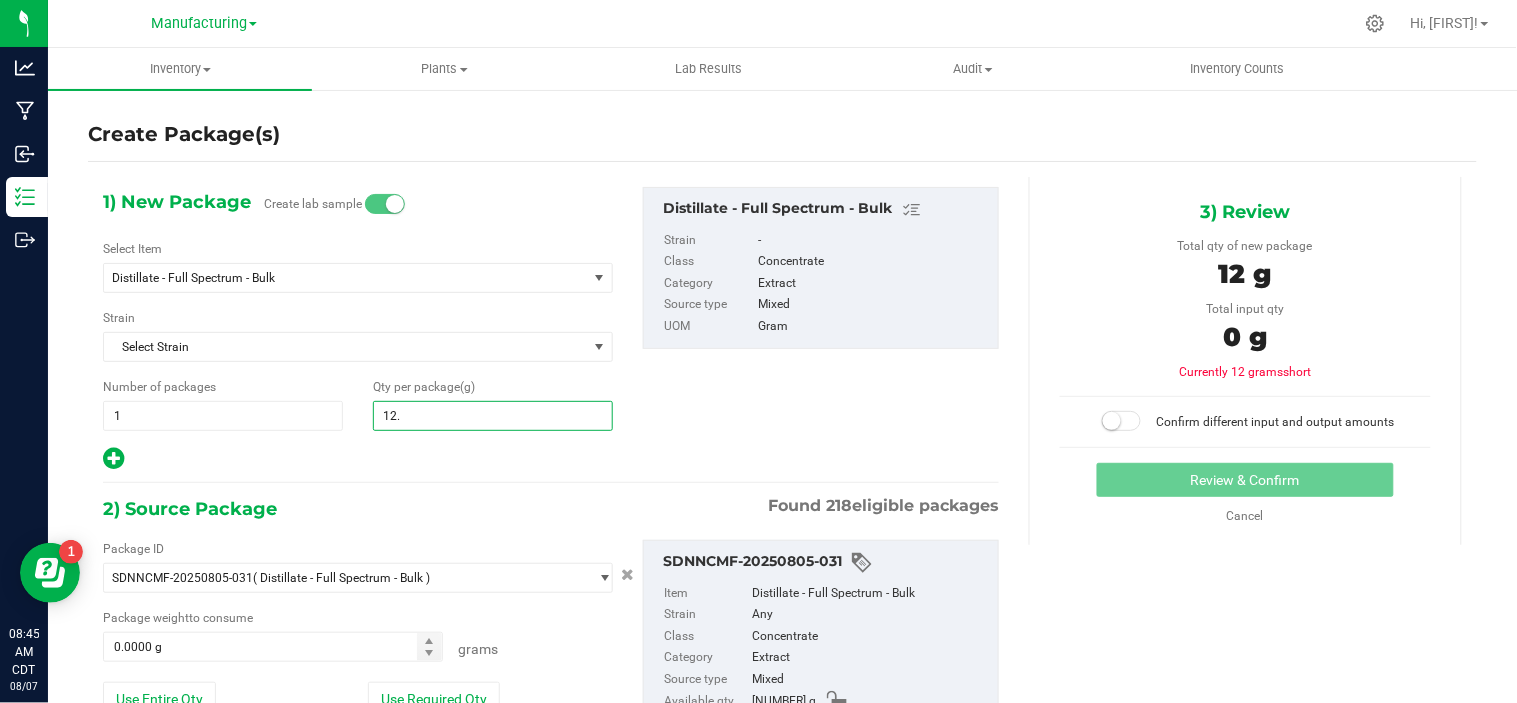 type on "12.2" 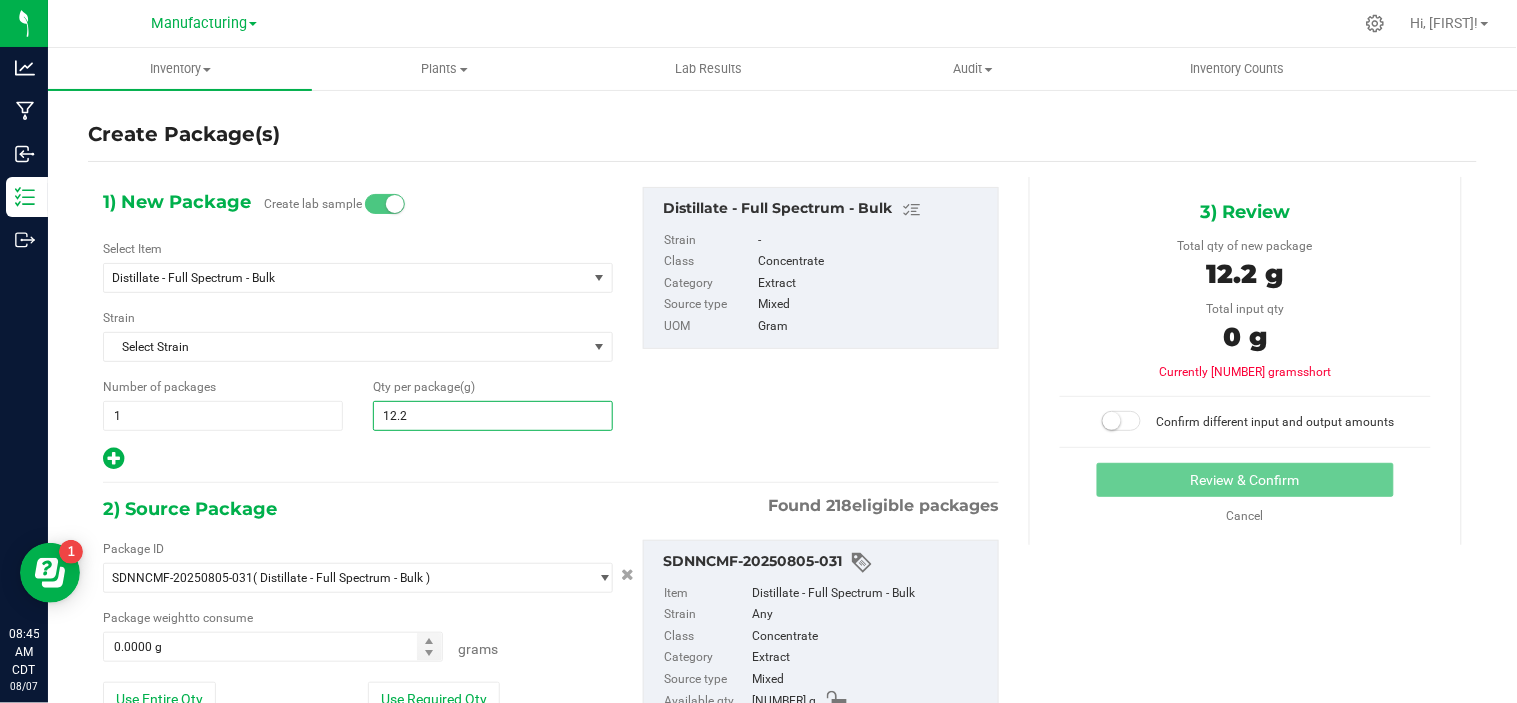type on "12.2000" 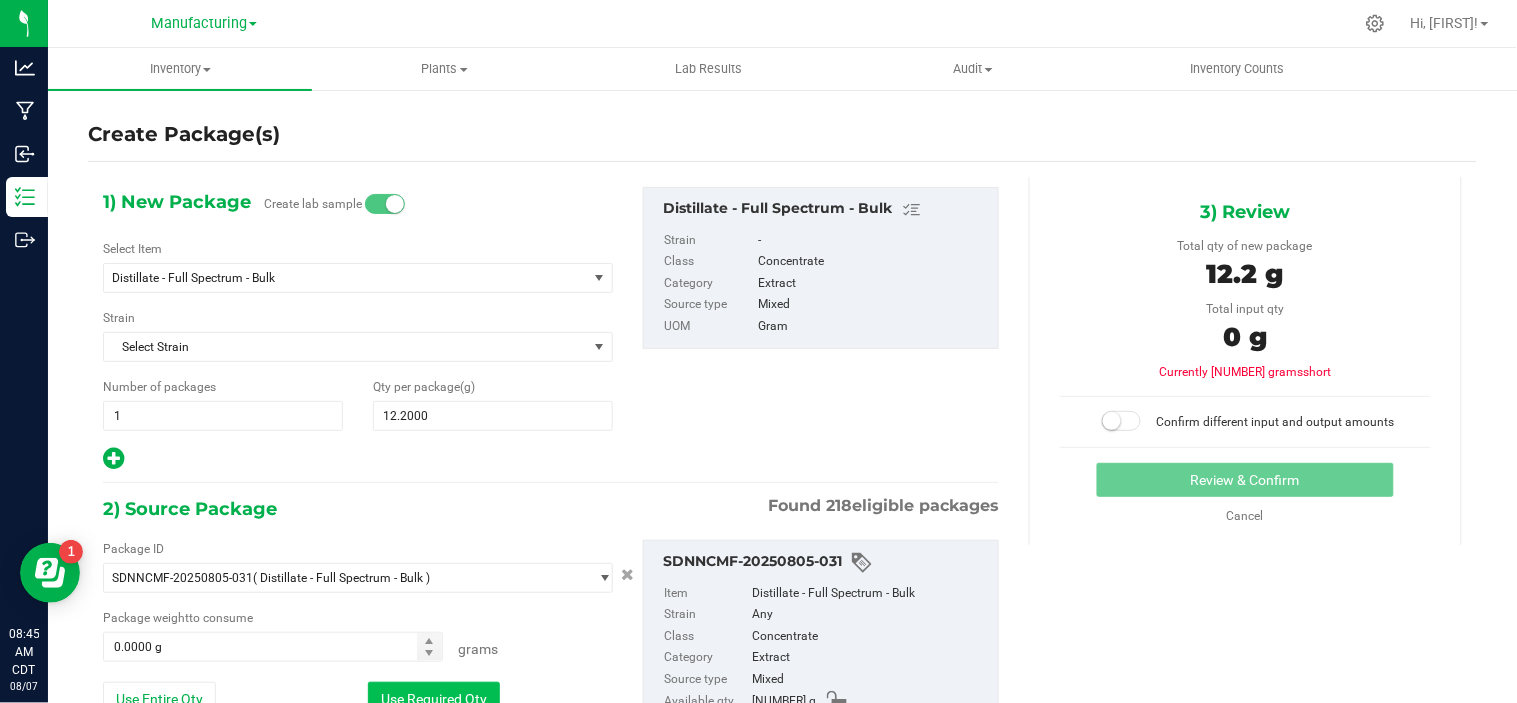 click on "Use Required Qty" at bounding box center (434, 699) 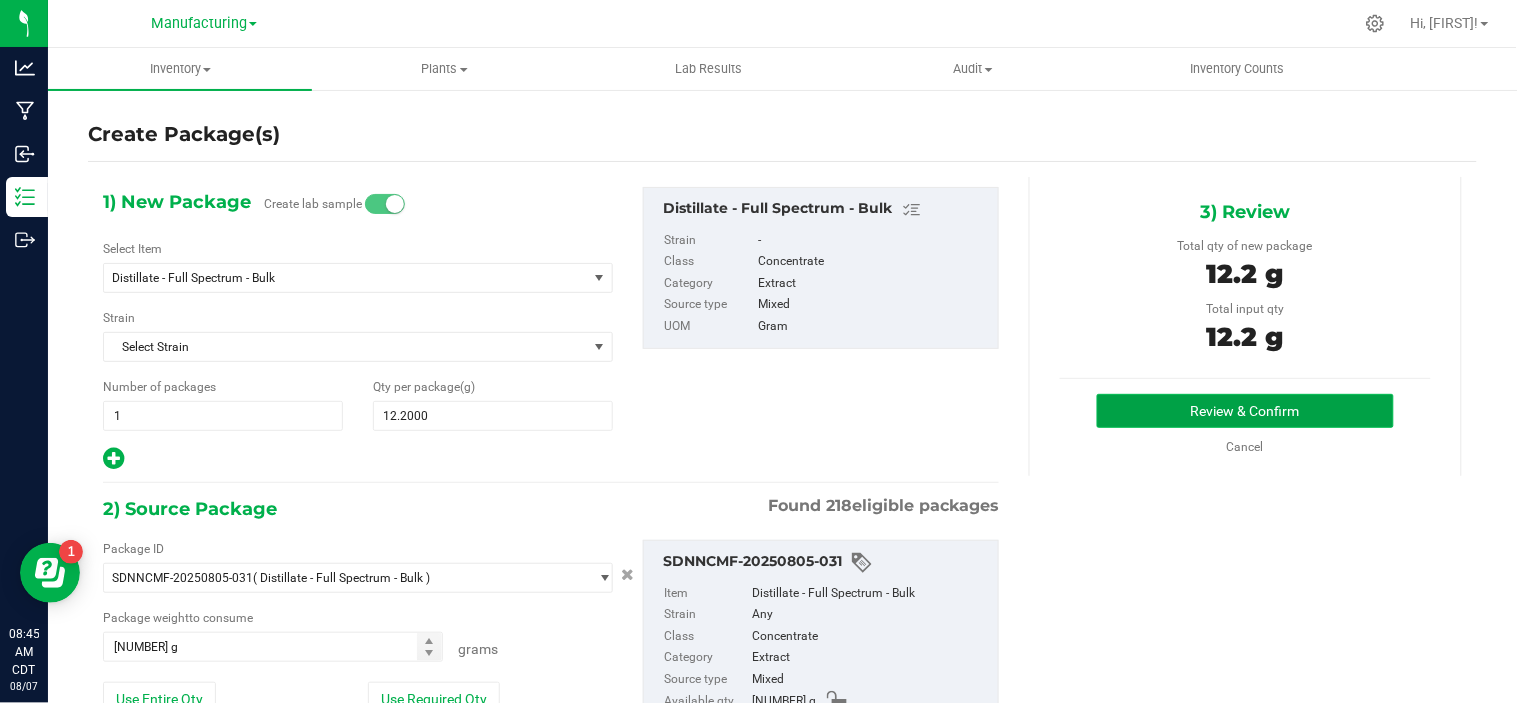 click on "Review & Confirm" at bounding box center (1245, 411) 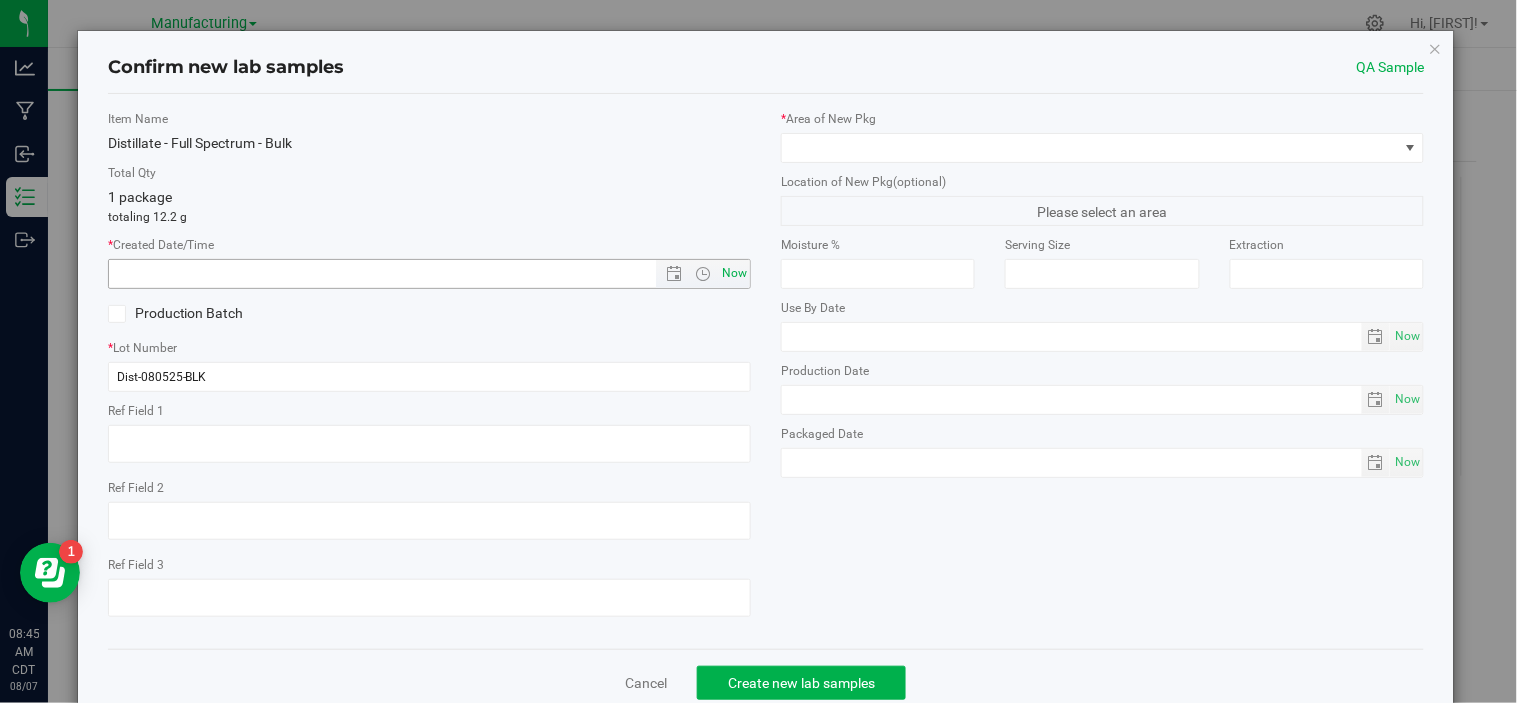 click on "Now" at bounding box center (735, 273) 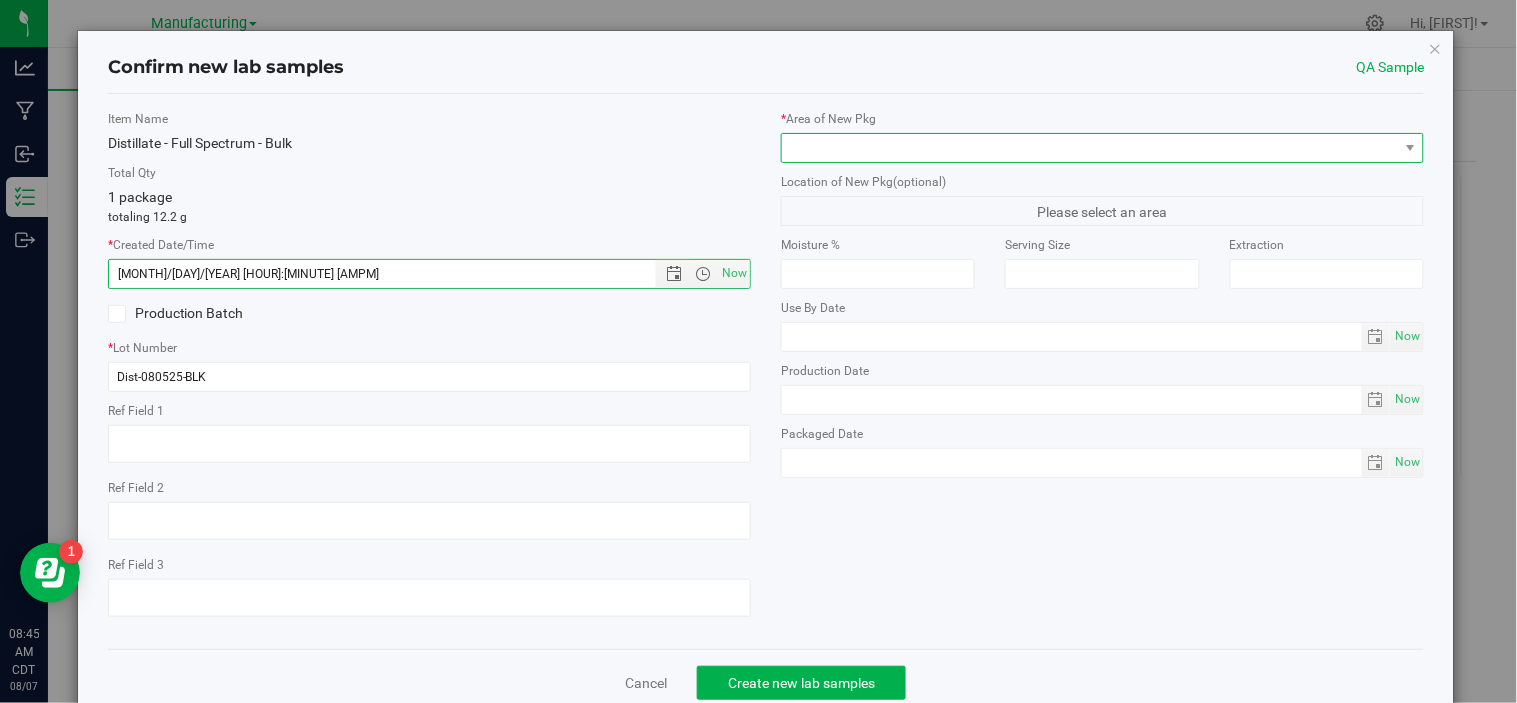 click at bounding box center (1090, 148) 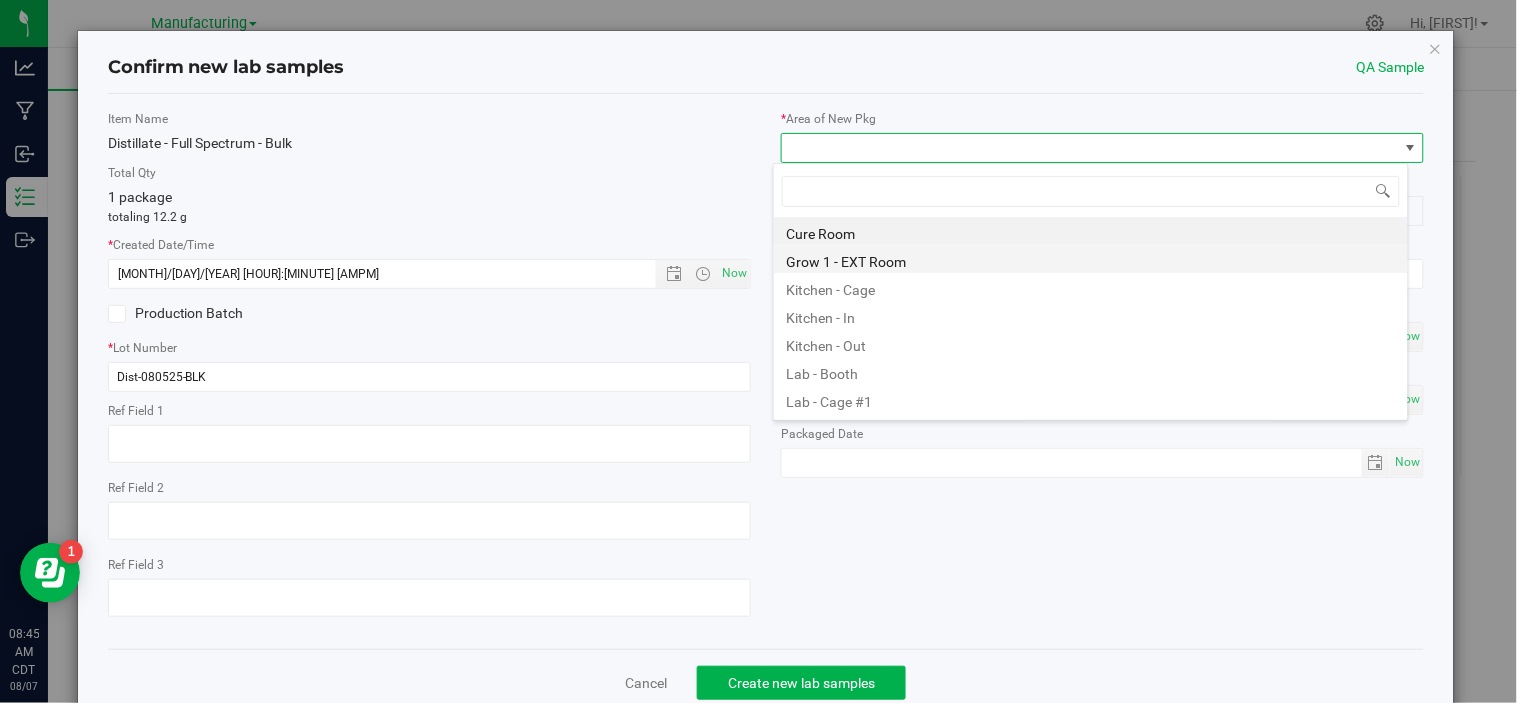 scroll, scrollTop: 99970, scrollLeft: 99363, axis: both 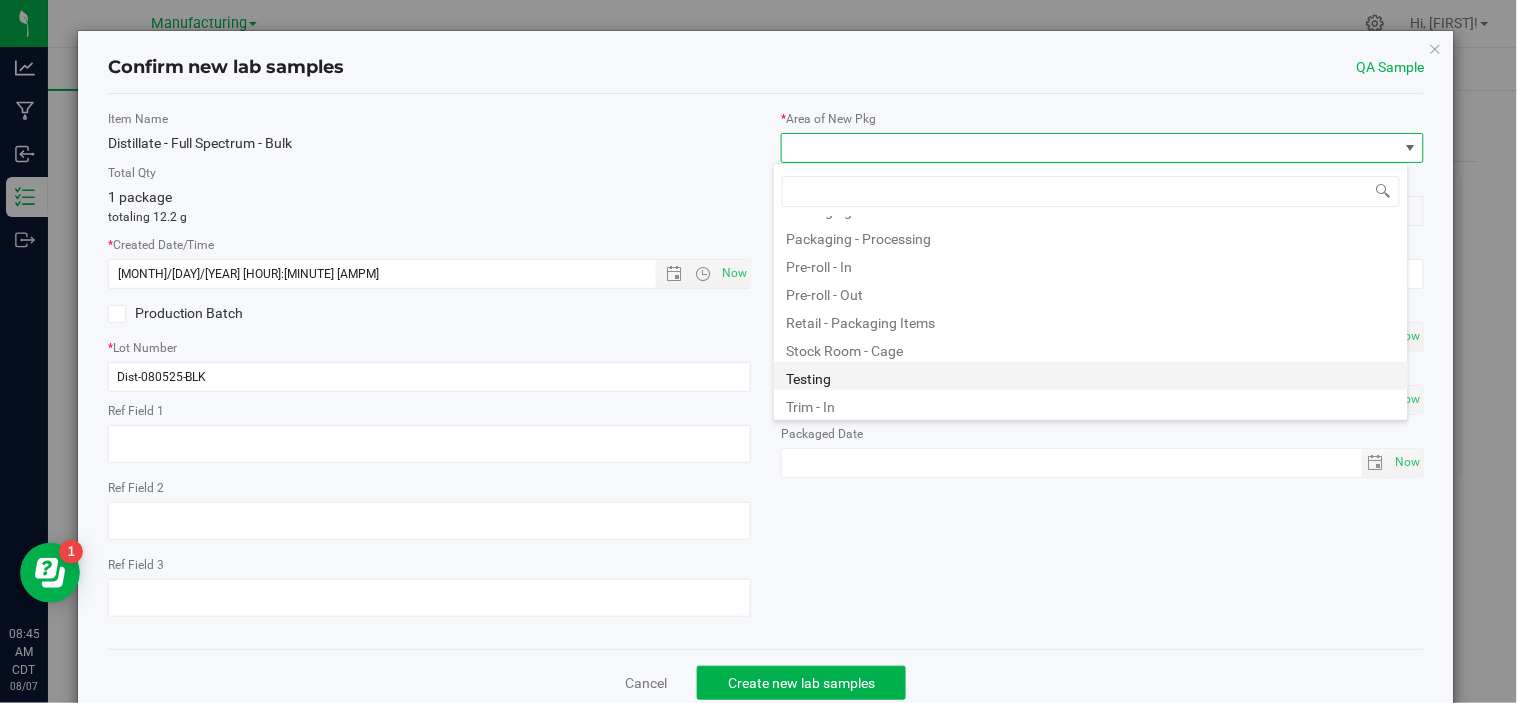 click on "Testing" at bounding box center (1091, 376) 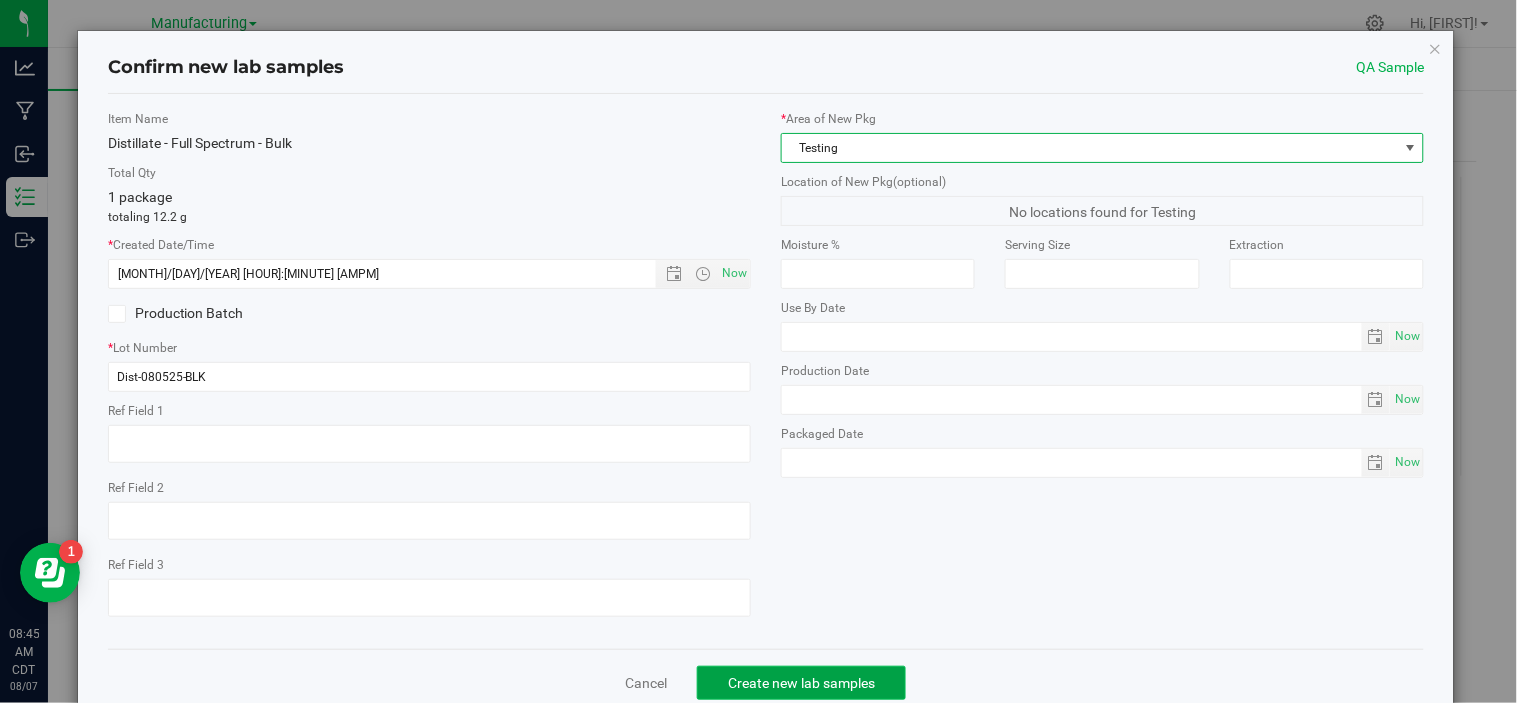 click on "Create new lab samples" 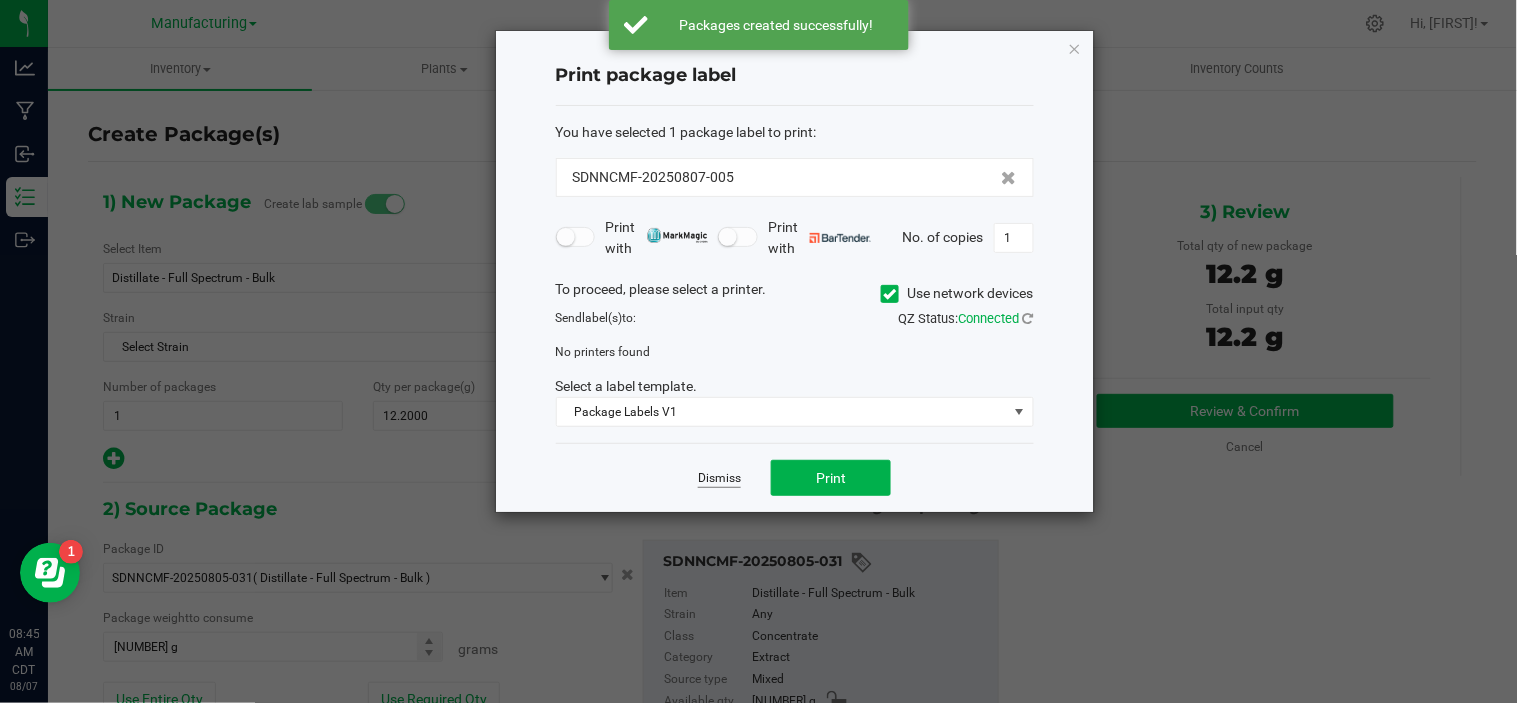 click on "Dismiss" 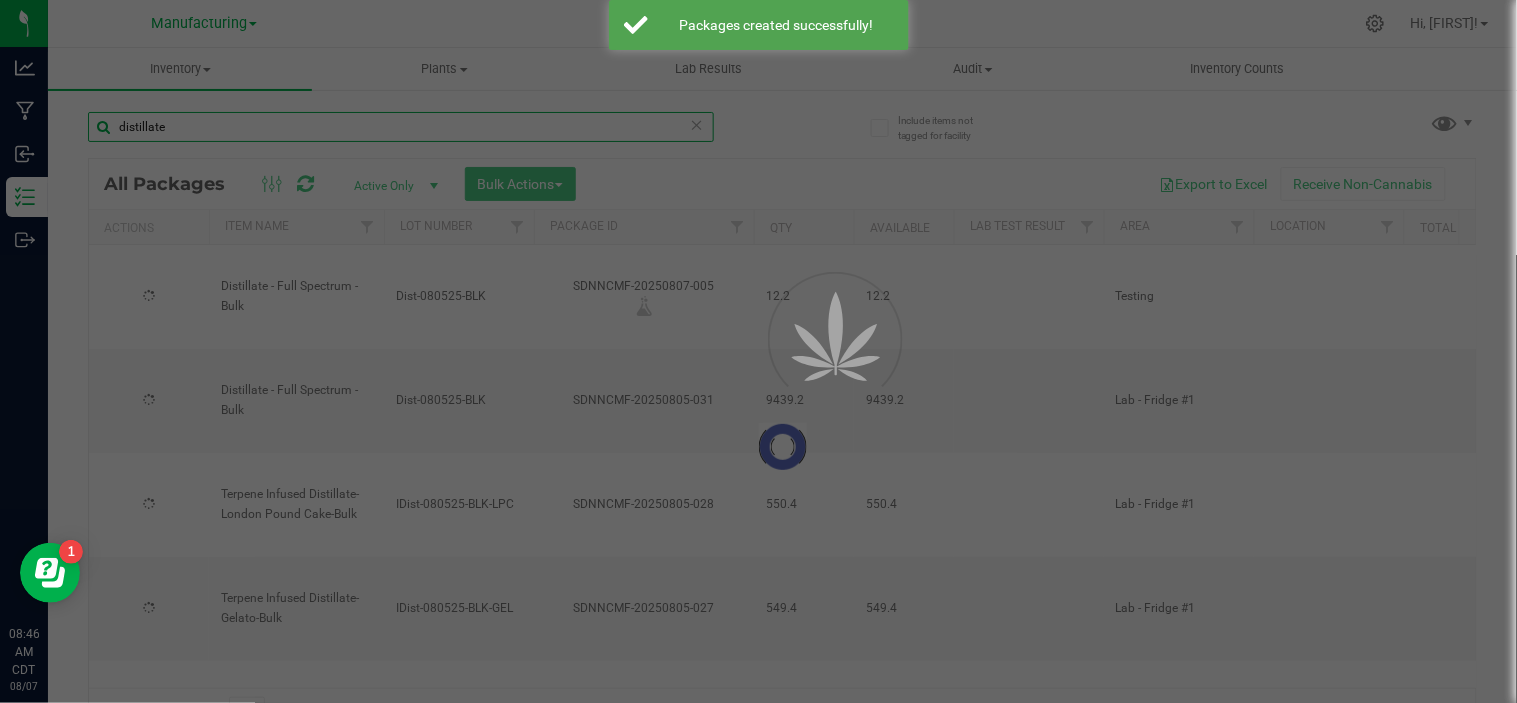 click on "distillate" at bounding box center (401, 127) 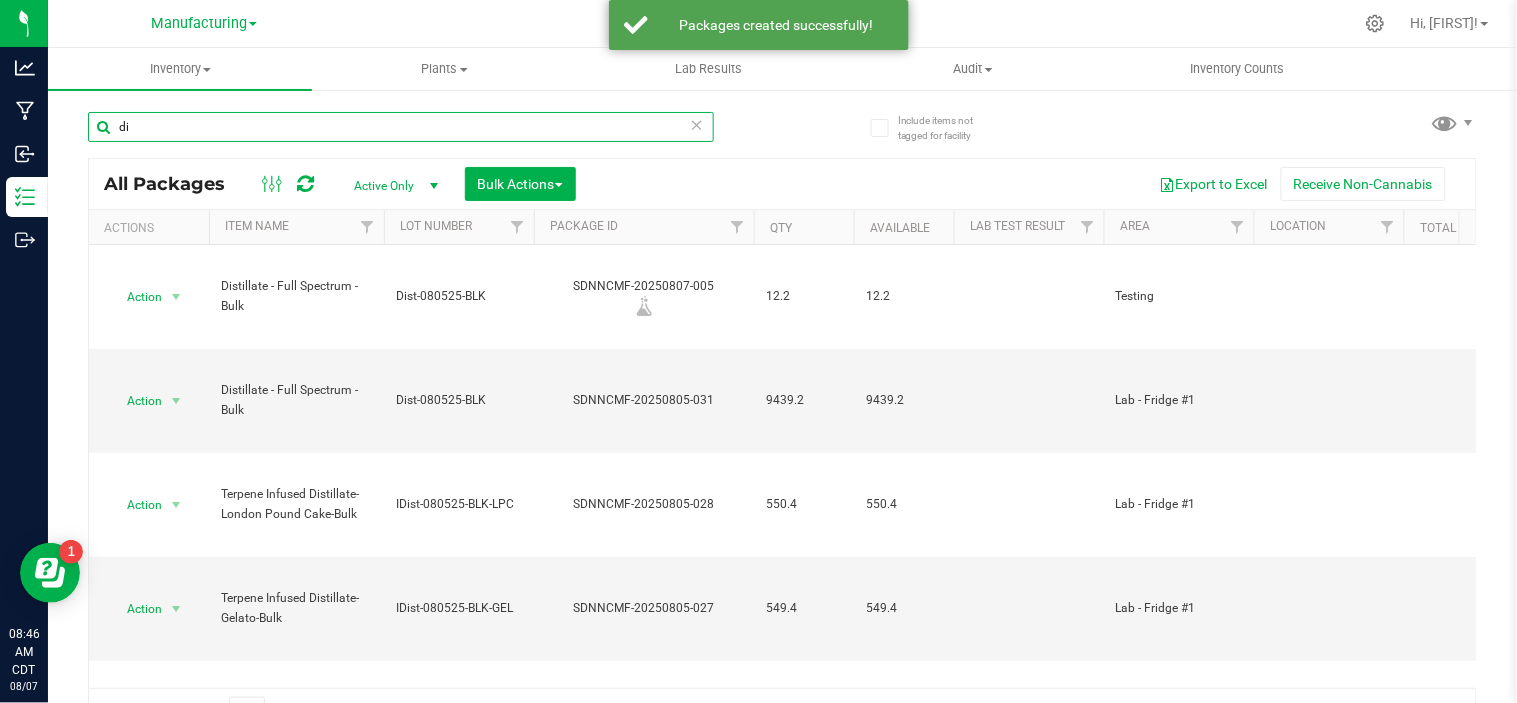 type on "d" 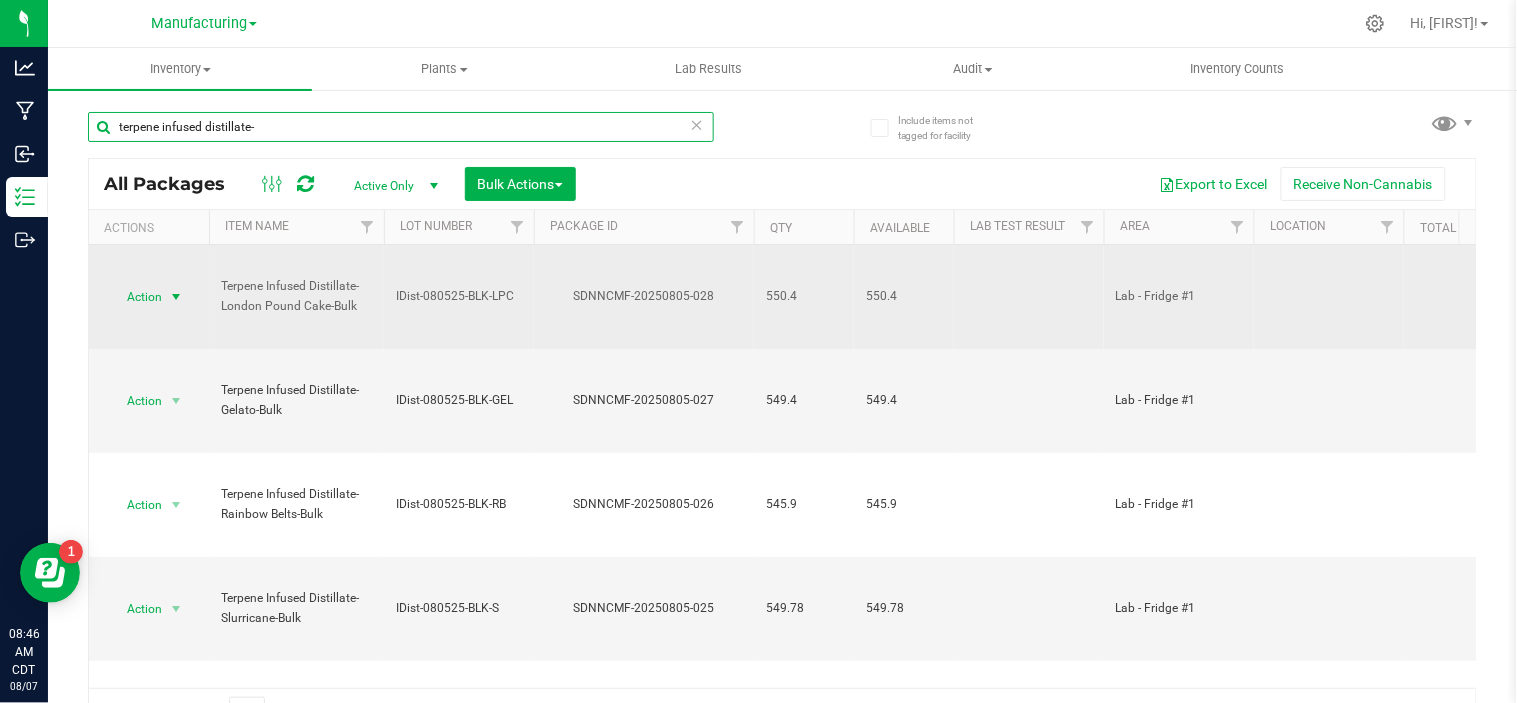 type on "terpene infused distillate-" 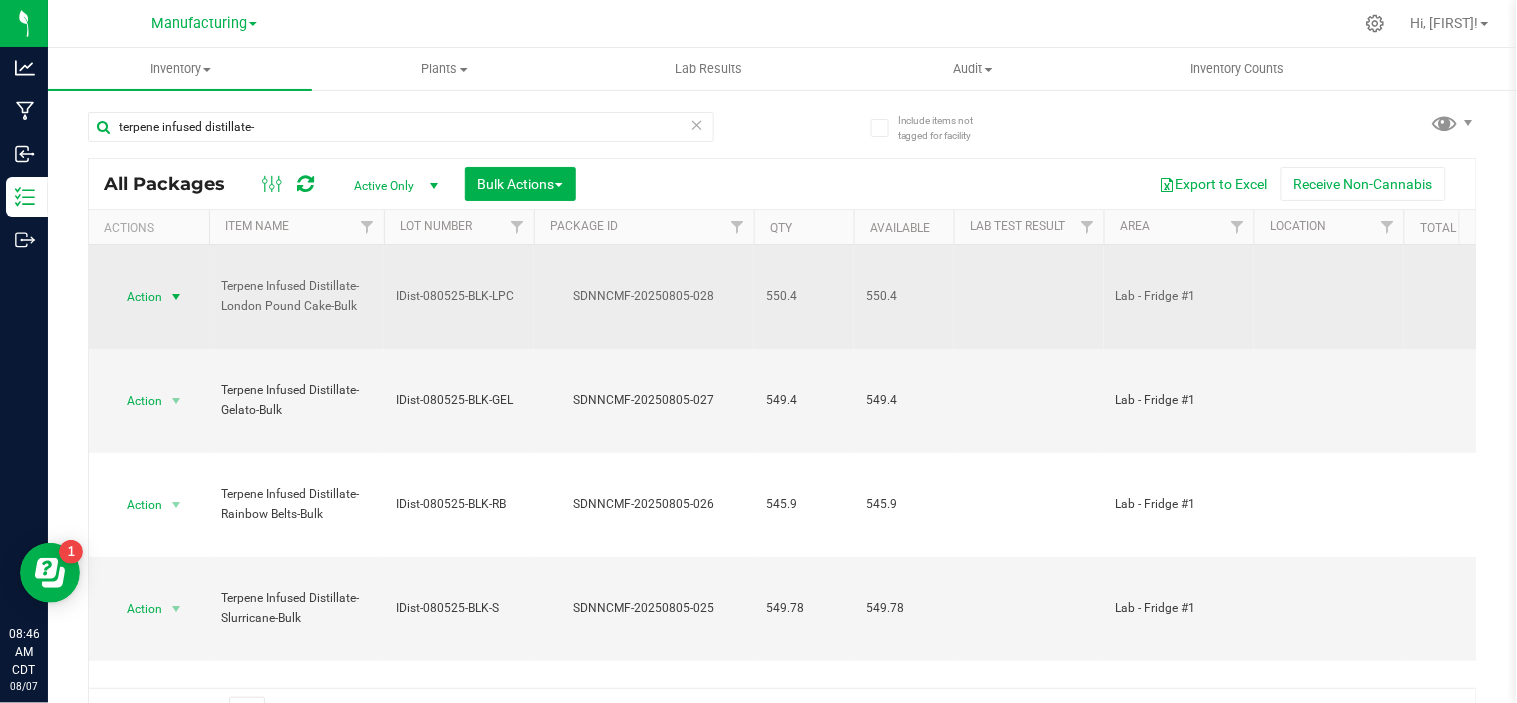 click at bounding box center (176, 297) 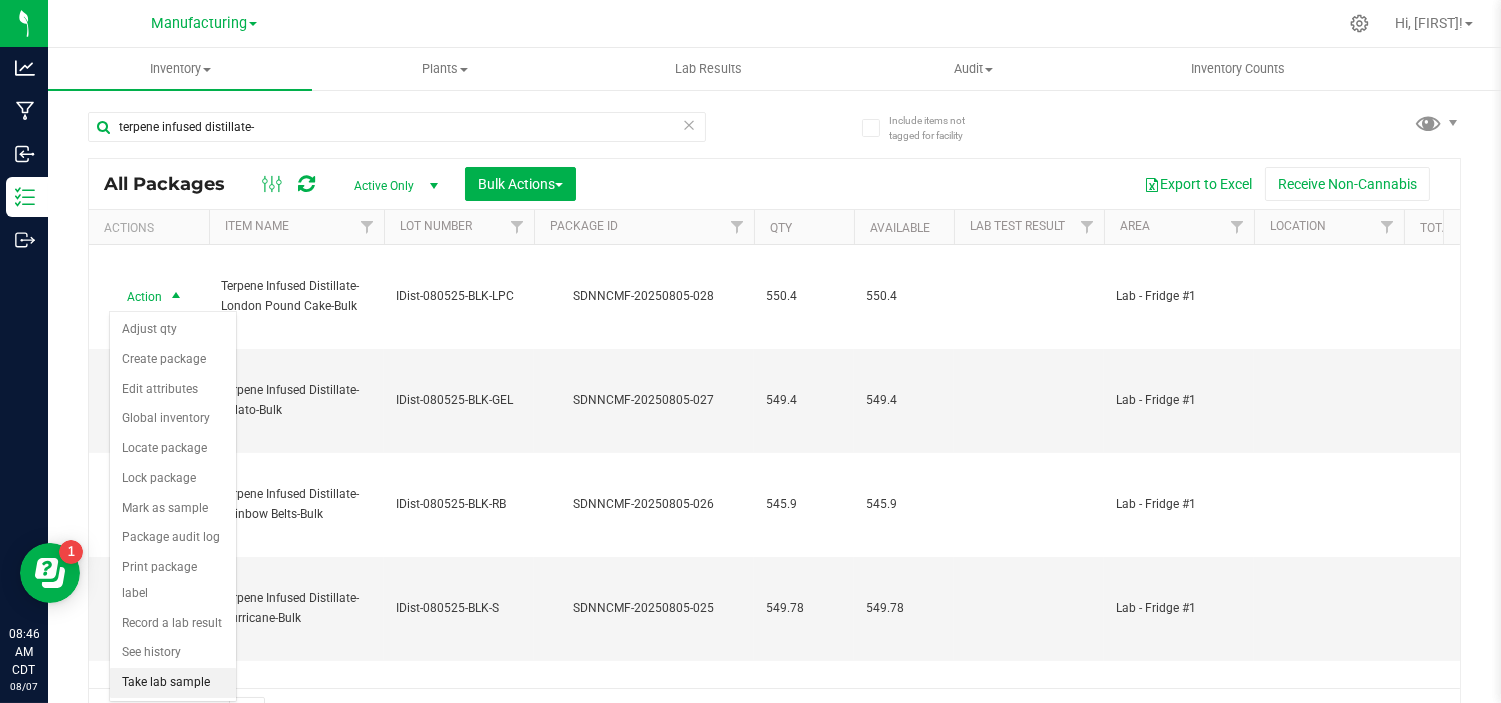 click on "Take lab sample" at bounding box center (173, 683) 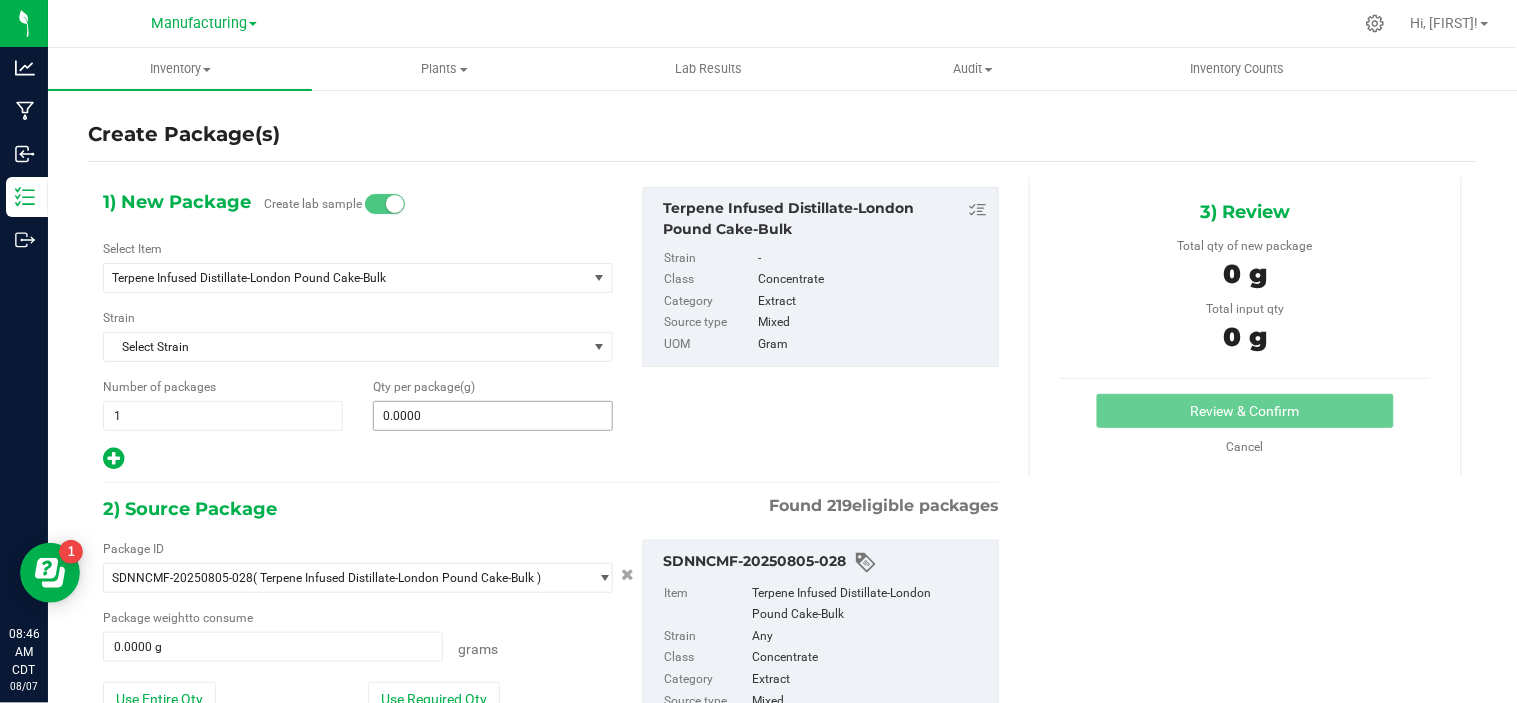 type 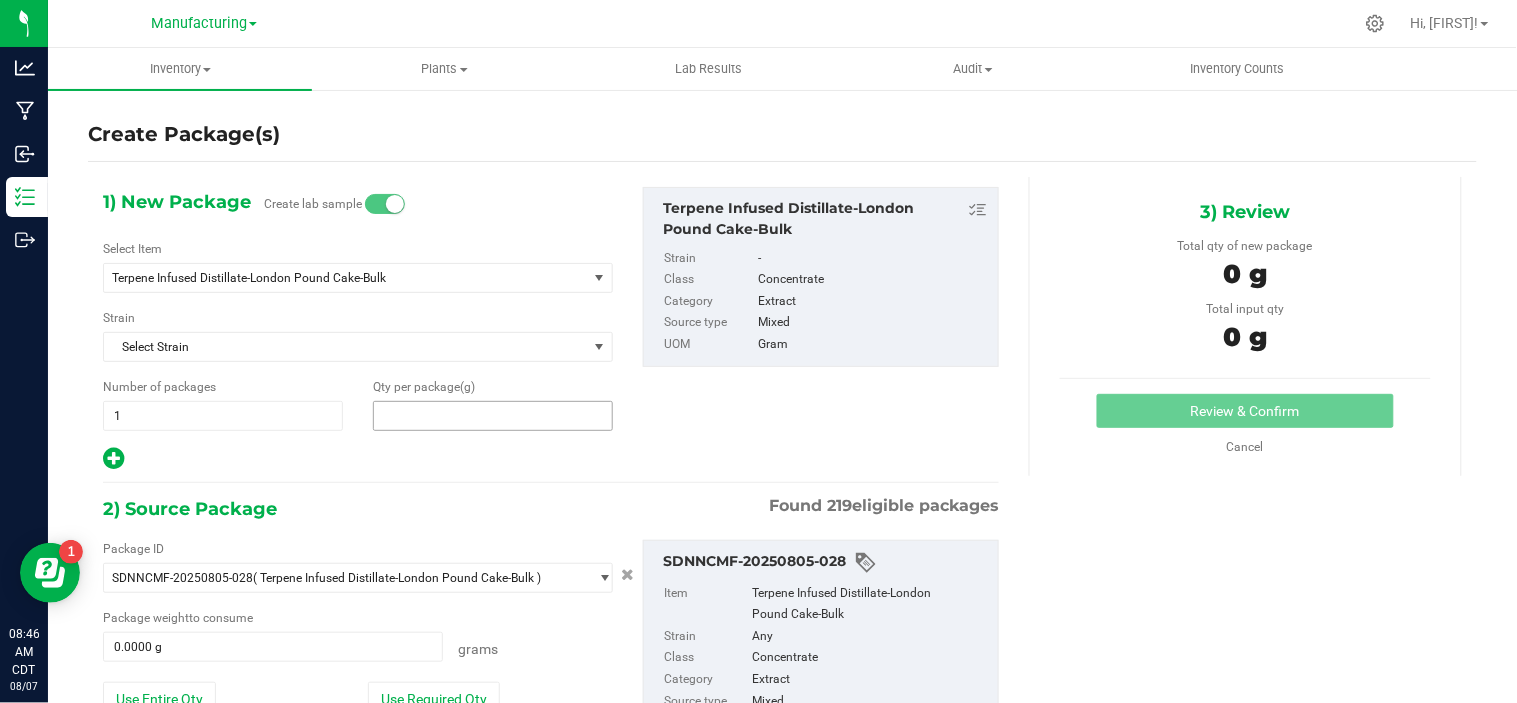 click at bounding box center (493, 416) 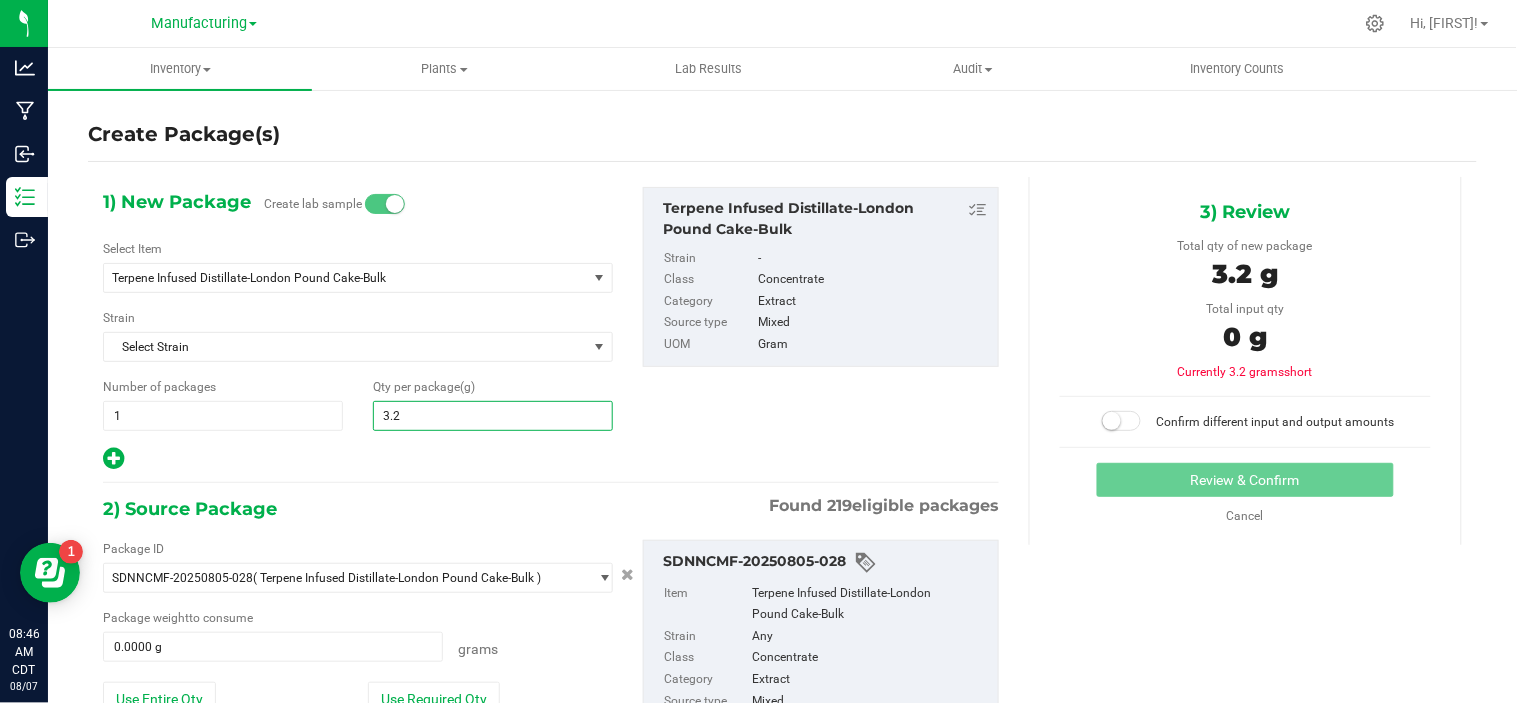 type on "3.28" 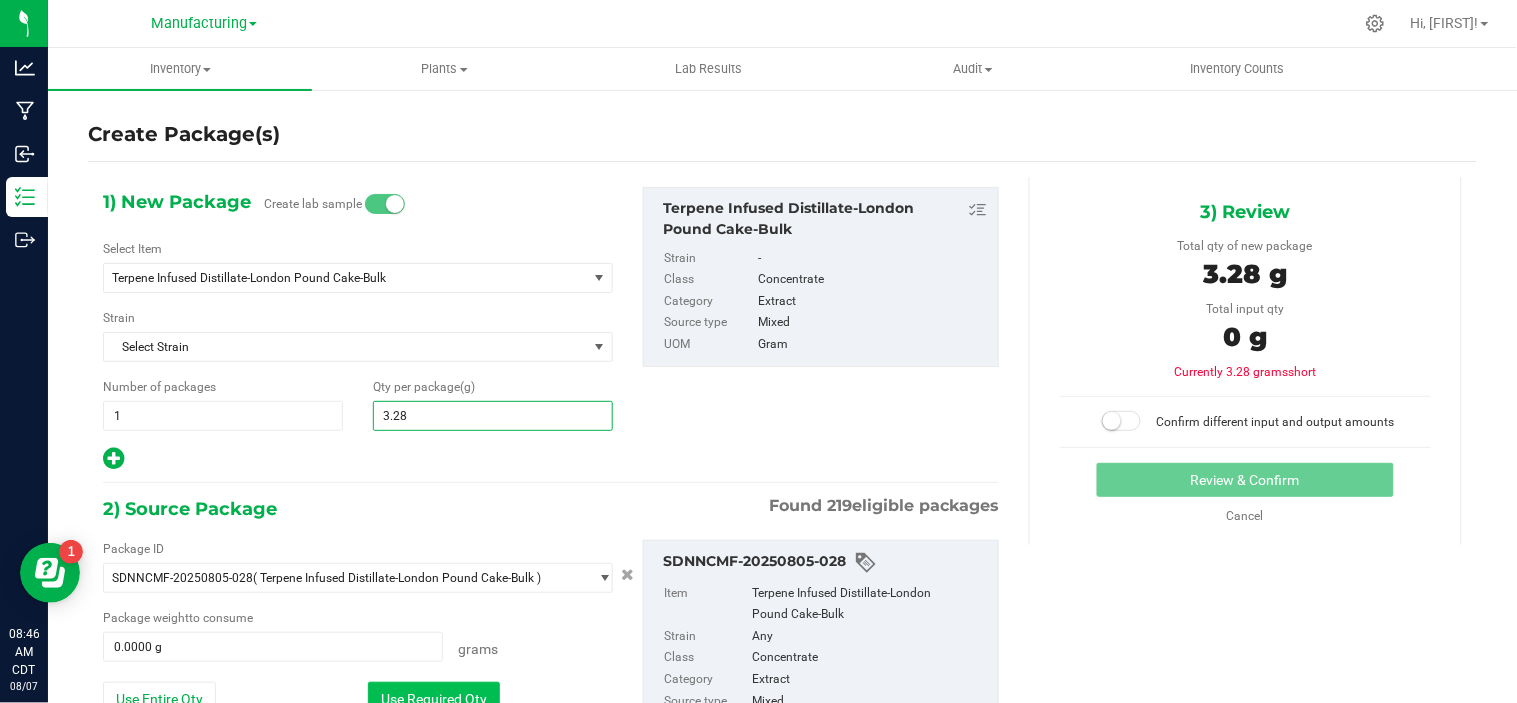 type on "3.2800" 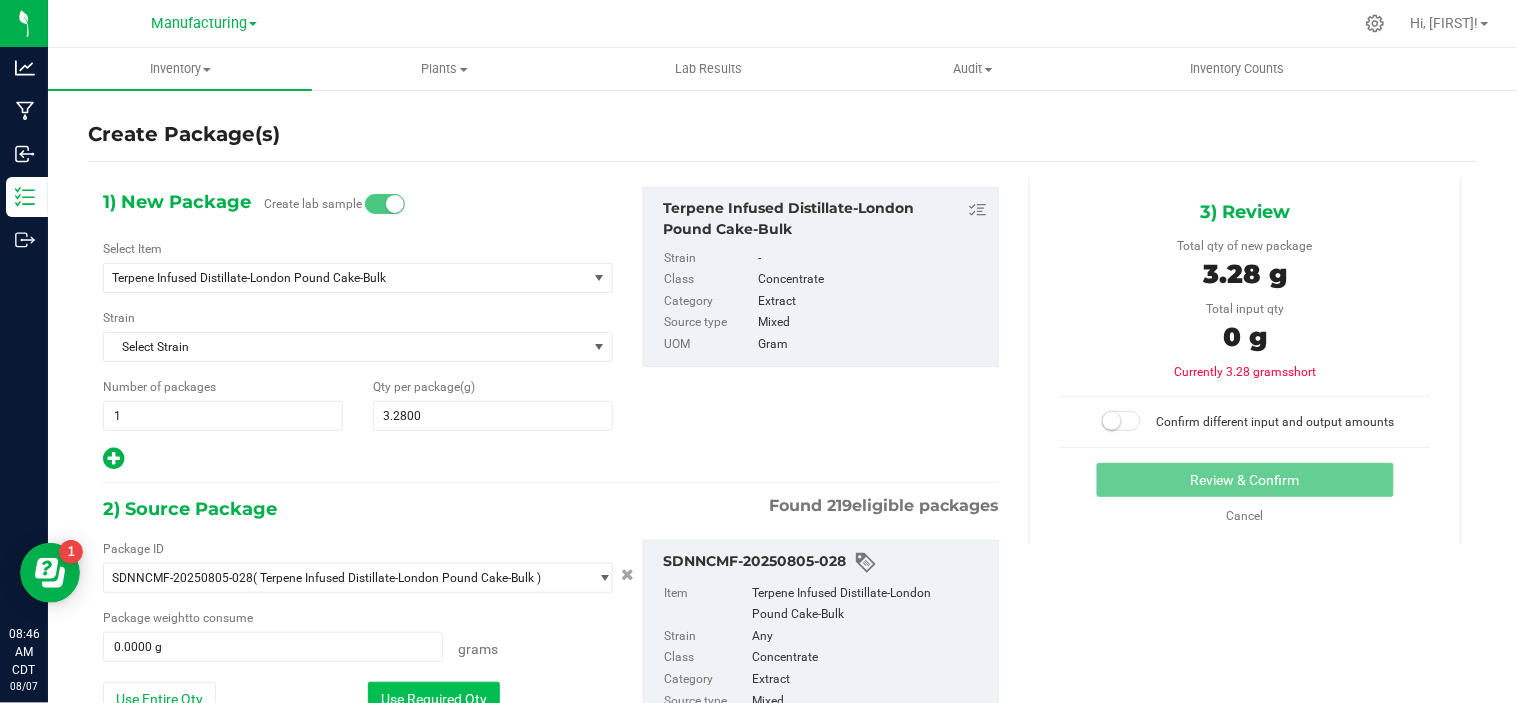 click on "Use Required Qty" at bounding box center [434, 699] 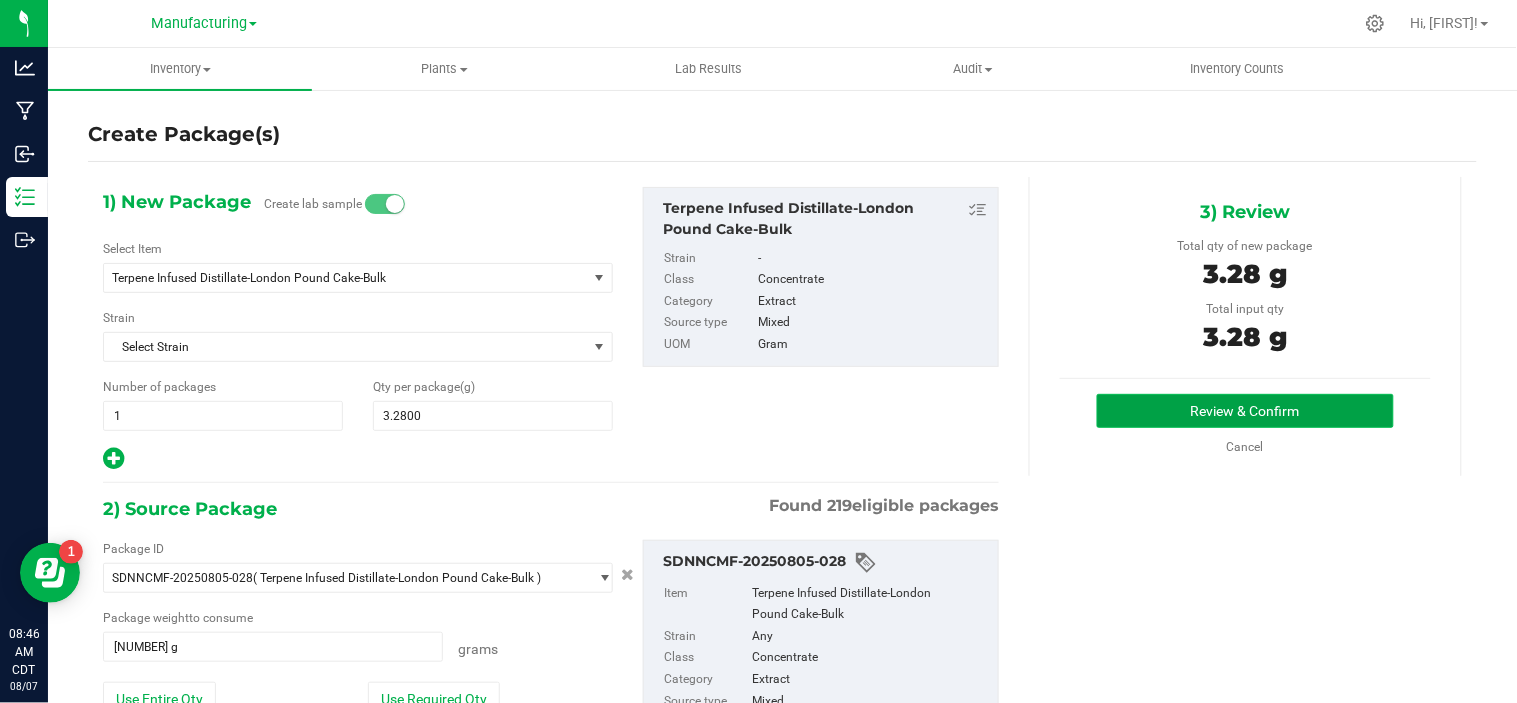 click on "Review & Confirm" at bounding box center (1245, 411) 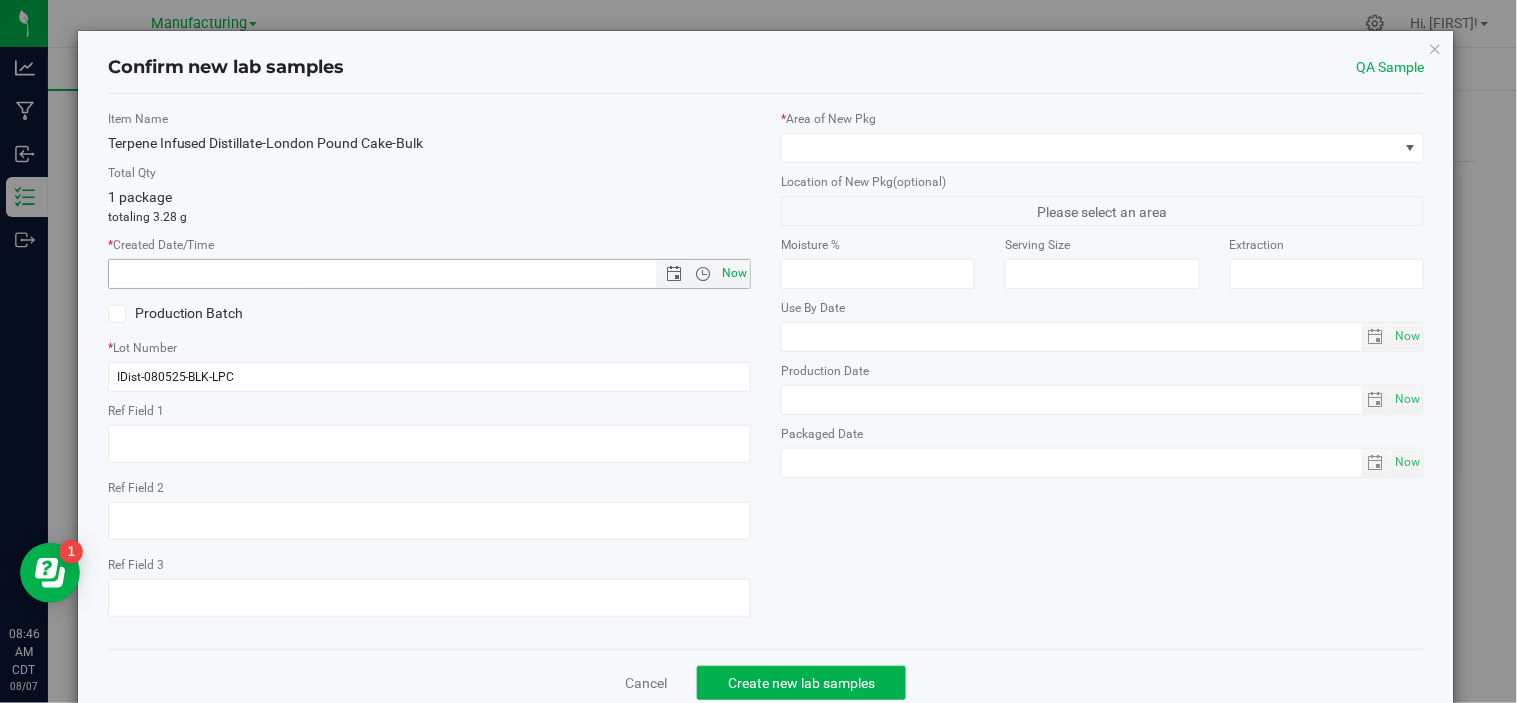 click on "Now" at bounding box center (735, 273) 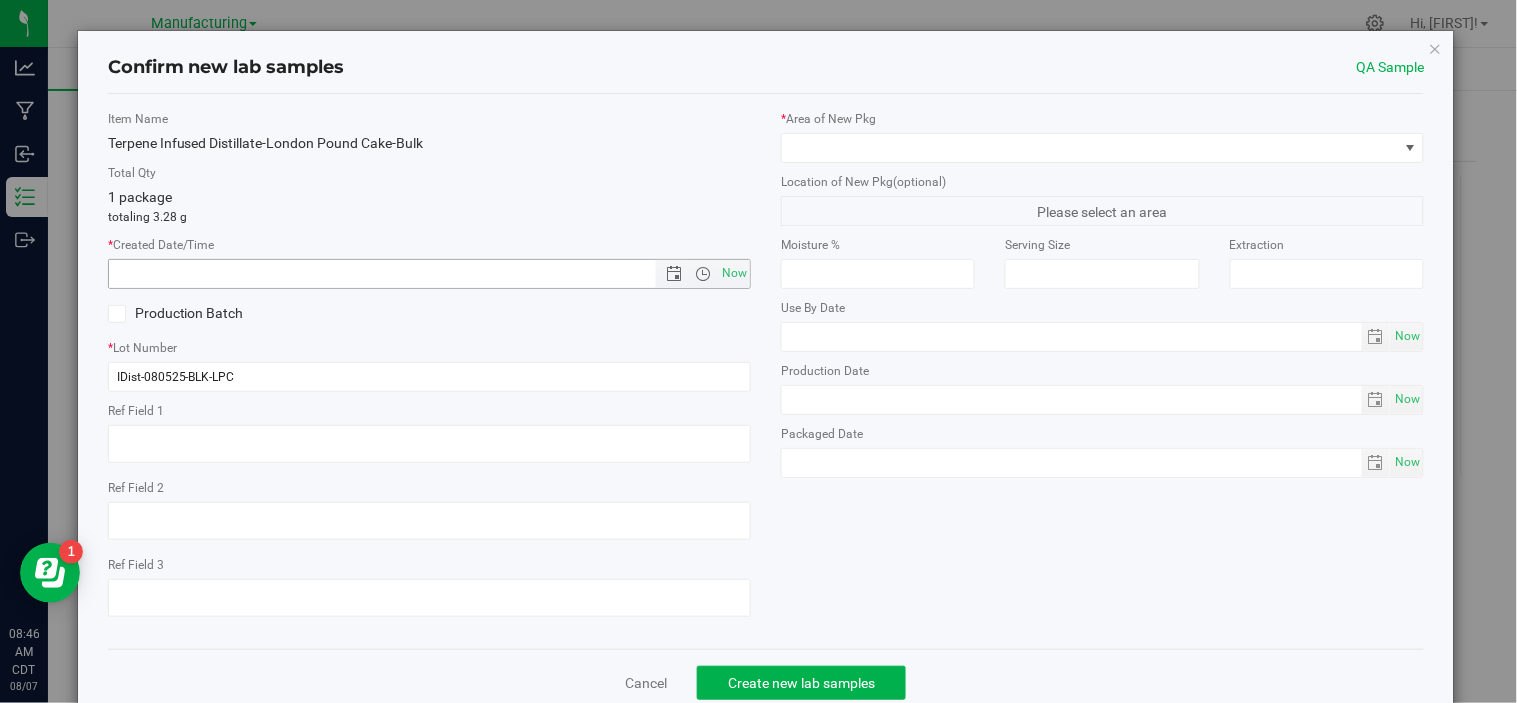 type on "[MONTH]/[DAY]/[YEAR] [HOUR]:[MINUTE] [AMPM]" 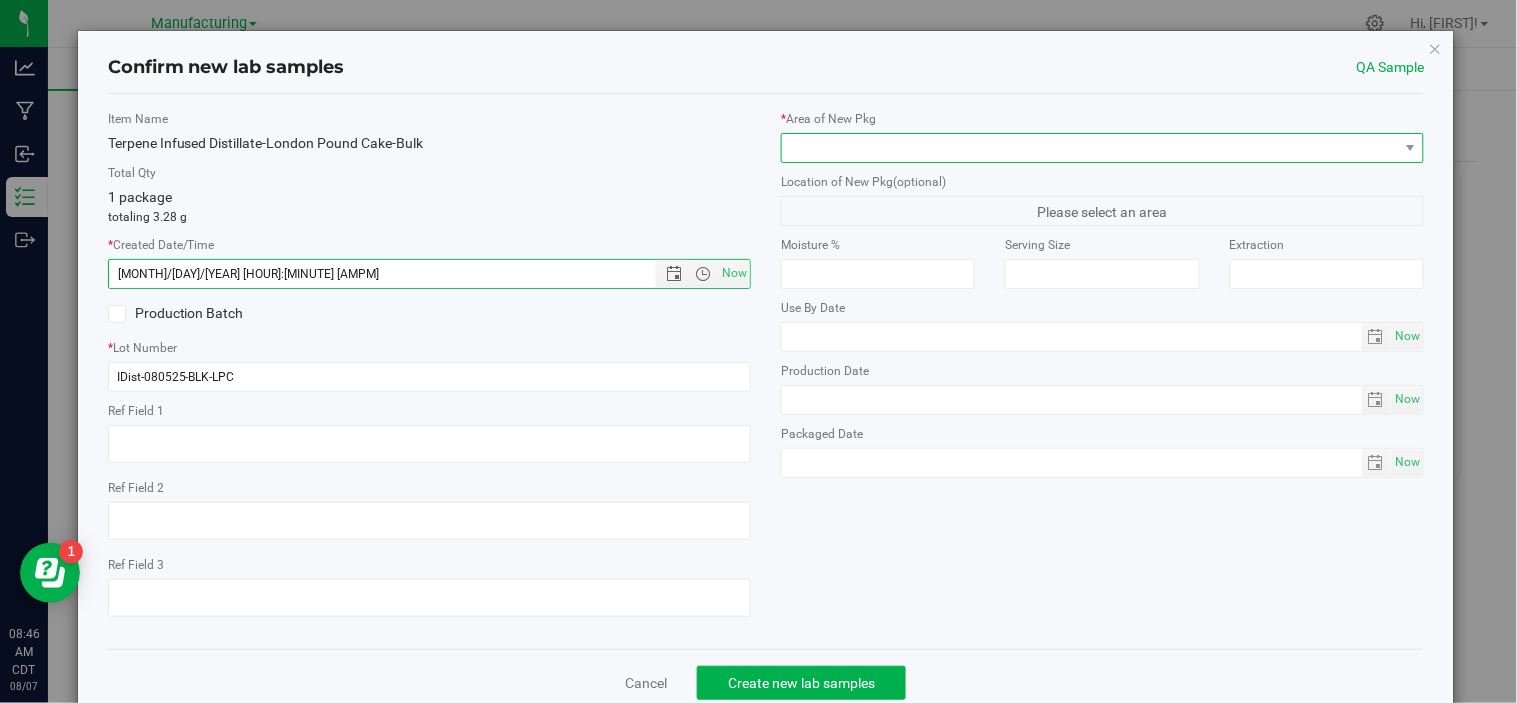click at bounding box center (1090, 148) 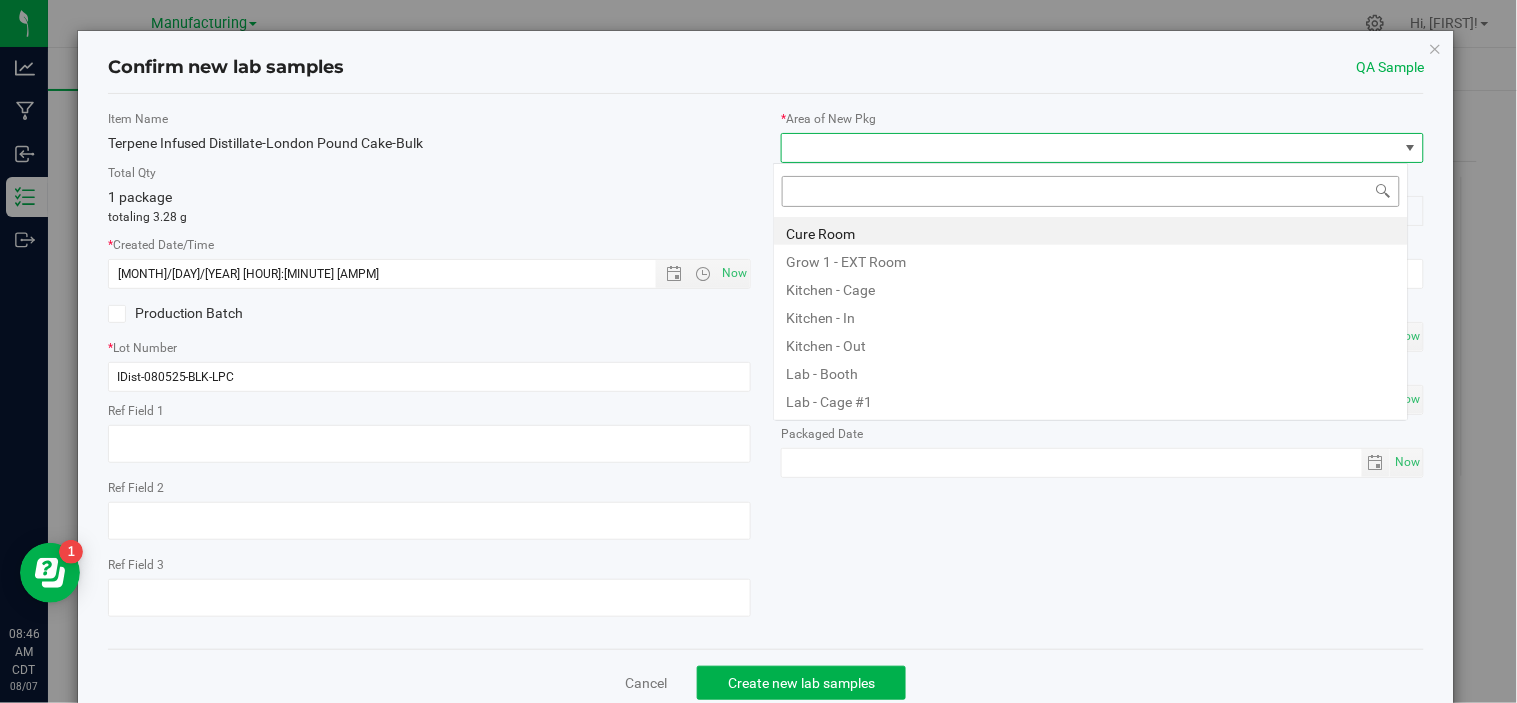 scroll, scrollTop: 99970, scrollLeft: 99363, axis: both 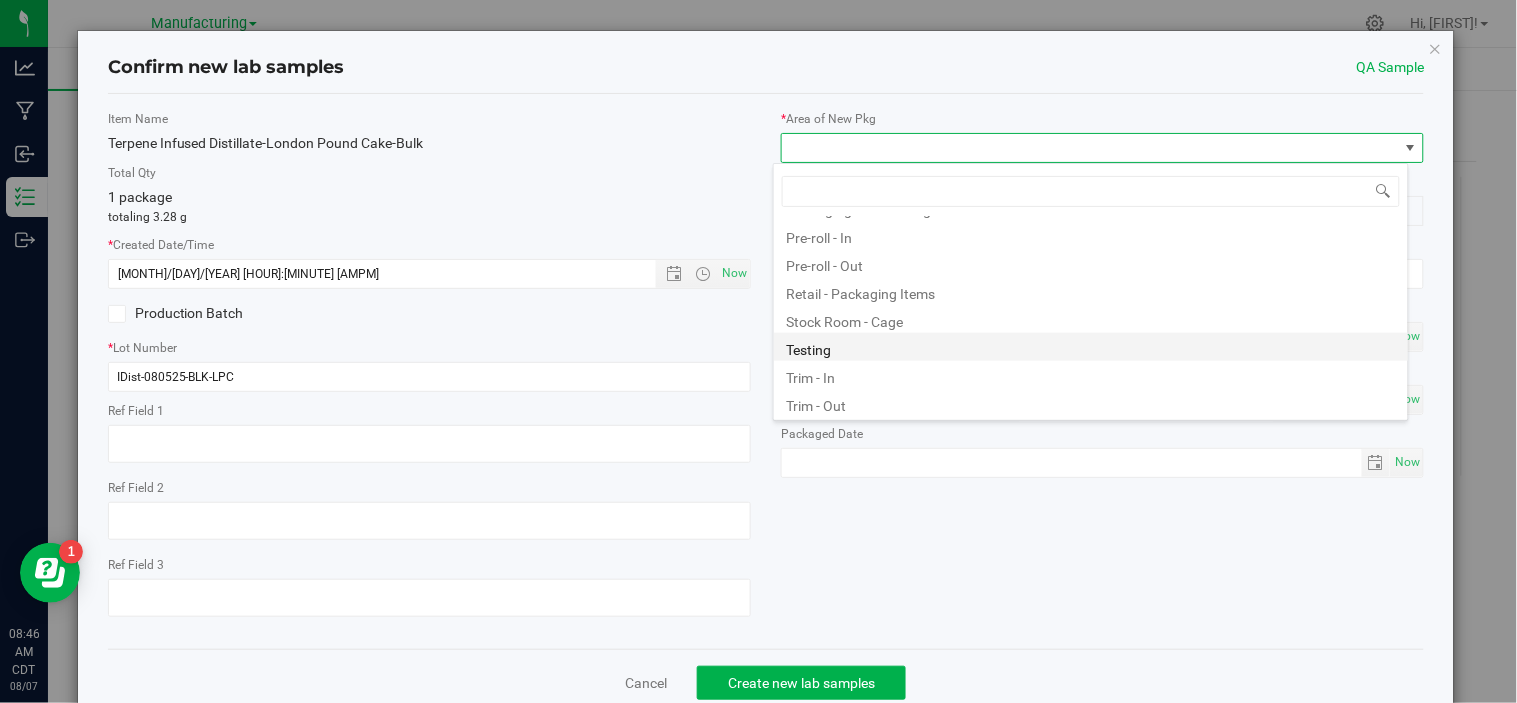 click on "Testing" at bounding box center (1091, 347) 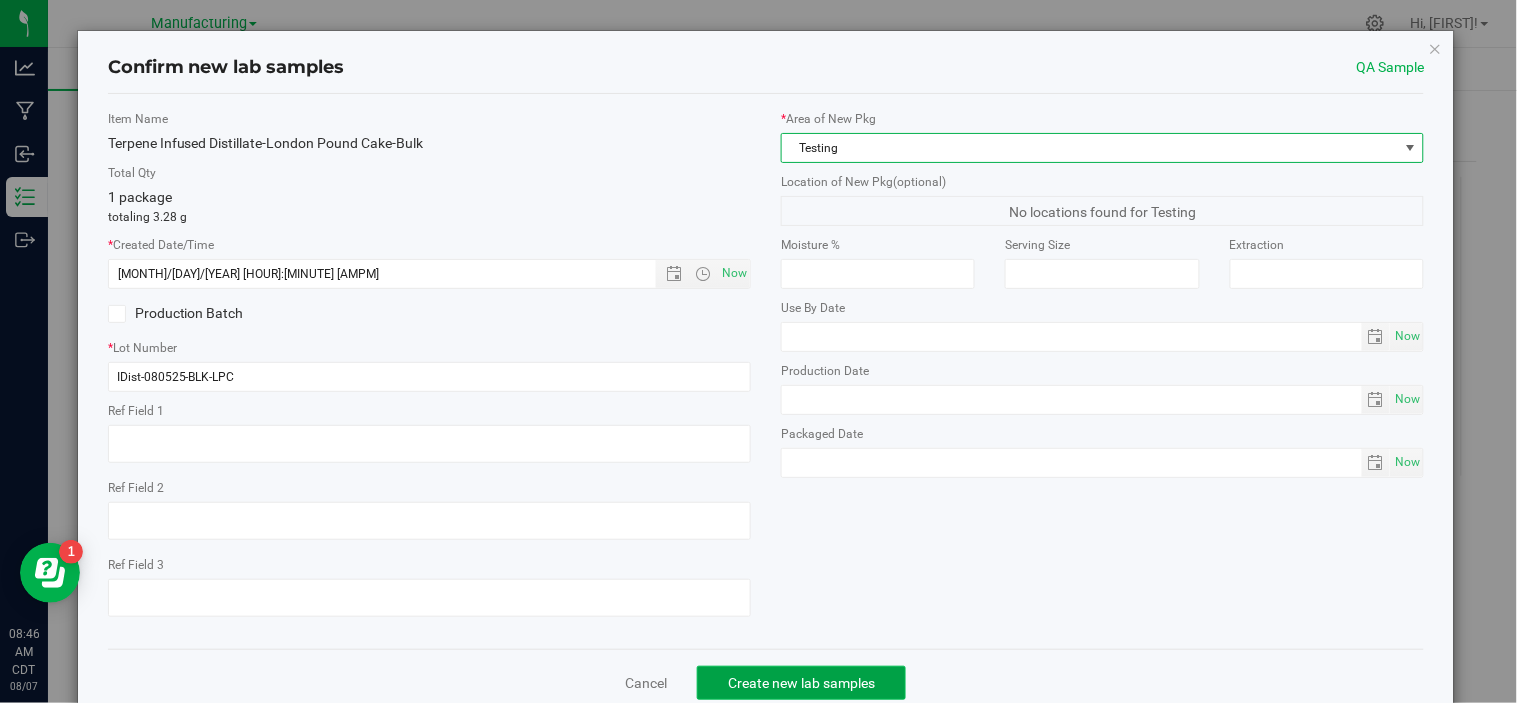 click on "Create new lab samples" 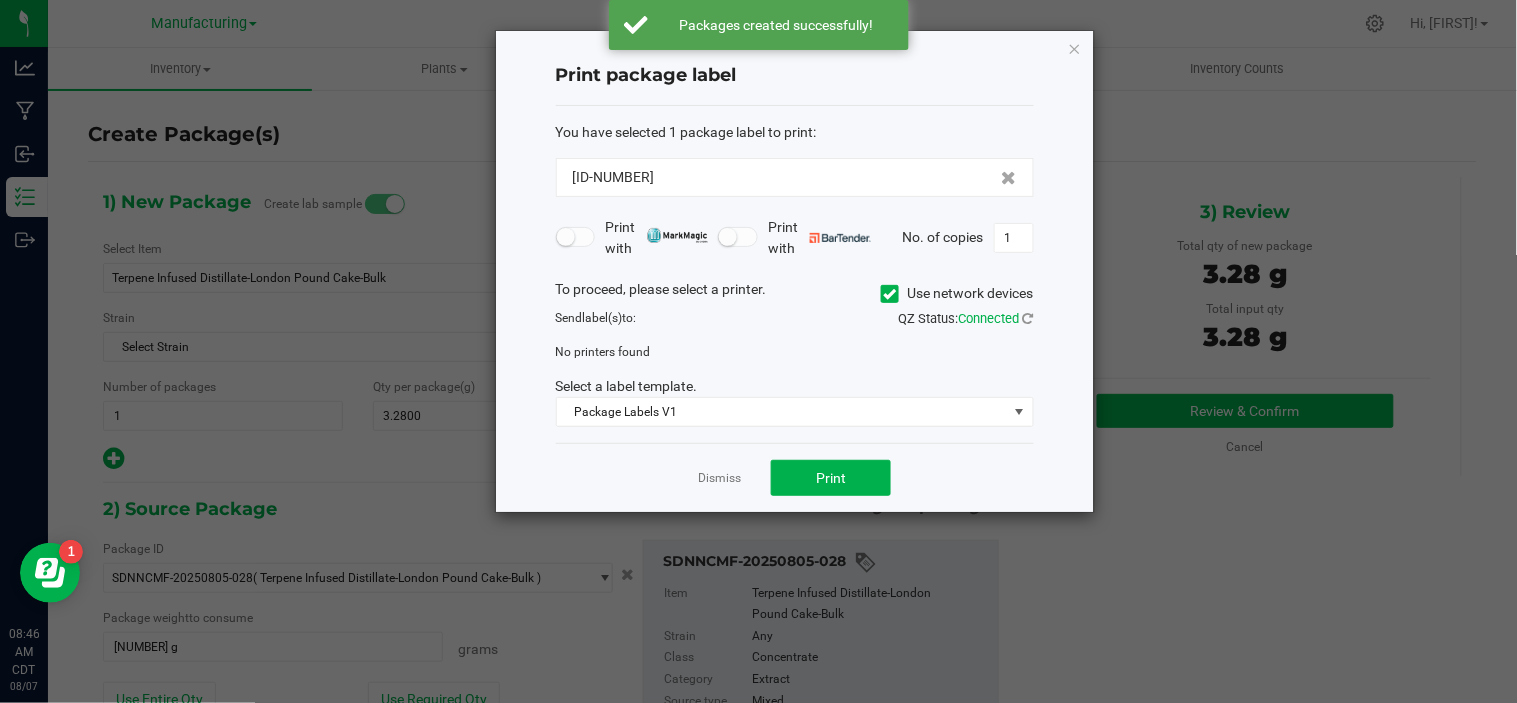 click on "Dismiss" 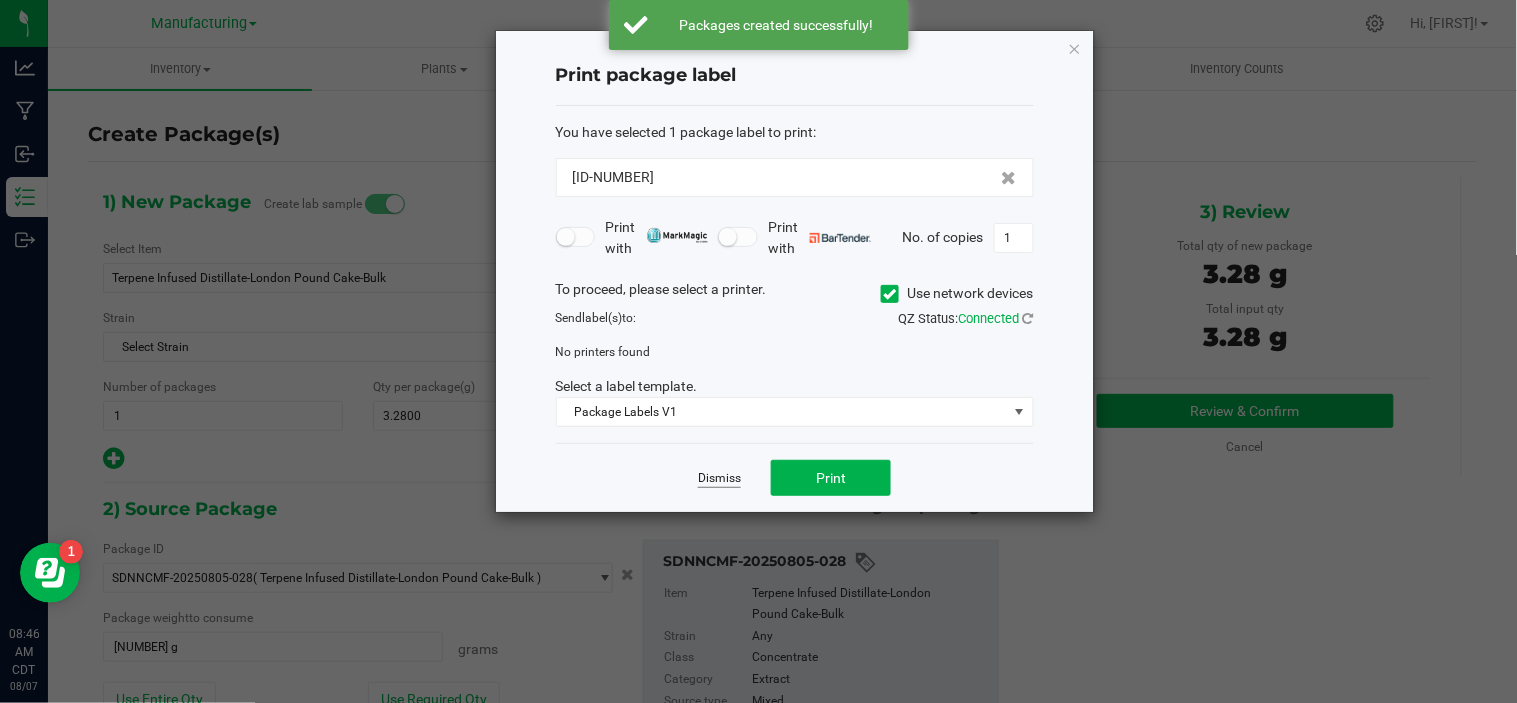 click on "Dismiss" 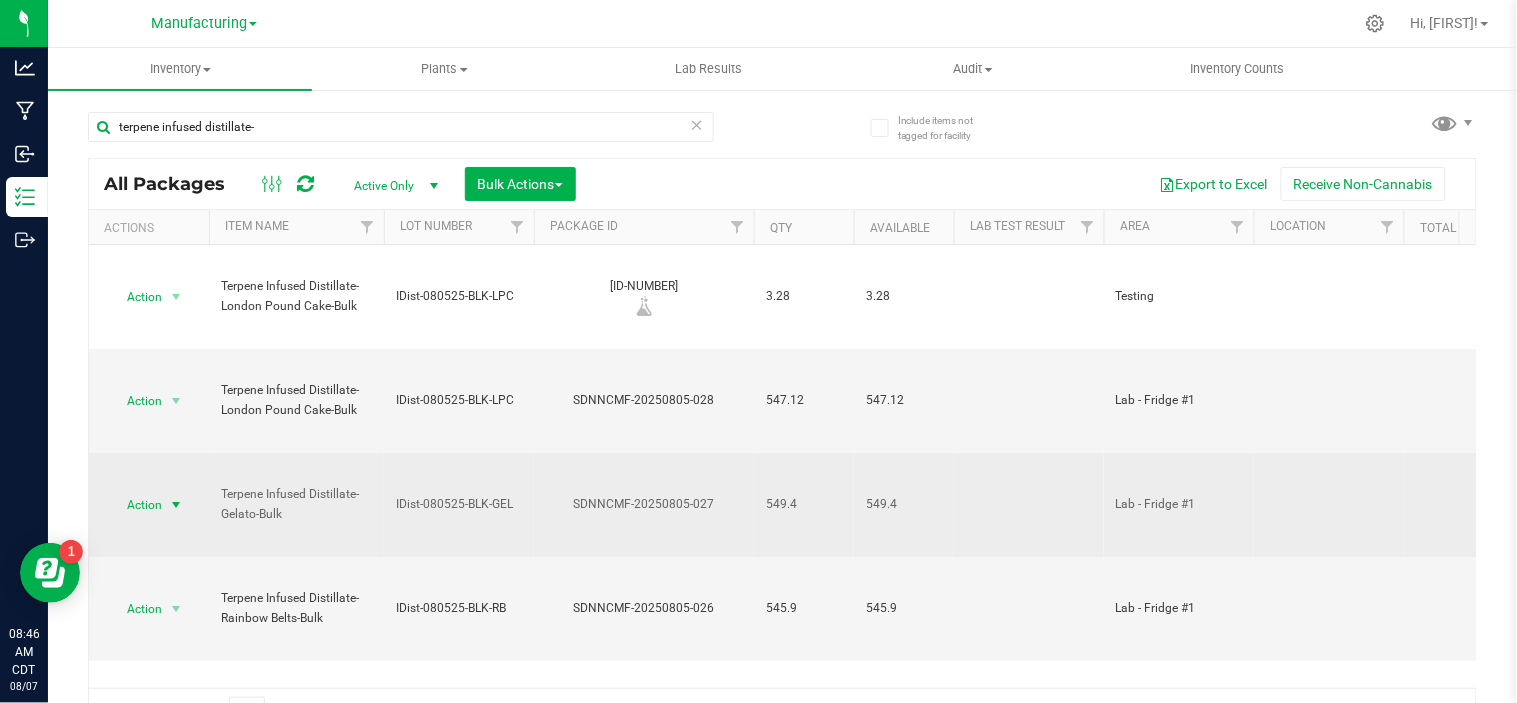 click on "Action" at bounding box center [136, 505] 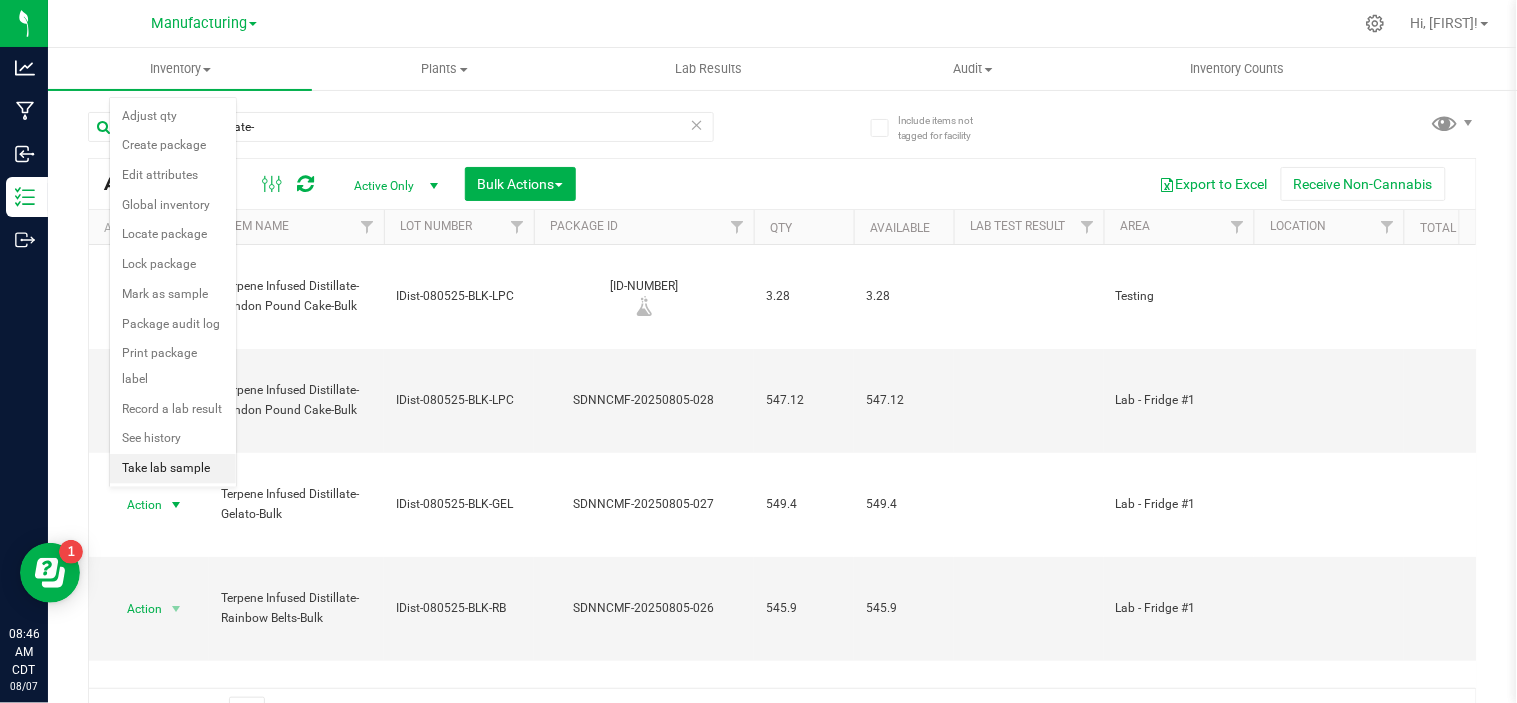 click on "Take lab sample" at bounding box center [173, 469] 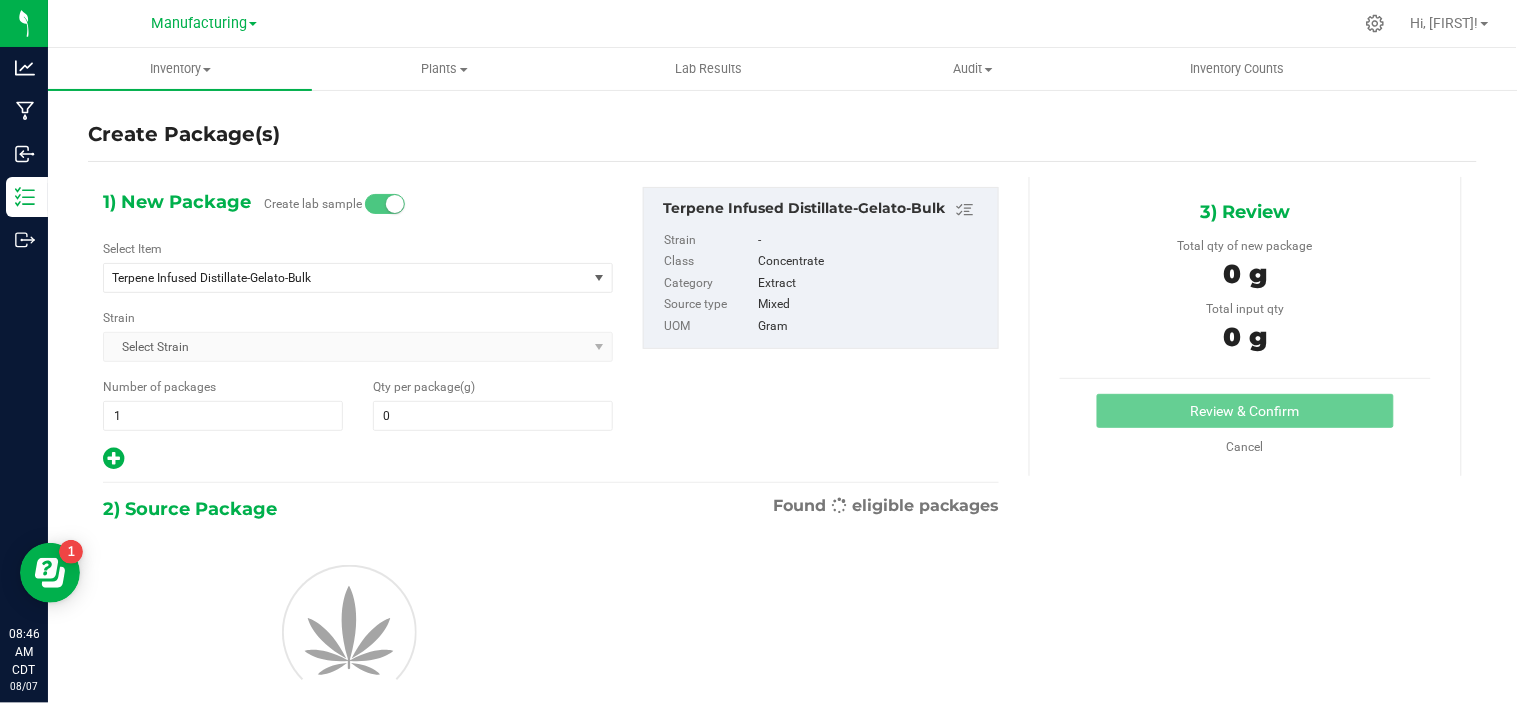 type on "0.0000" 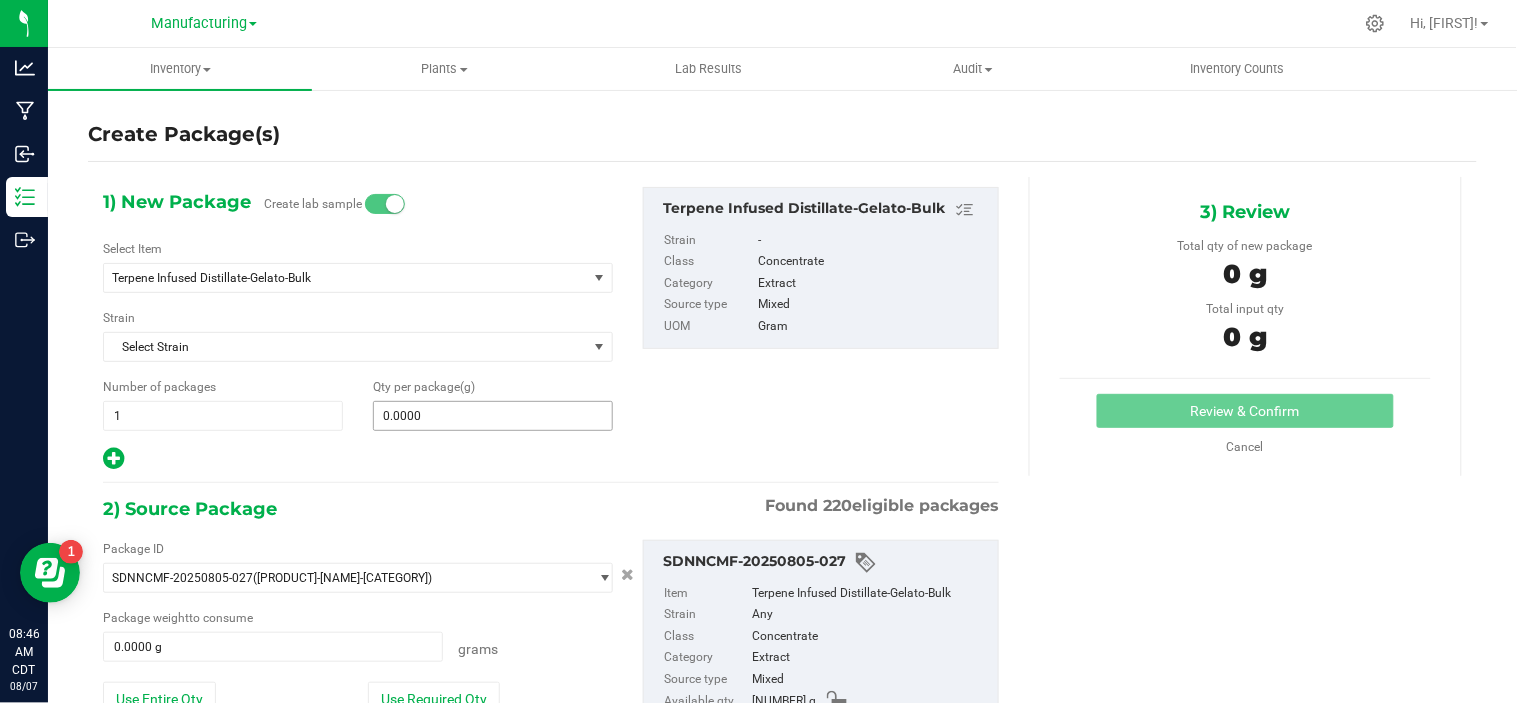 type 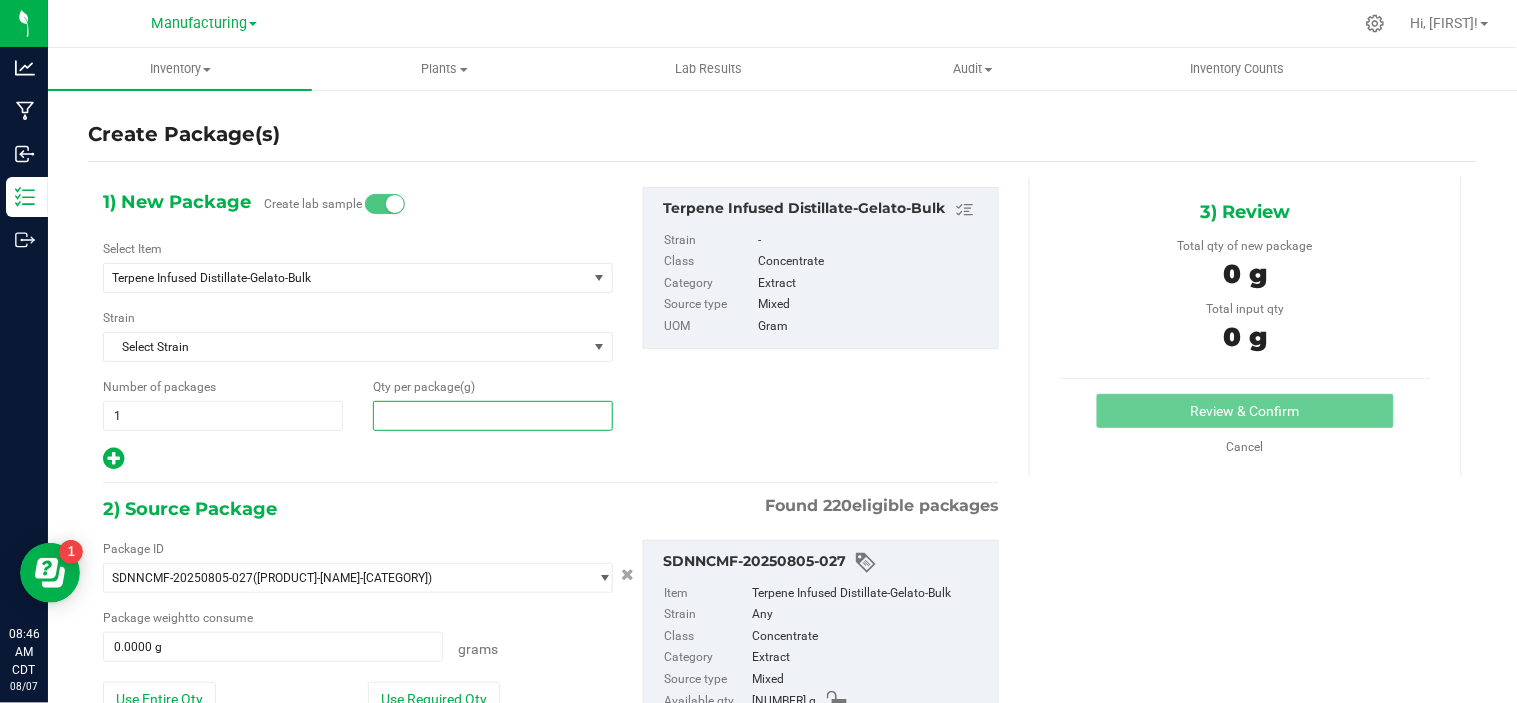 click at bounding box center (493, 416) 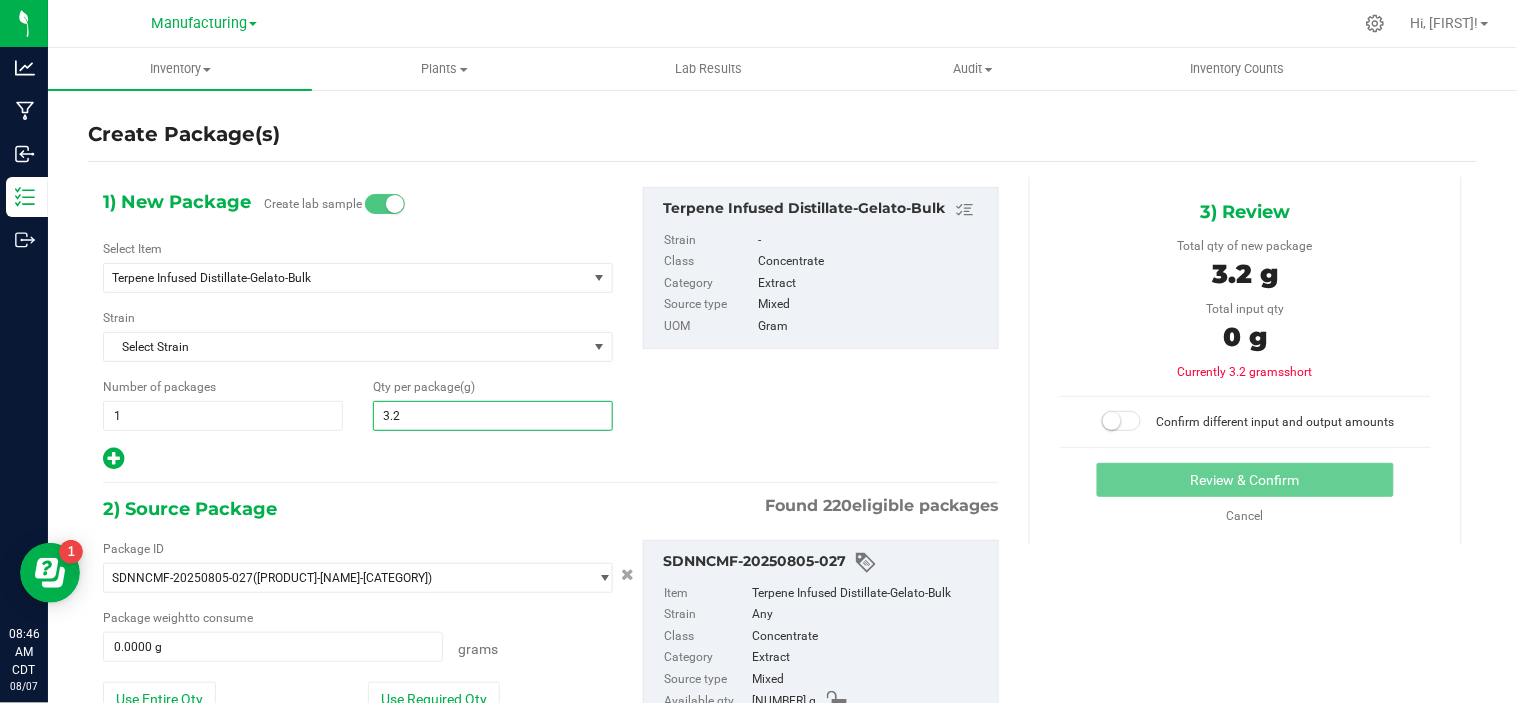 type on "3.21" 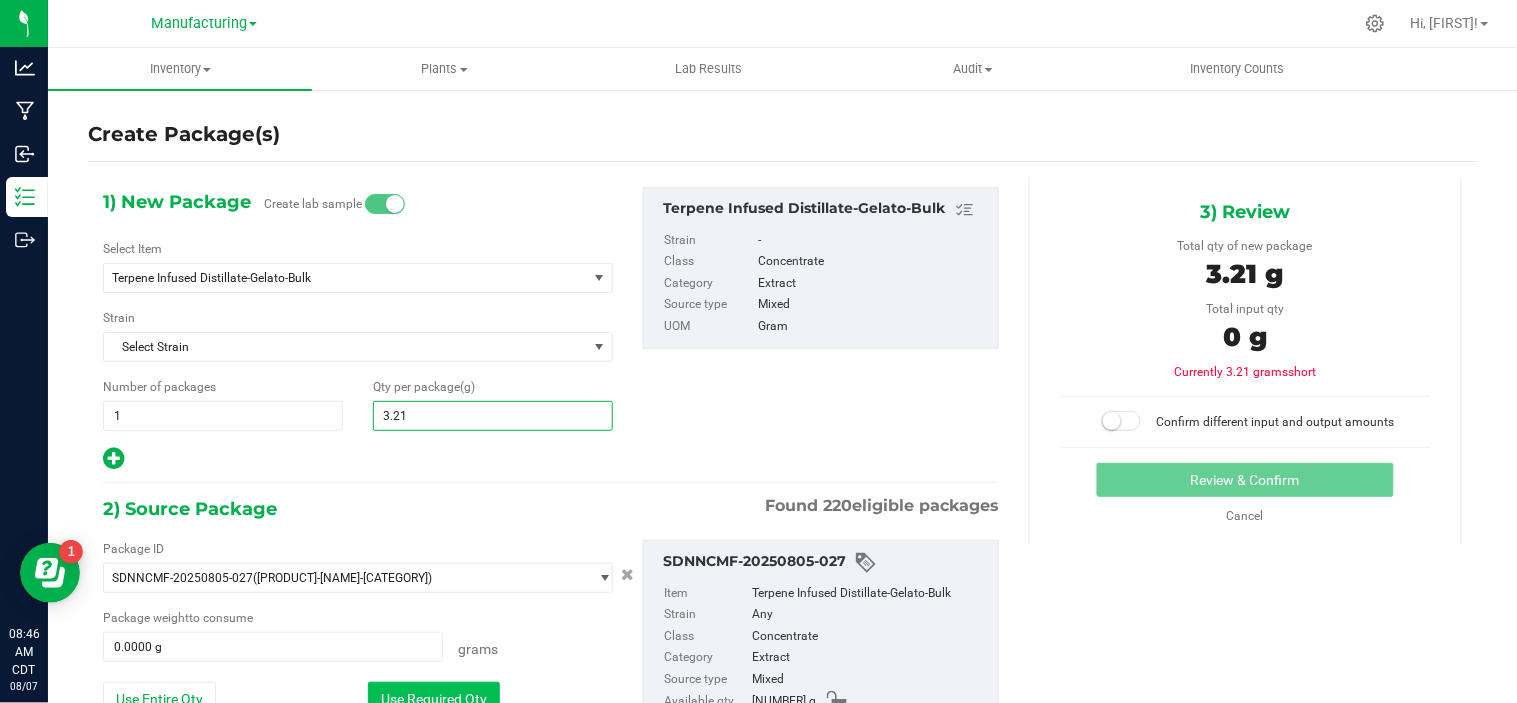 type on "3.2100" 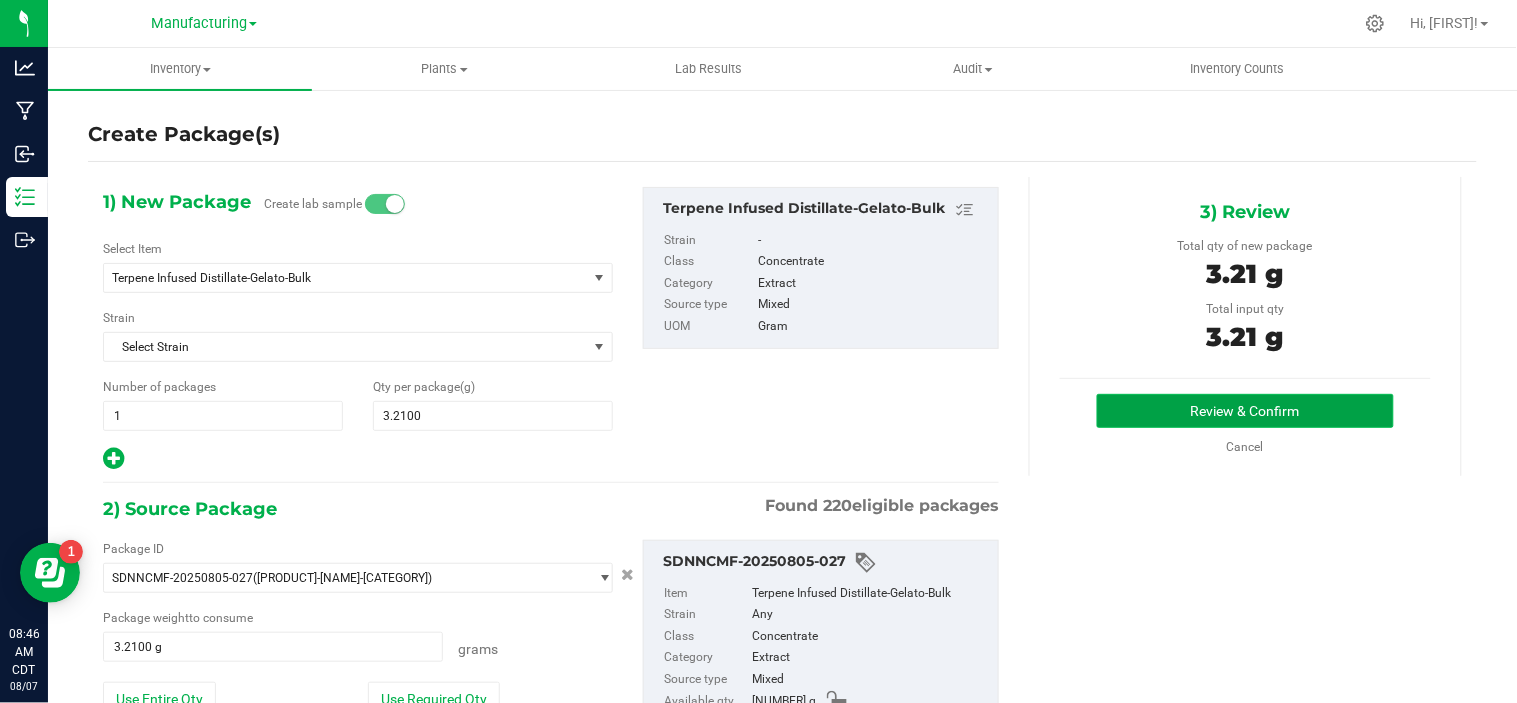 click on "Review & Confirm" at bounding box center (1245, 411) 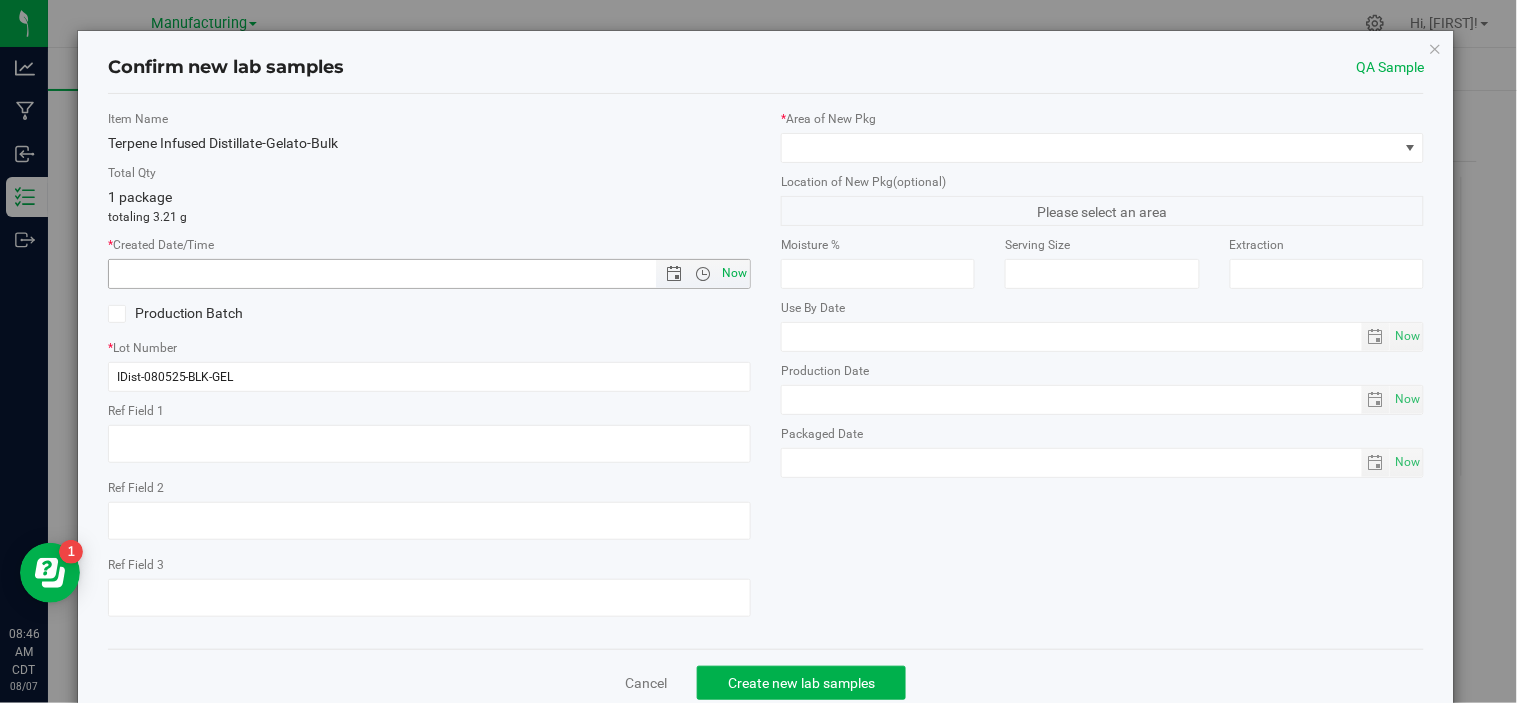 click on "Now" at bounding box center [735, 273] 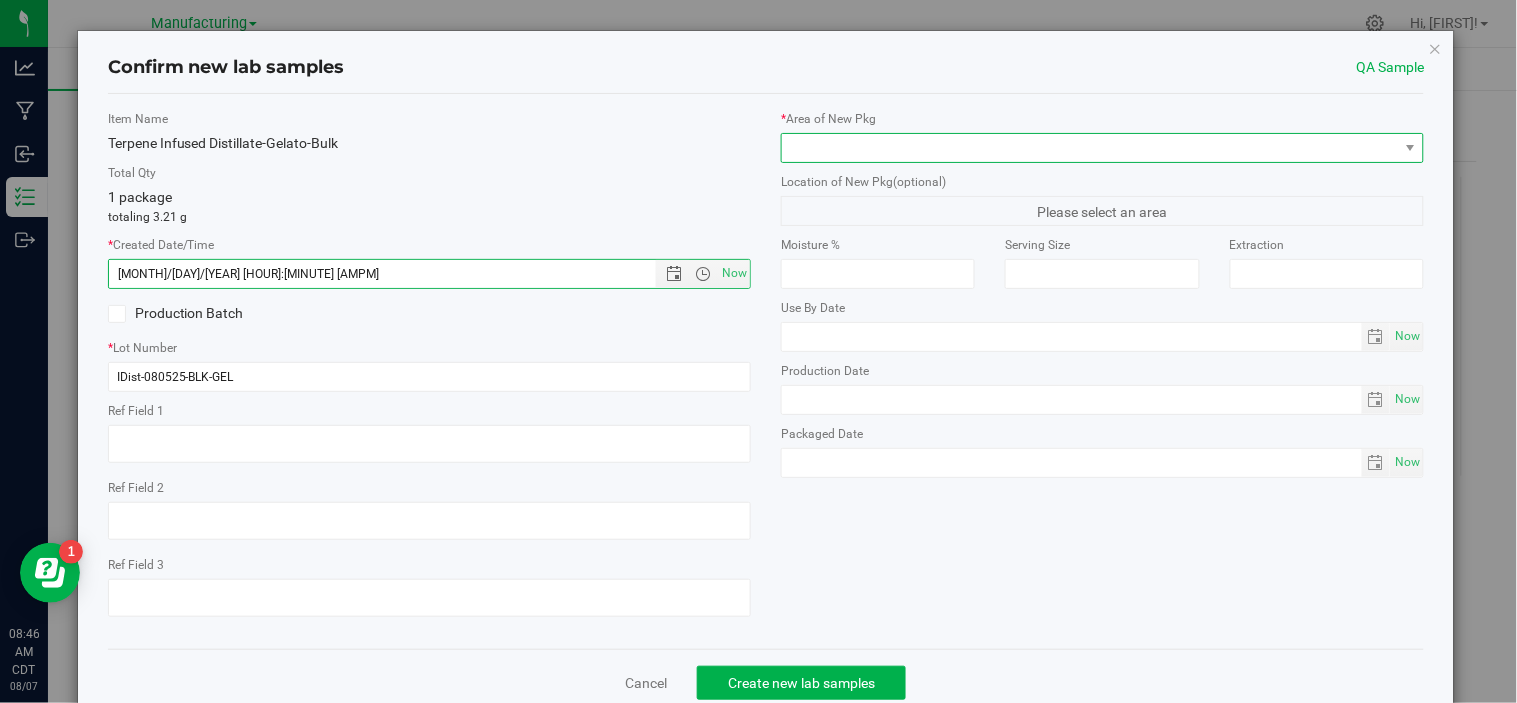click at bounding box center [1090, 148] 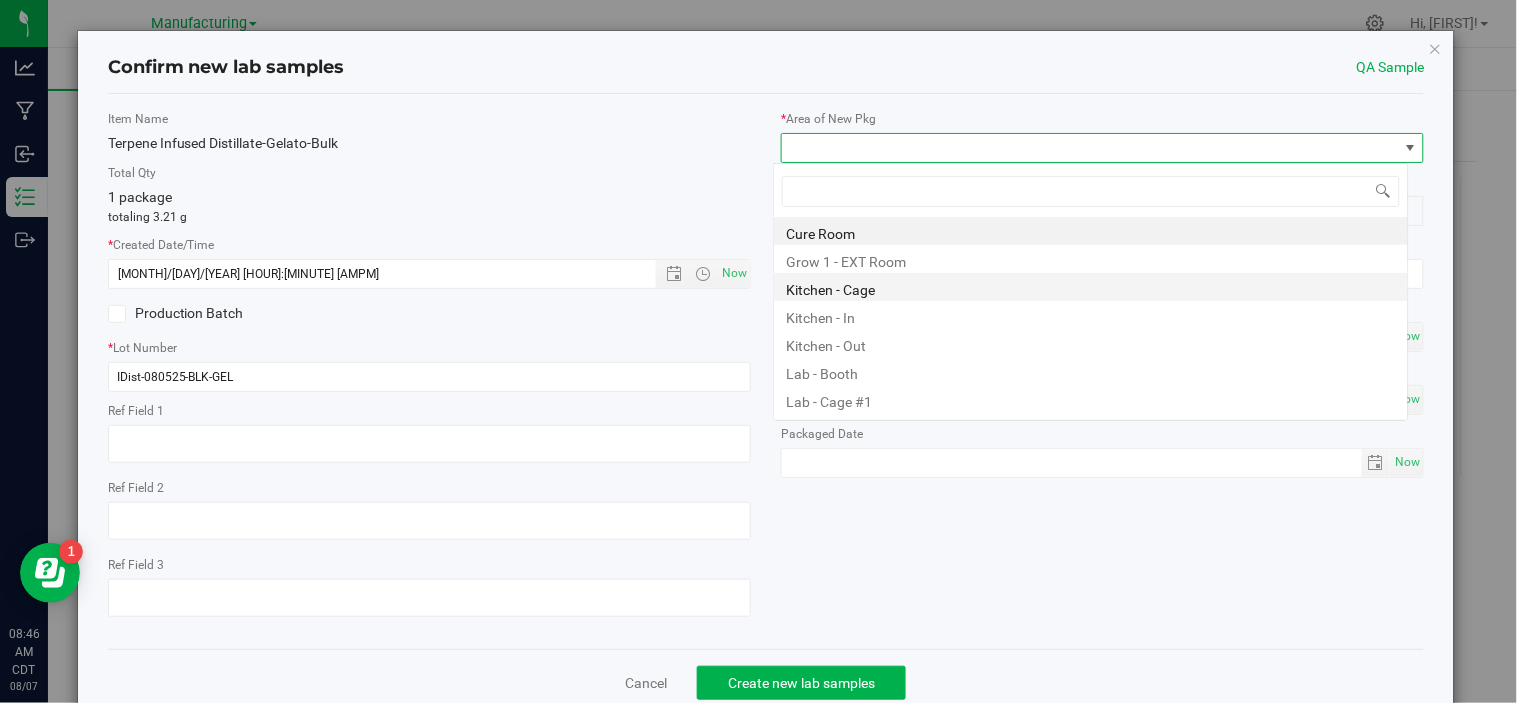 scroll, scrollTop: 99970, scrollLeft: 99363, axis: both 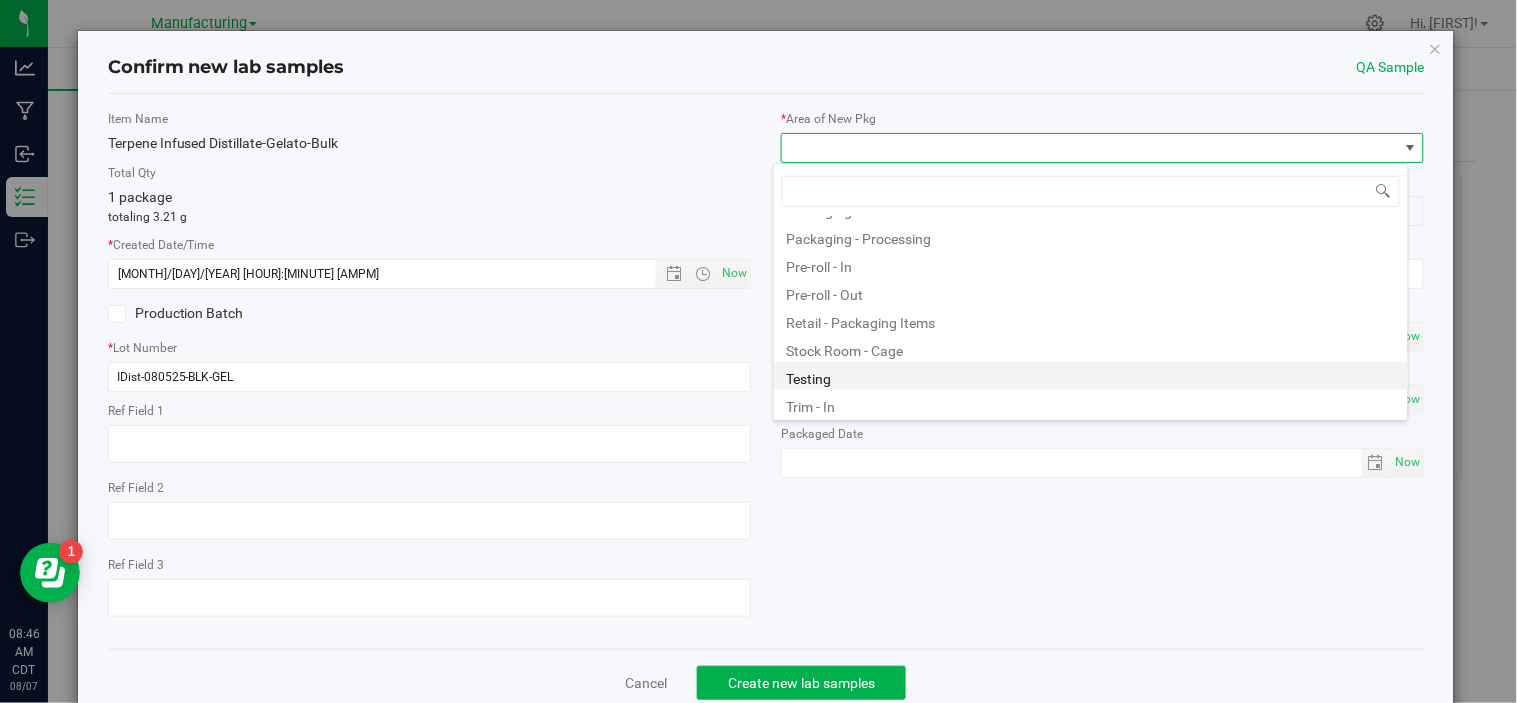 click on "Testing" at bounding box center [1091, 376] 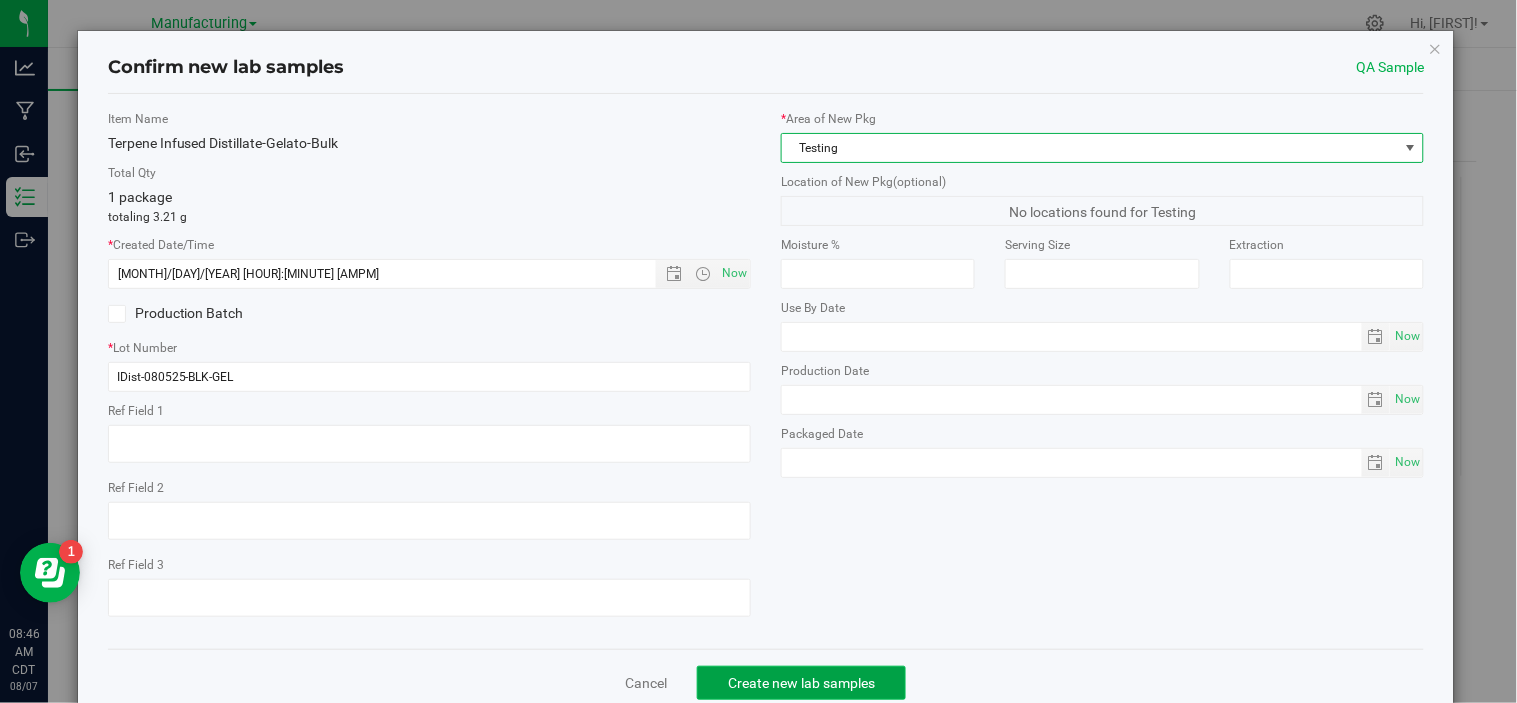 click on "Create new lab samples" 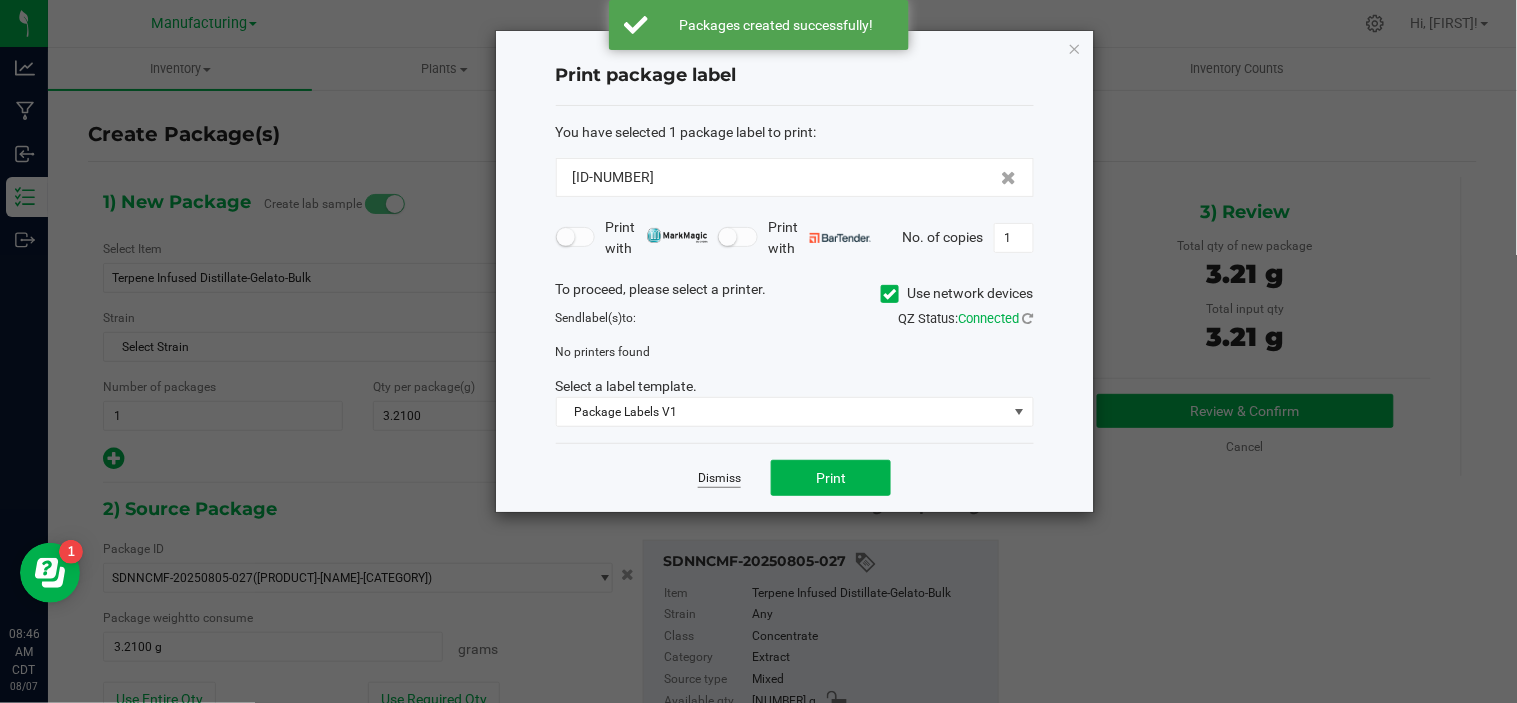 click on "Dismiss" 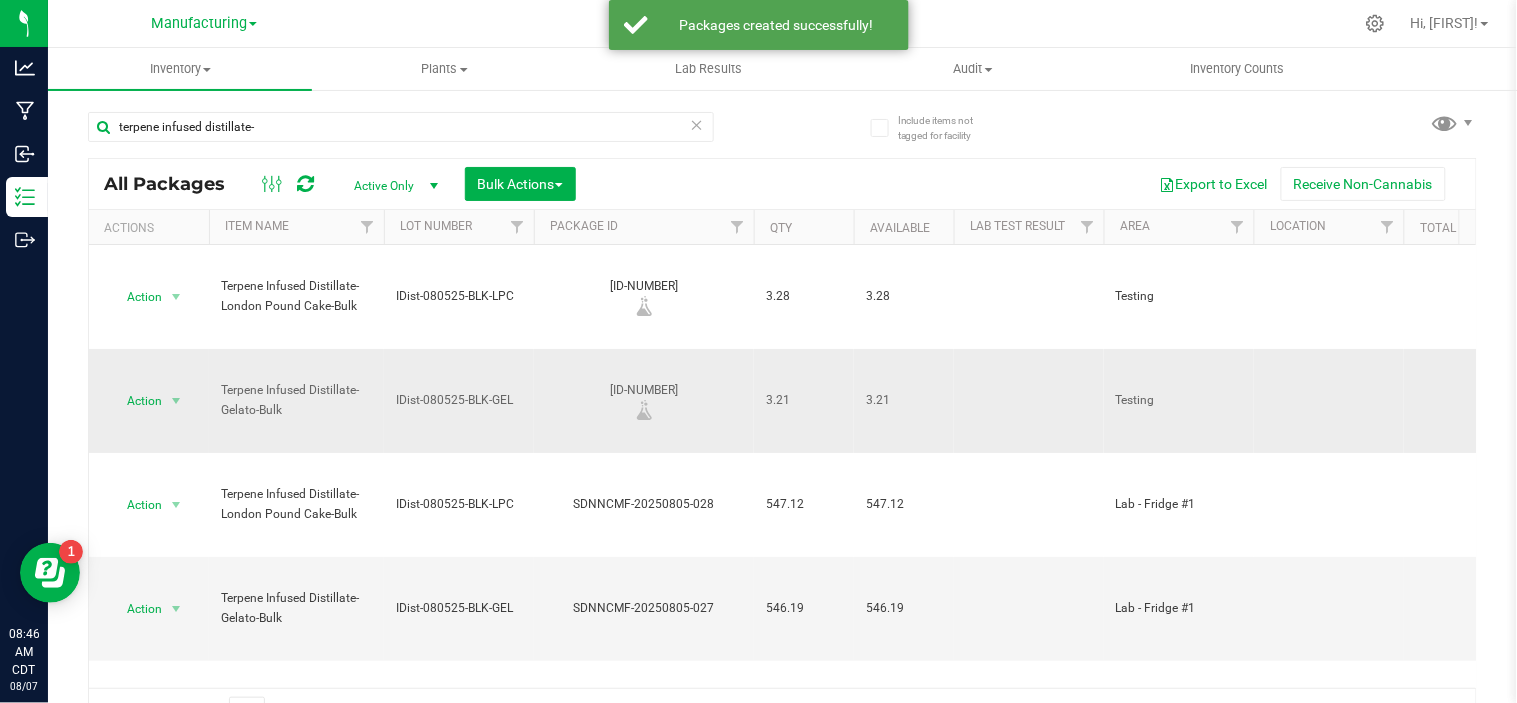 scroll, scrollTop: 34, scrollLeft: 0, axis: vertical 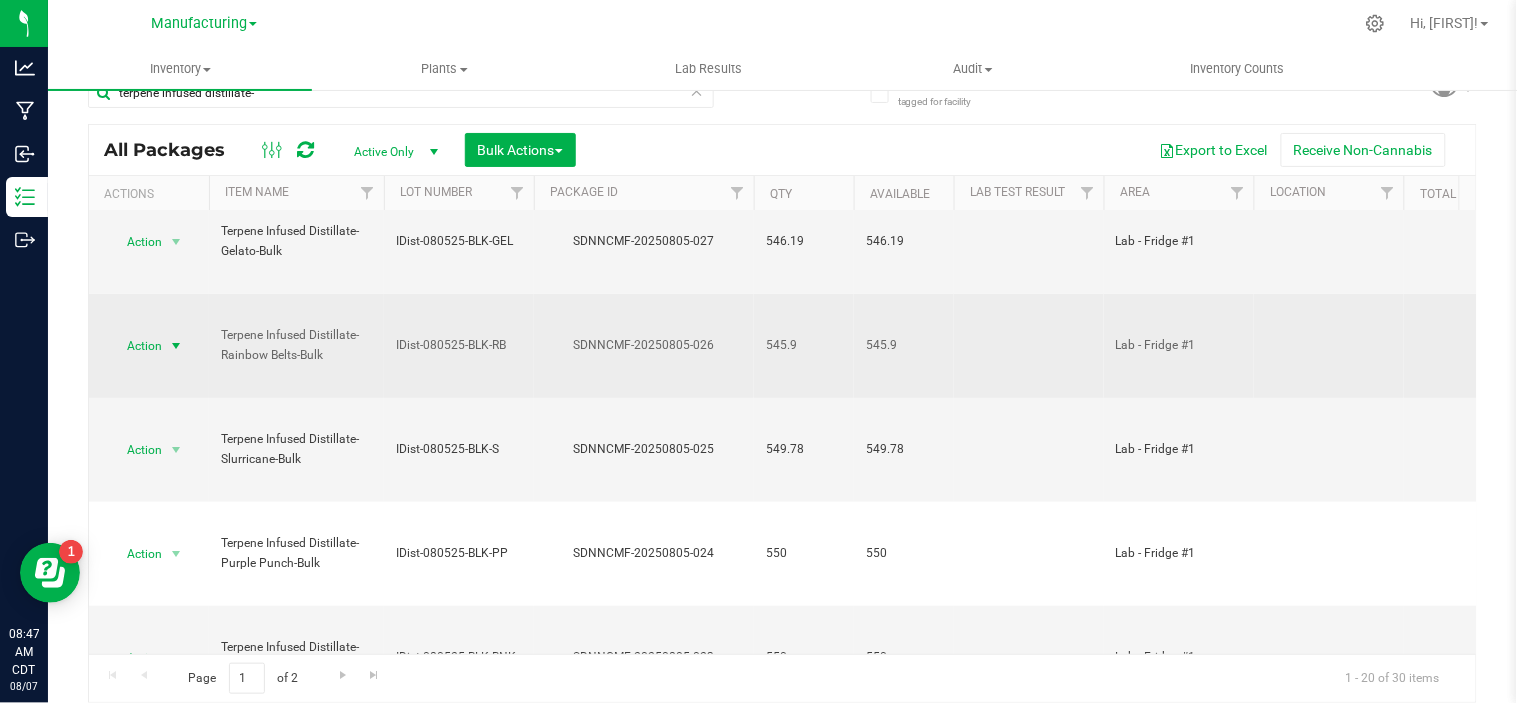 click on "Action" at bounding box center [136, 346] 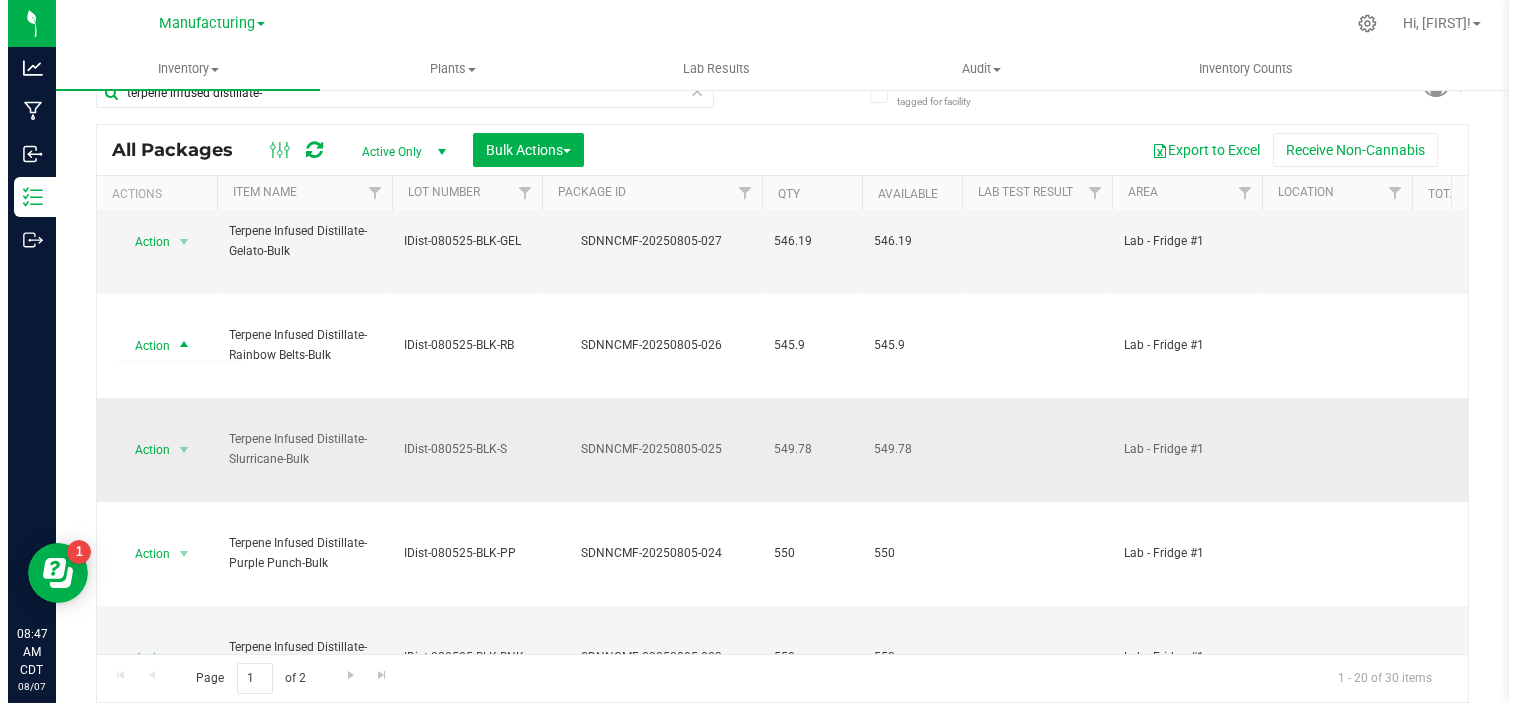 scroll, scrollTop: 444, scrollLeft: 0, axis: vertical 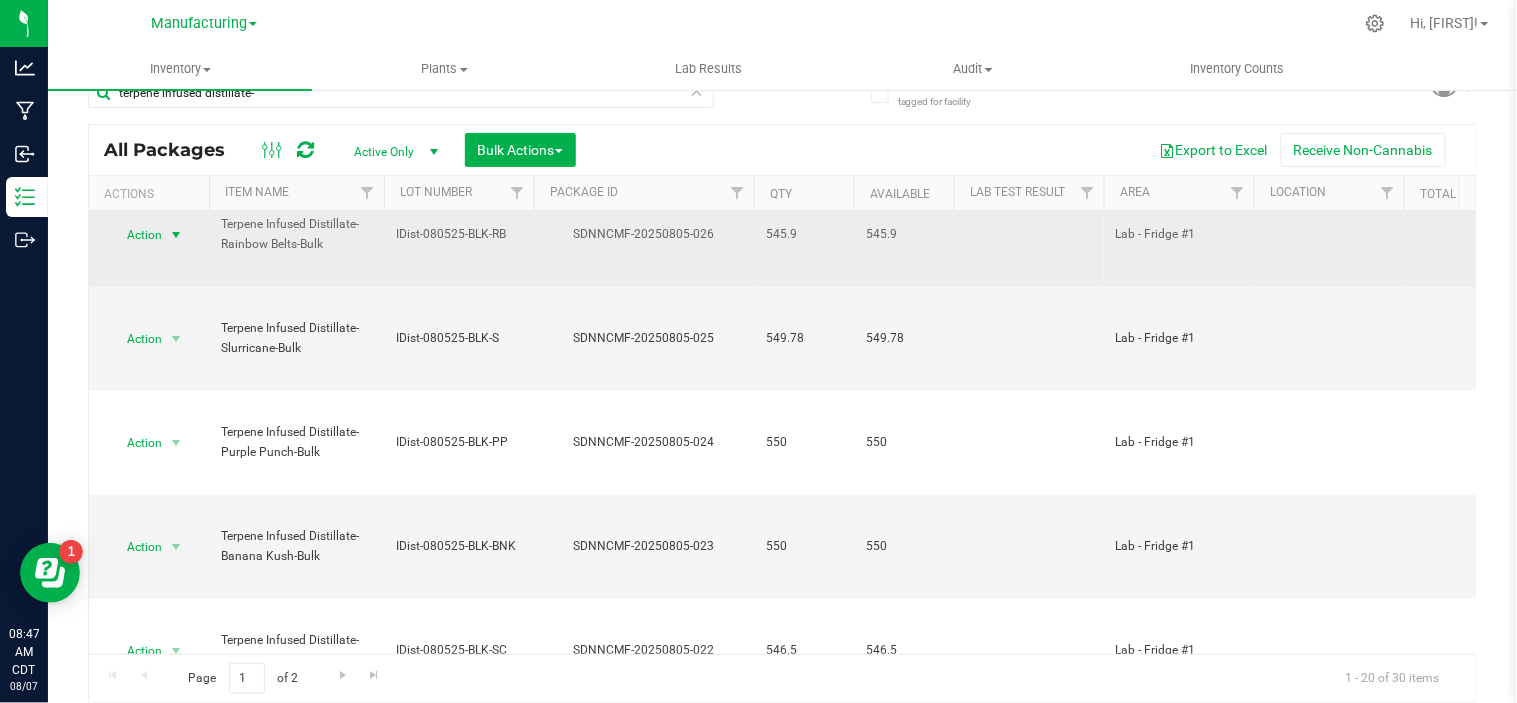 click on "Action" at bounding box center [136, 235] 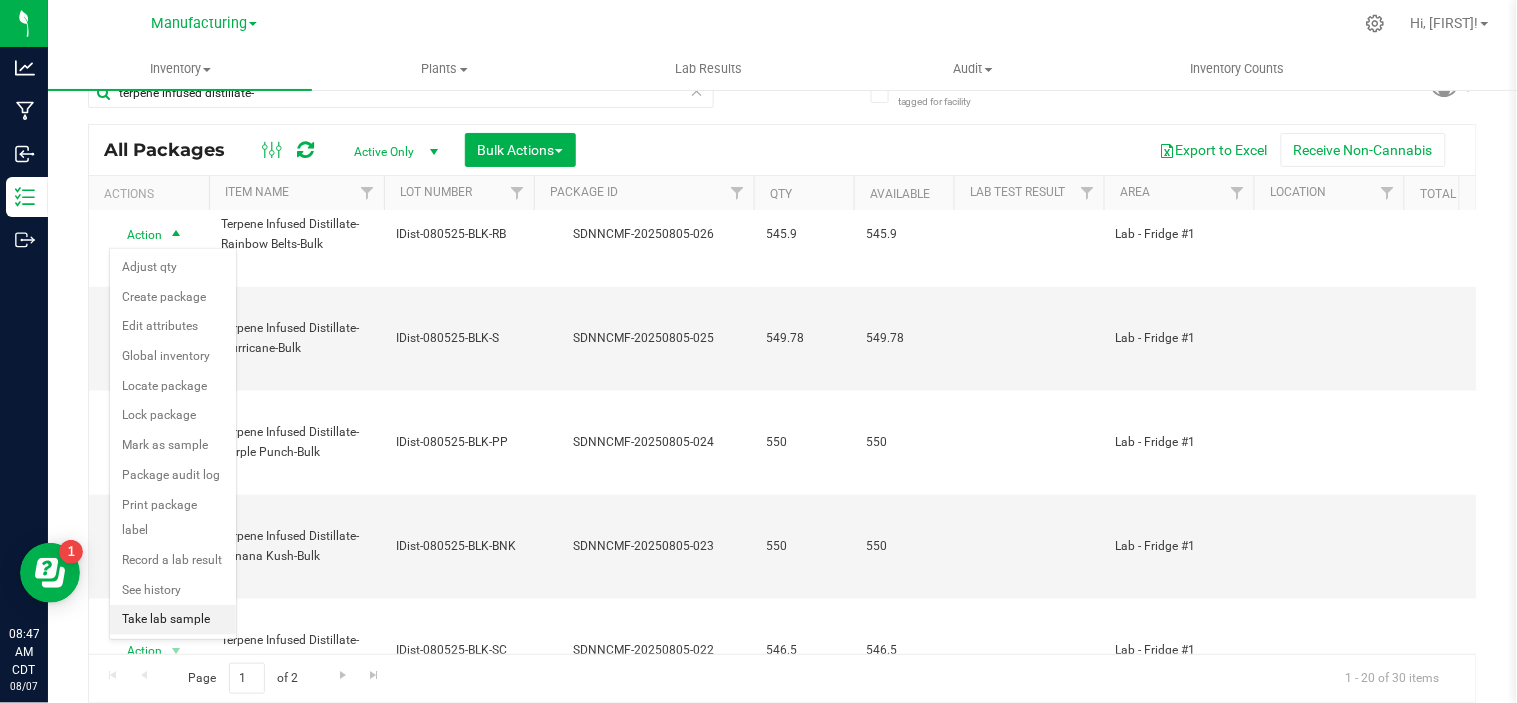 click on "Take lab sample" at bounding box center (173, 620) 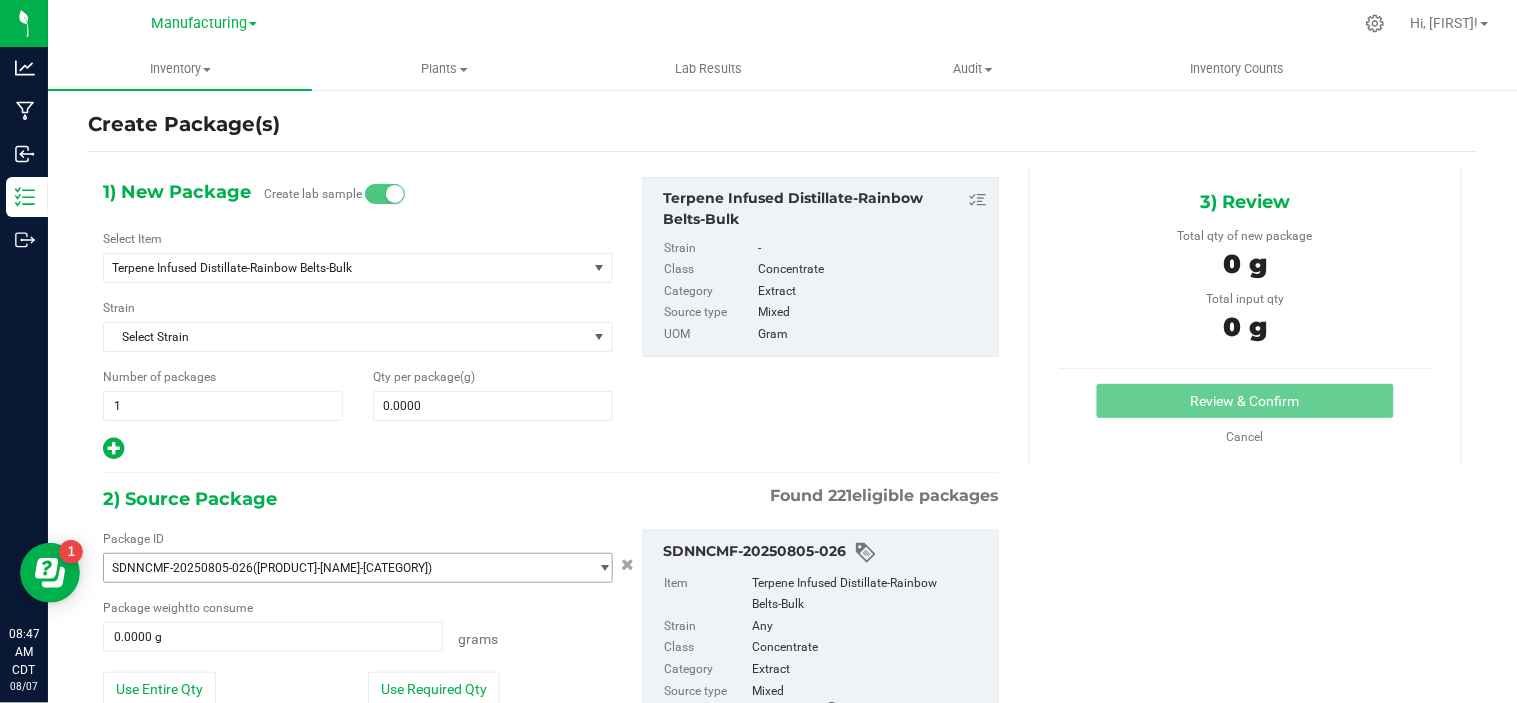 scroll, scrollTop: 34, scrollLeft: 0, axis: vertical 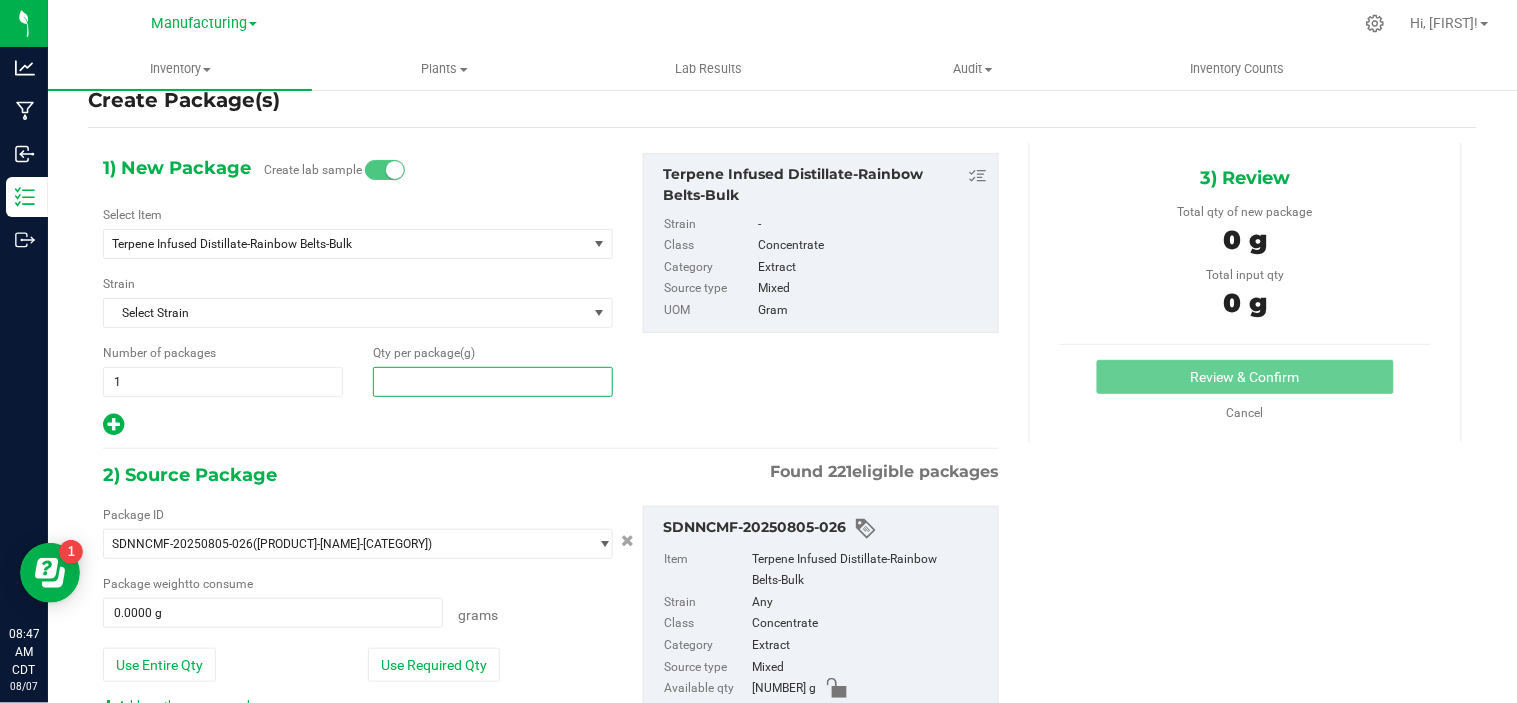 click at bounding box center [493, 382] 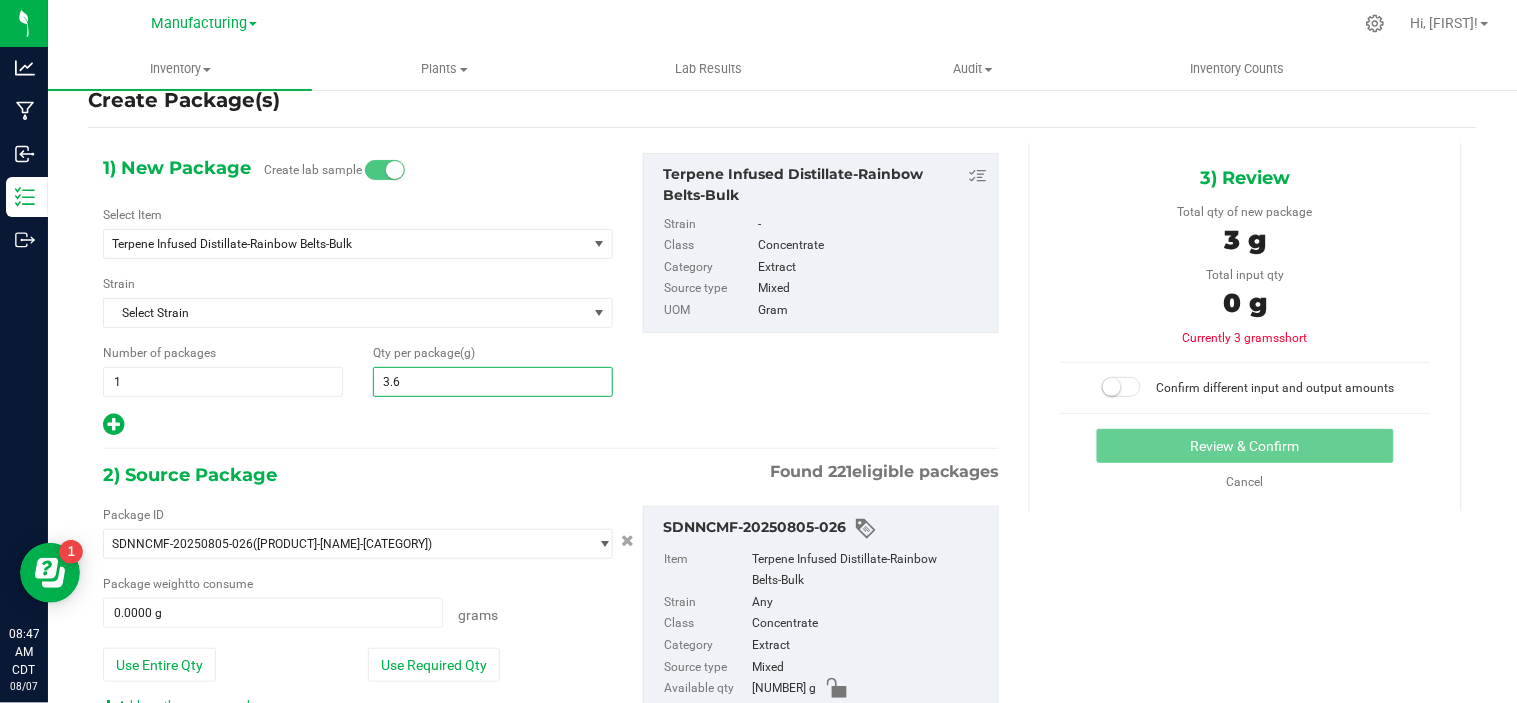 type on "3.64" 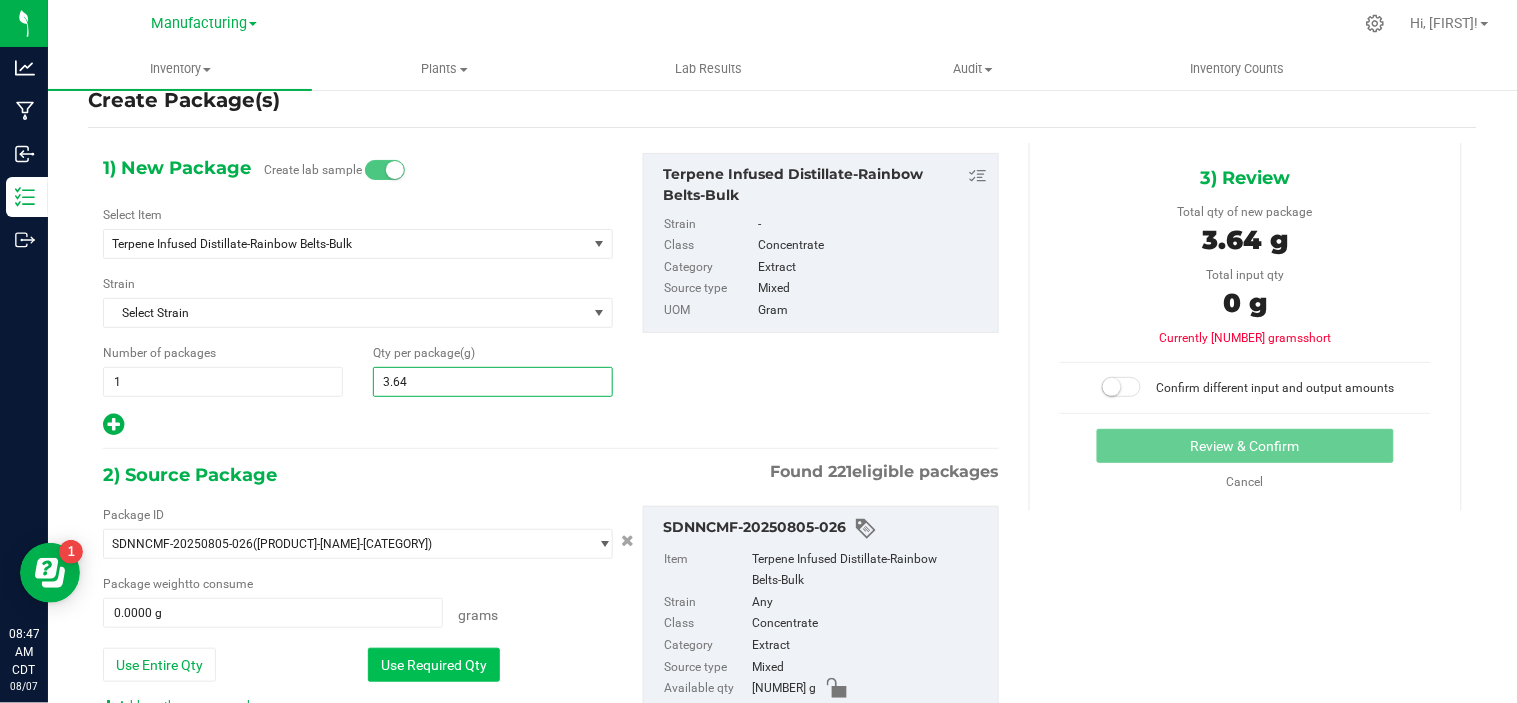 type on "3.6400" 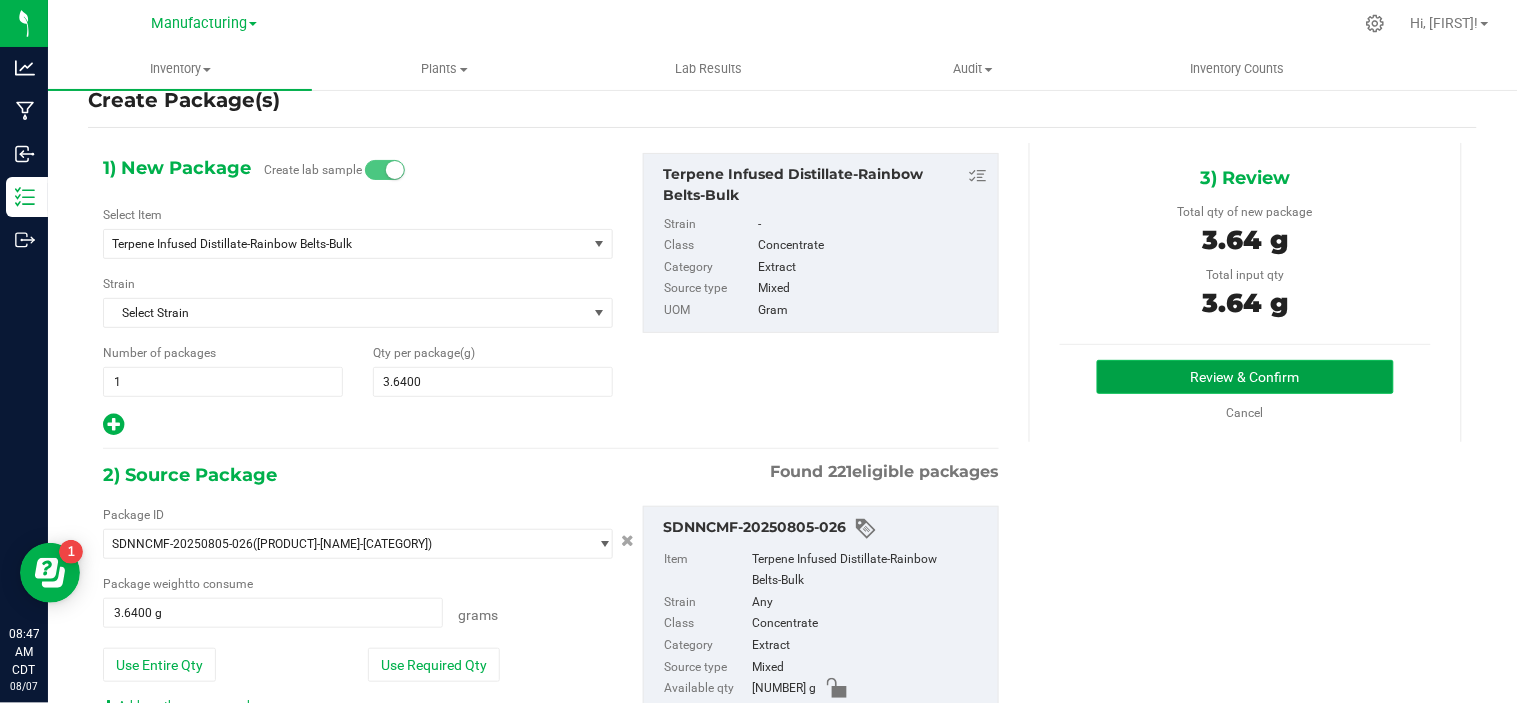 click on "Review & Confirm" at bounding box center (1245, 377) 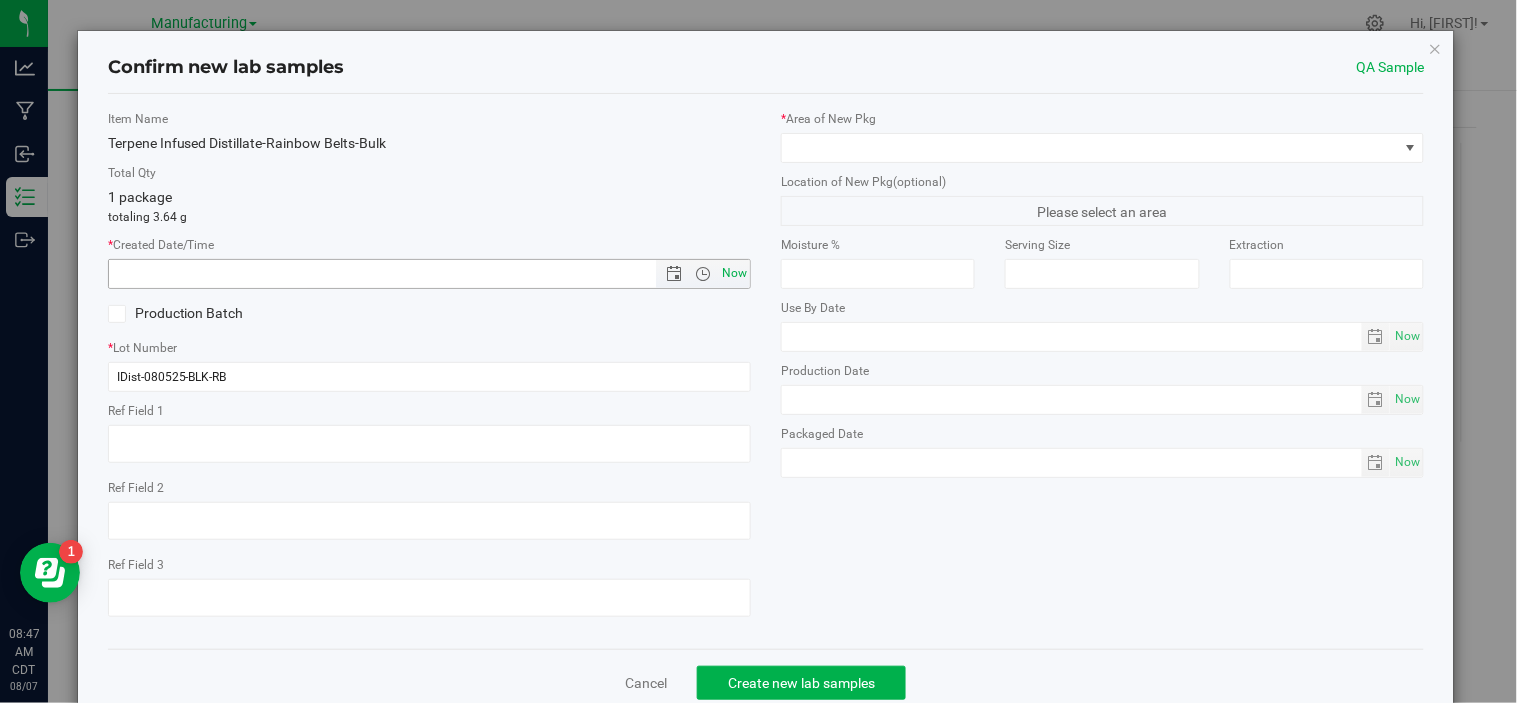 click on "Now" at bounding box center (735, 273) 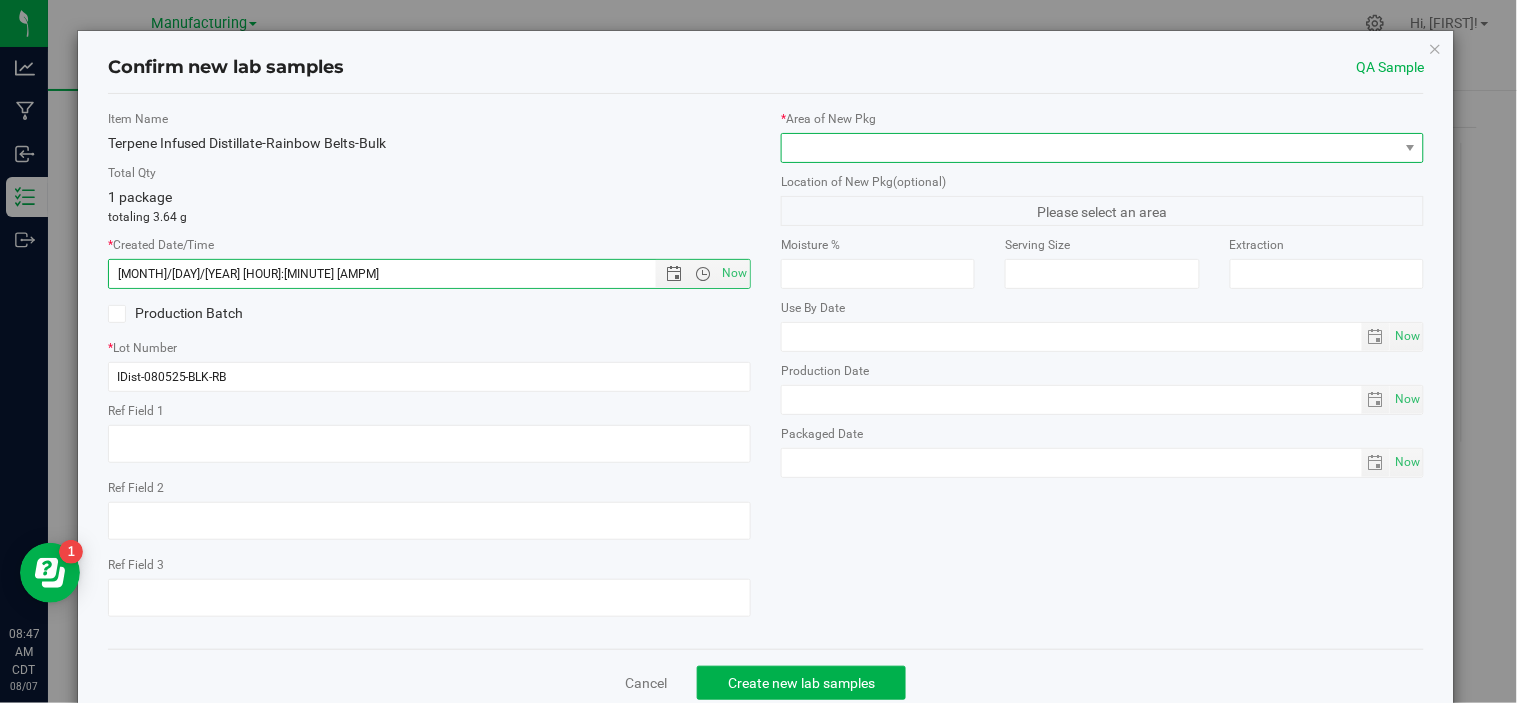 click at bounding box center (1090, 148) 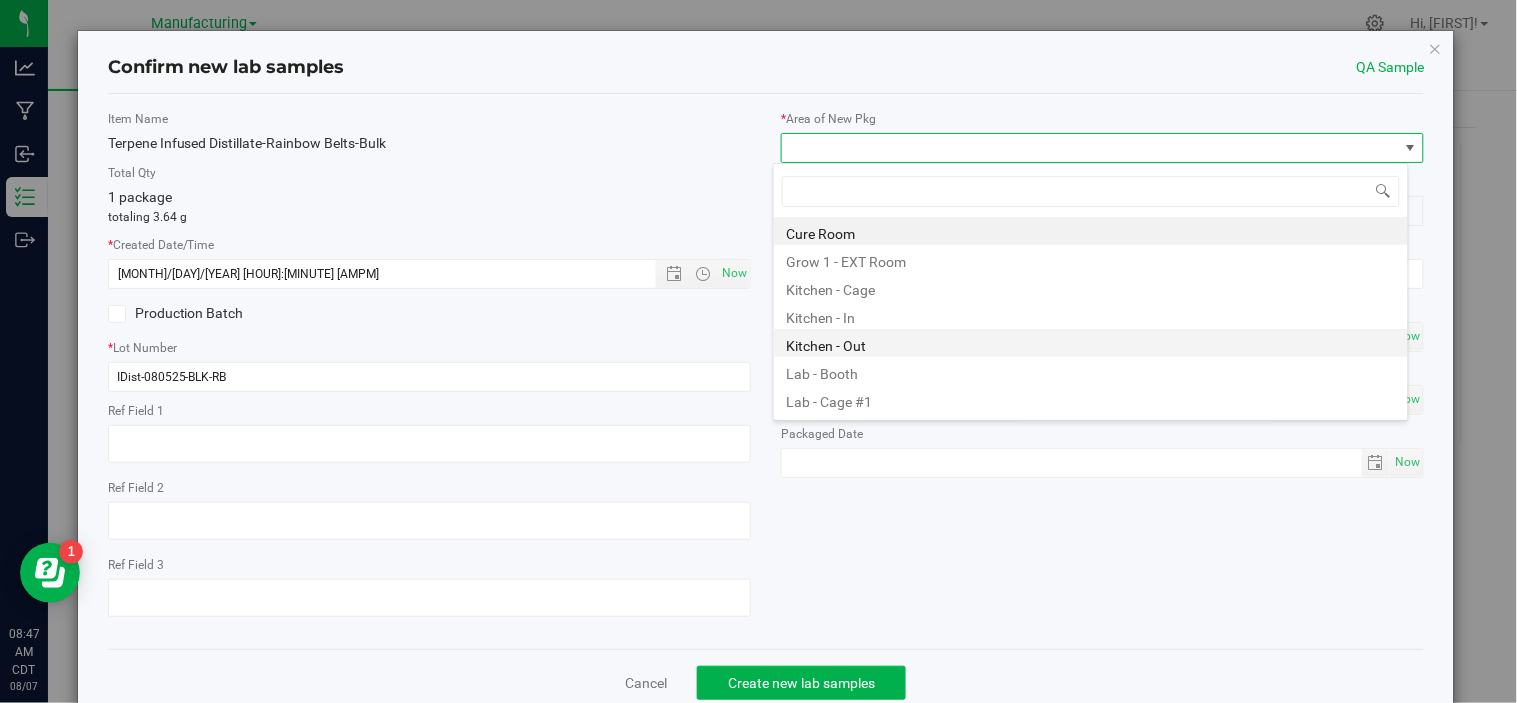 scroll, scrollTop: 99970, scrollLeft: 99363, axis: both 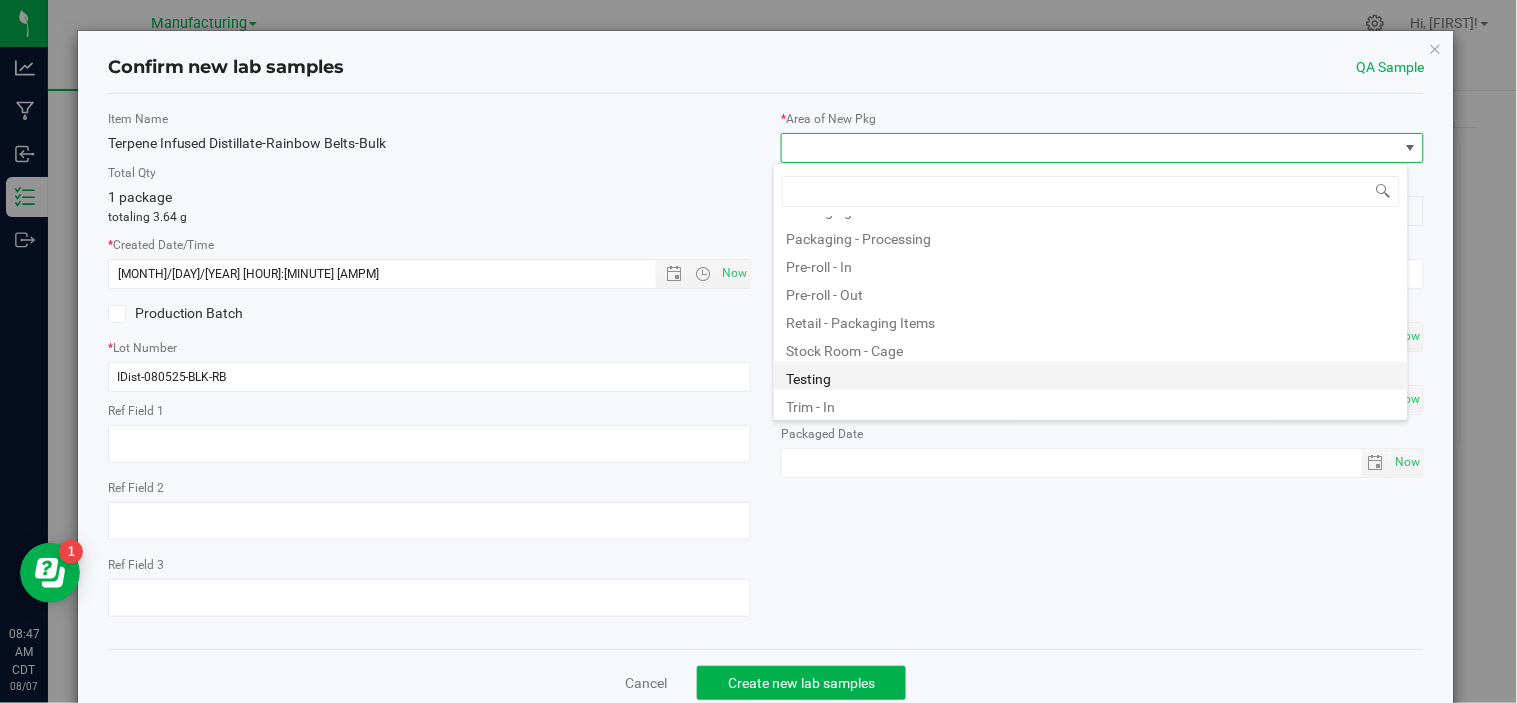 click on "Testing" at bounding box center (1091, 376) 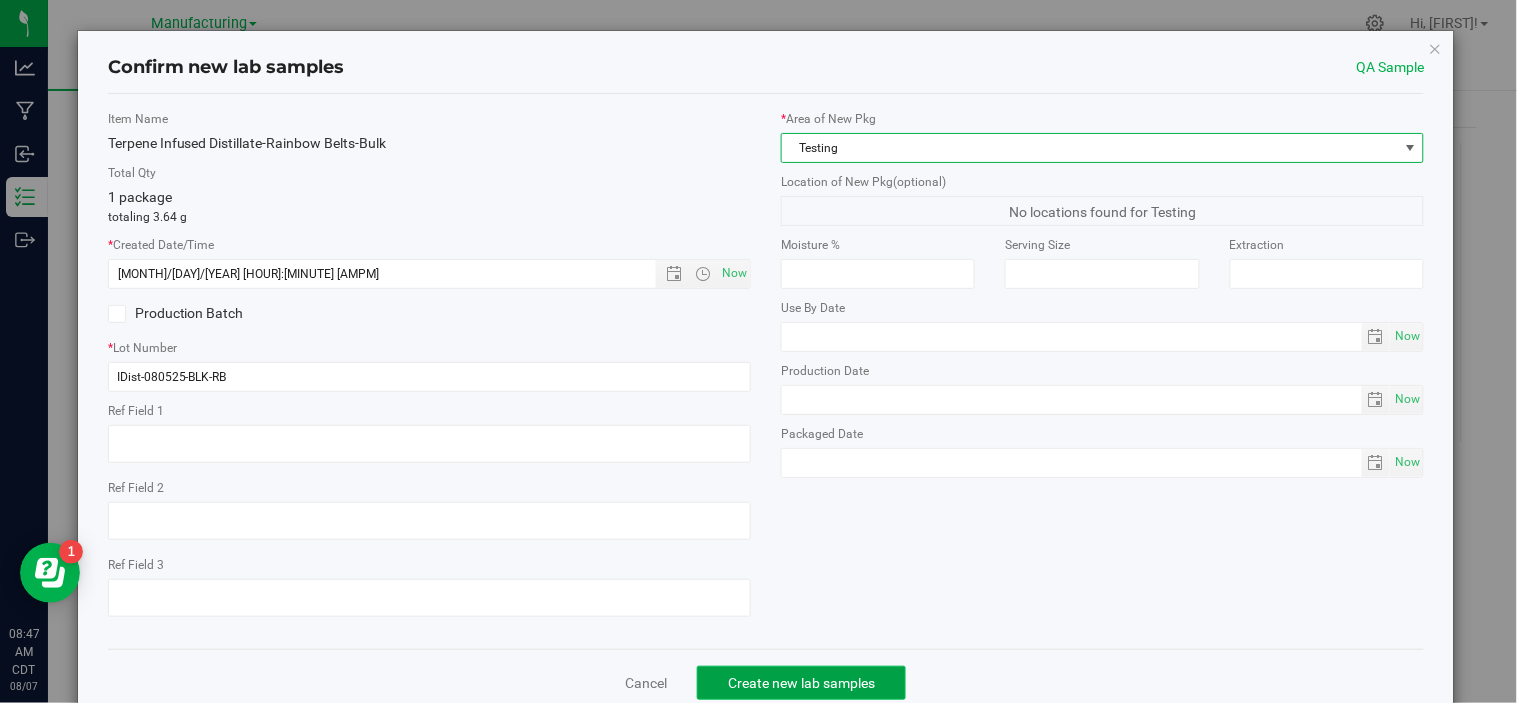 click on "Create new lab samples" 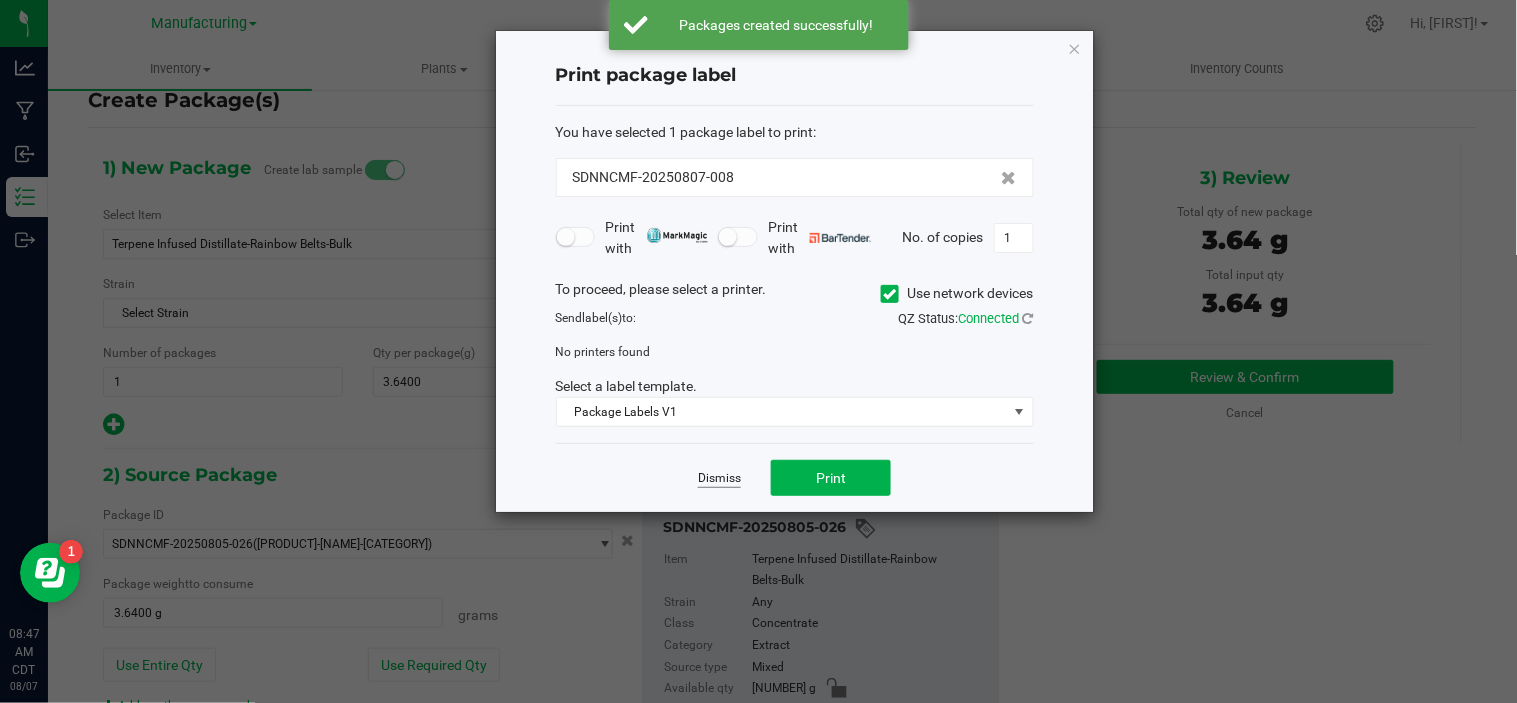 click on "Dismiss" 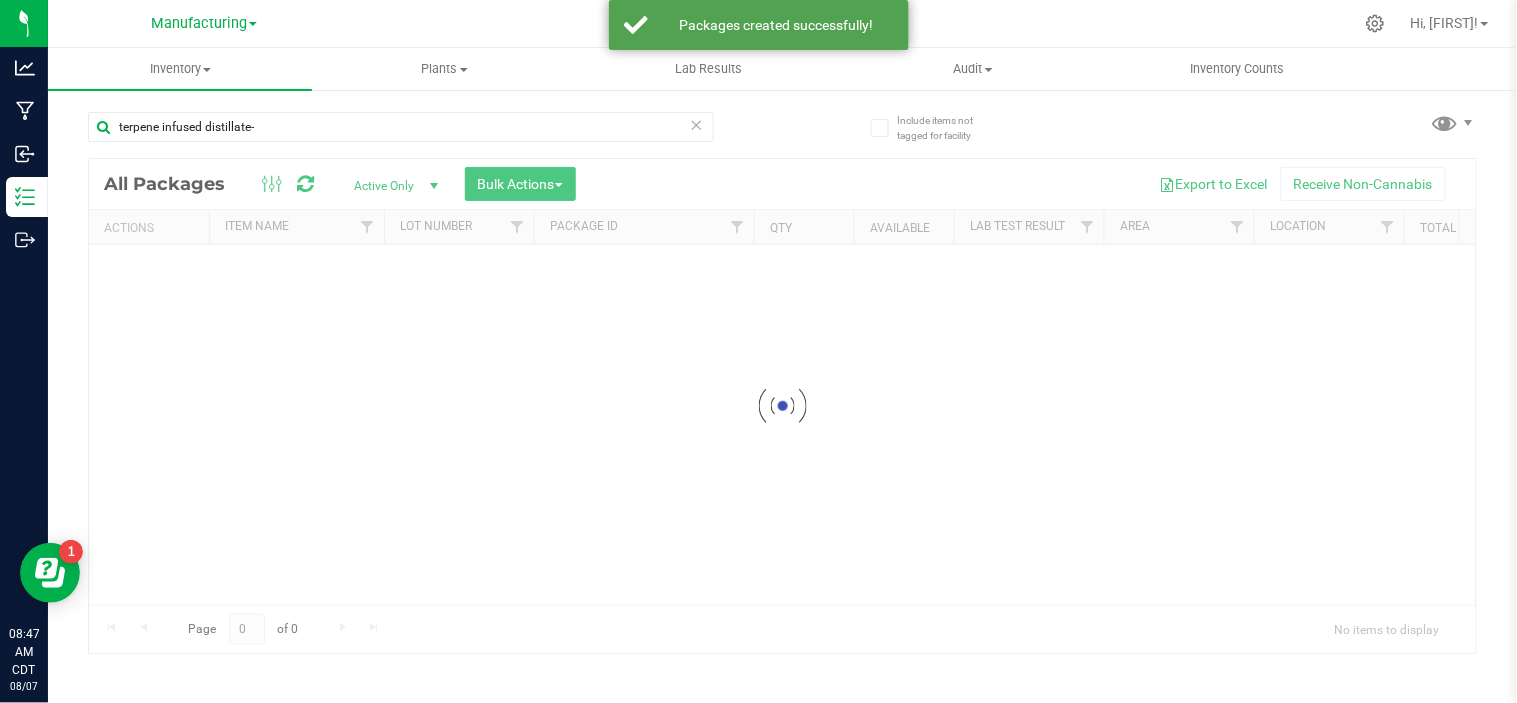 scroll, scrollTop: 0, scrollLeft: 0, axis: both 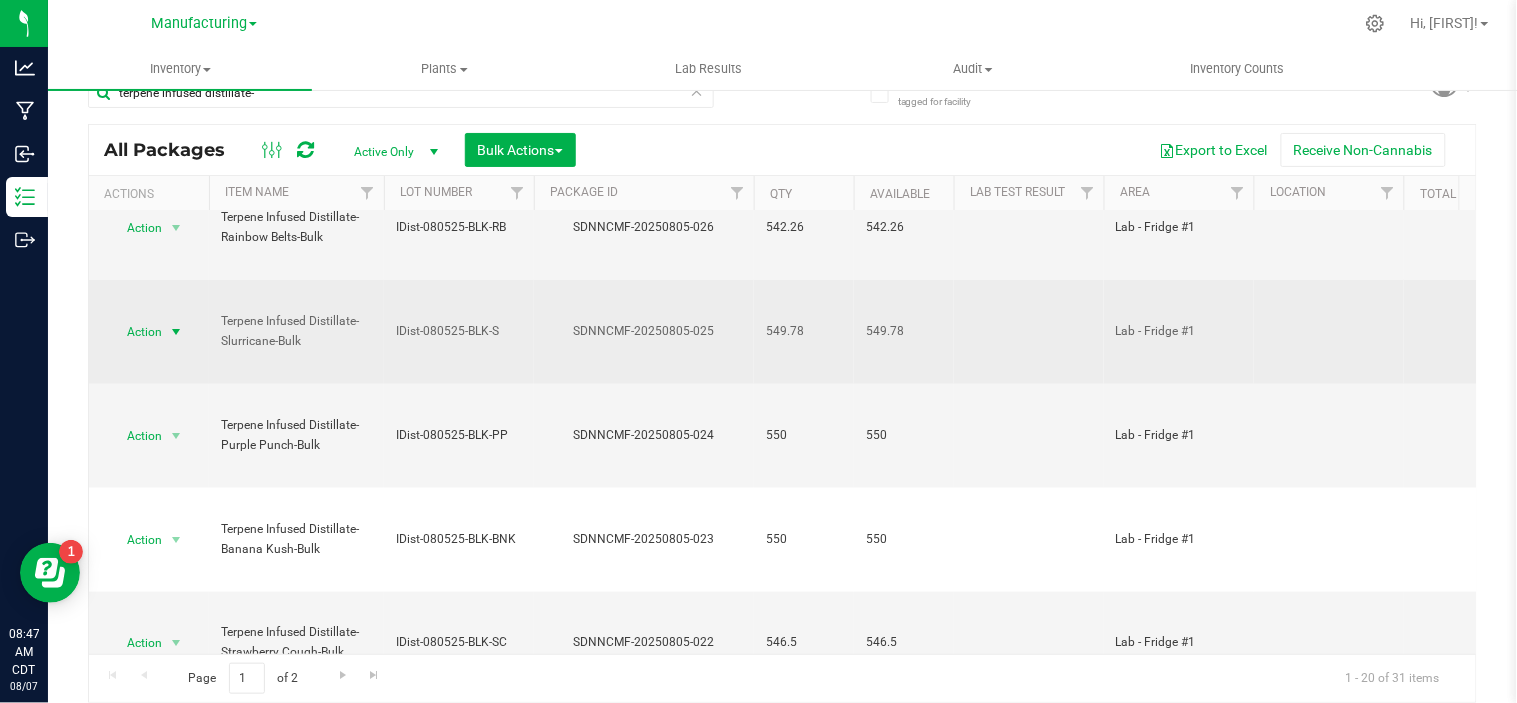 click on "Action" at bounding box center (136, 332) 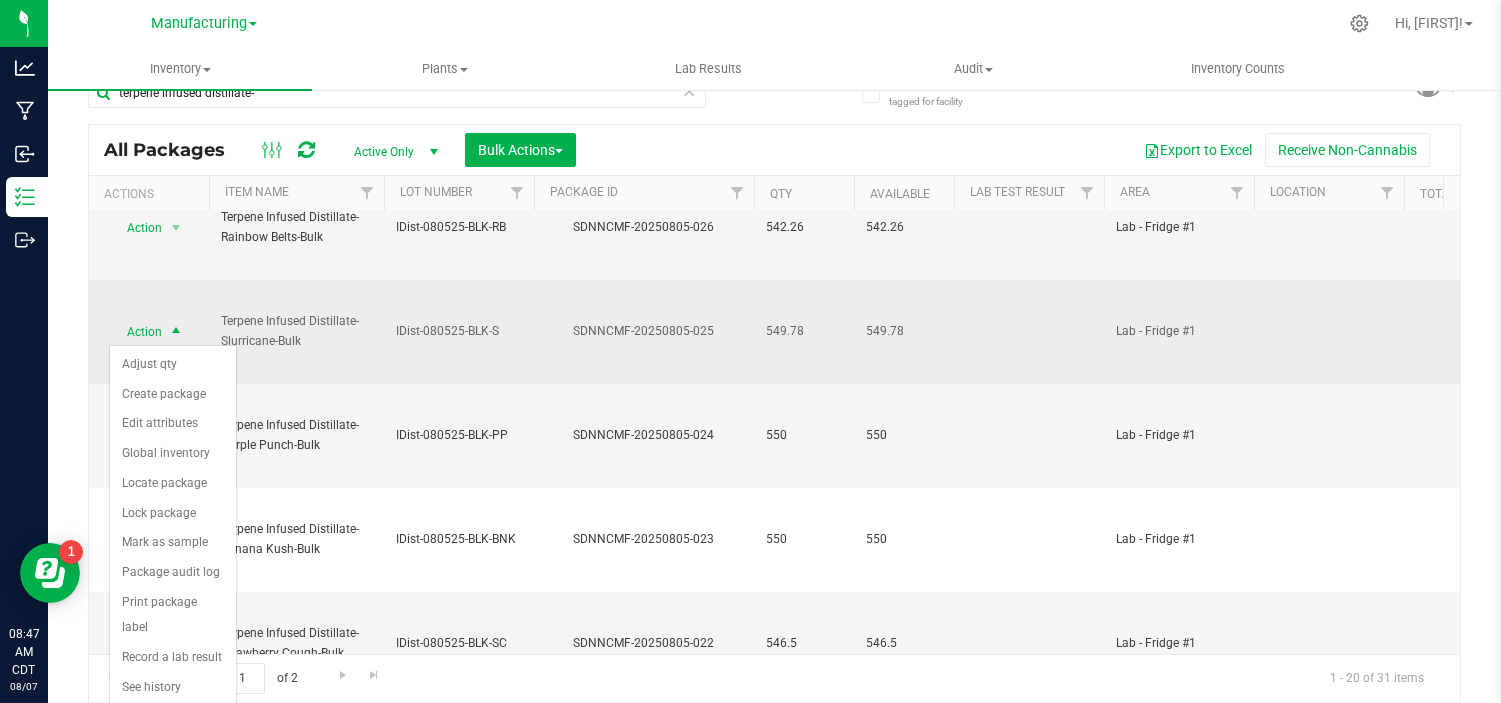 click on "IDist-080525-BLK-S" at bounding box center (459, 332) 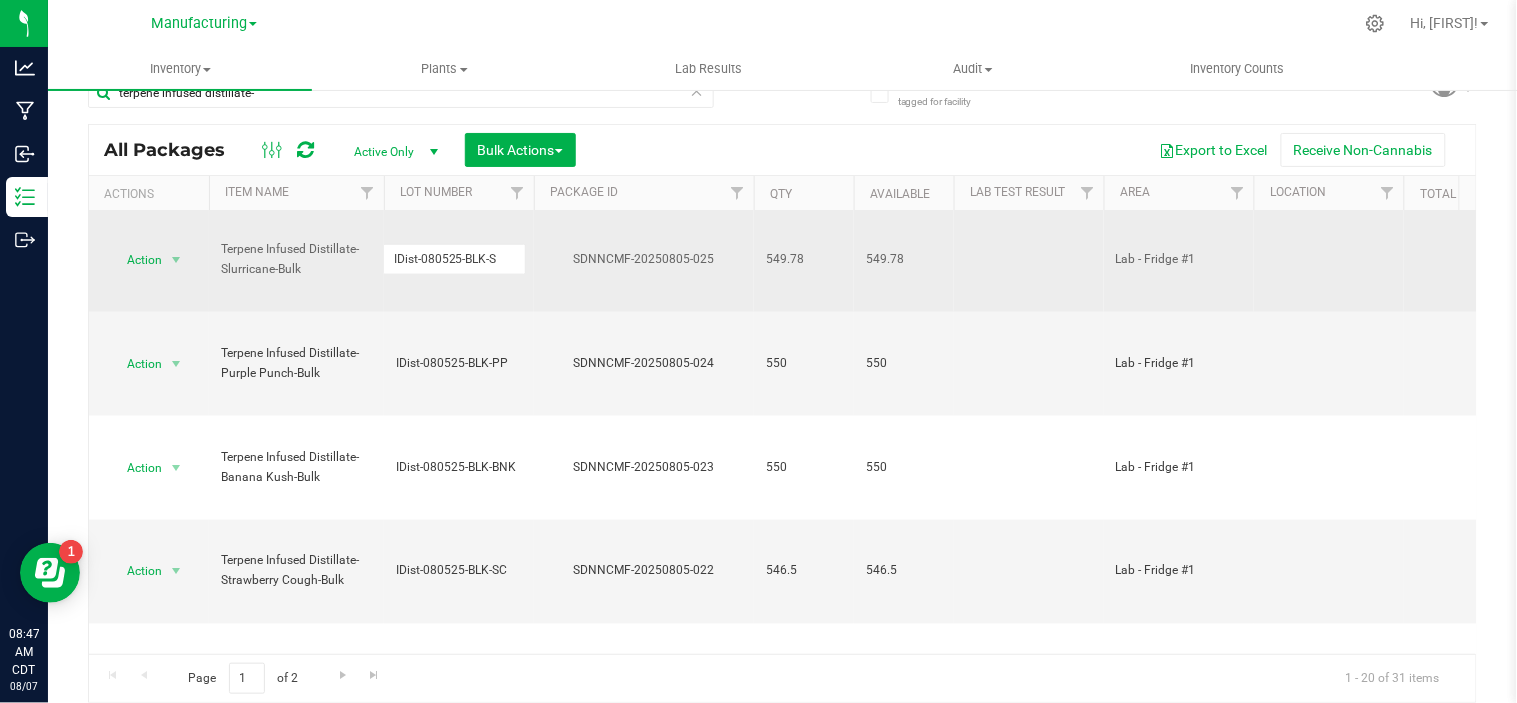 scroll, scrollTop: 666, scrollLeft: 0, axis: vertical 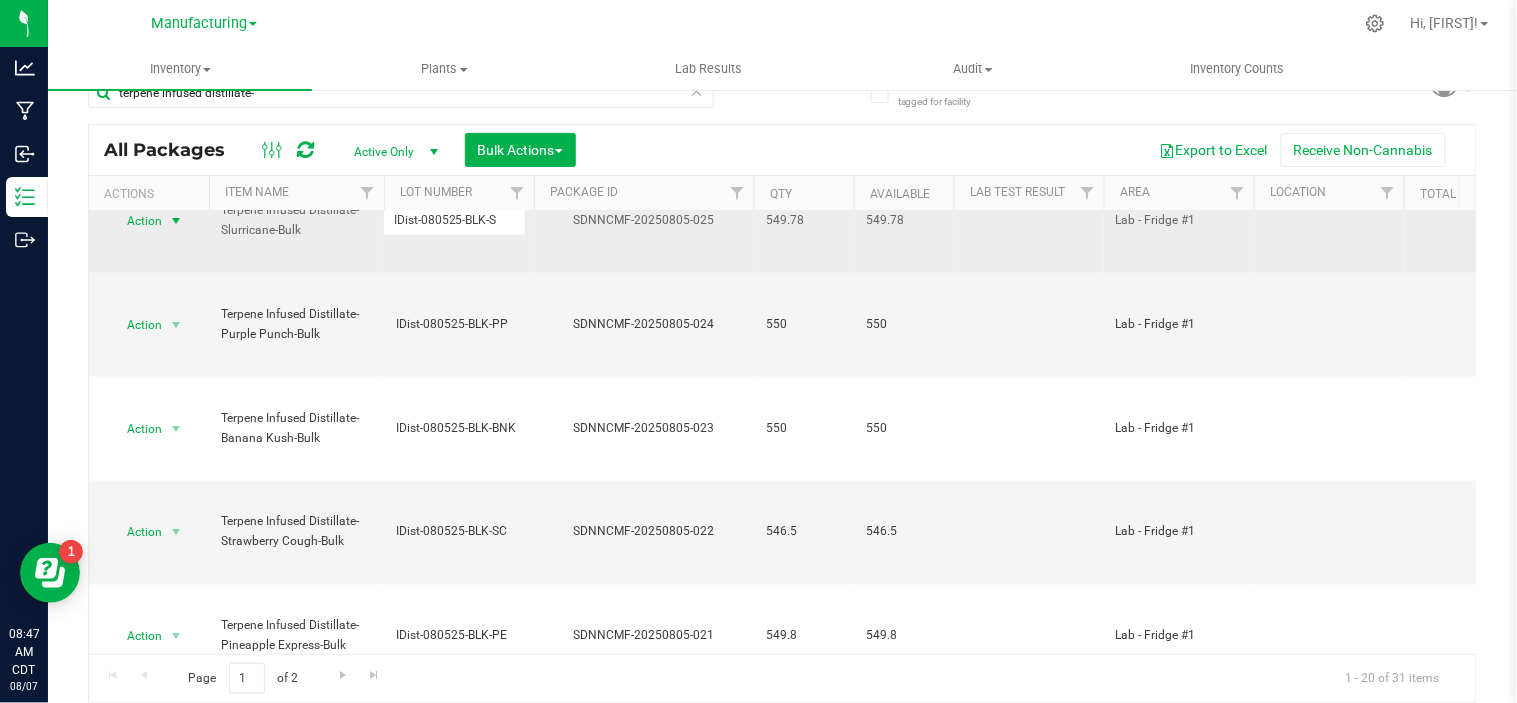 click at bounding box center (176, 221) 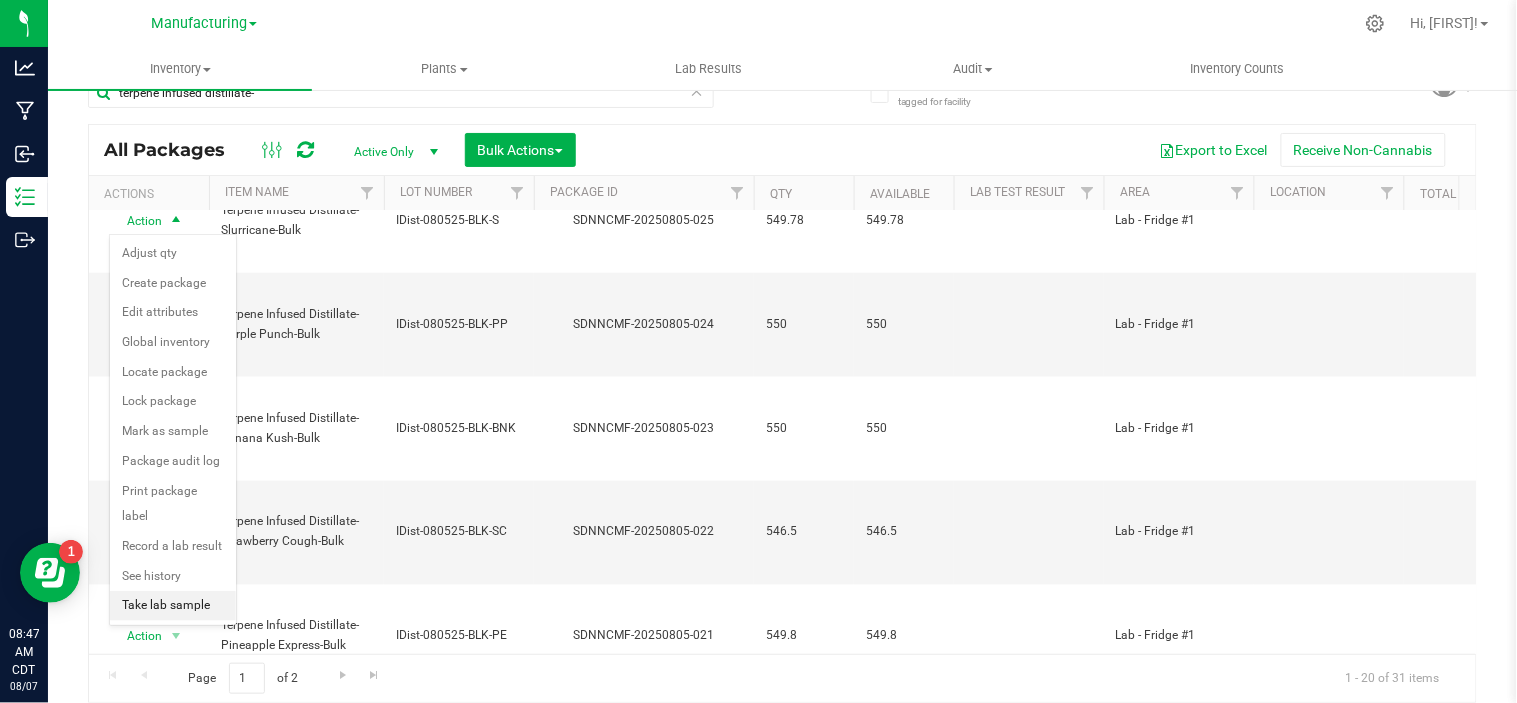 click on "Take lab sample" at bounding box center (173, 606) 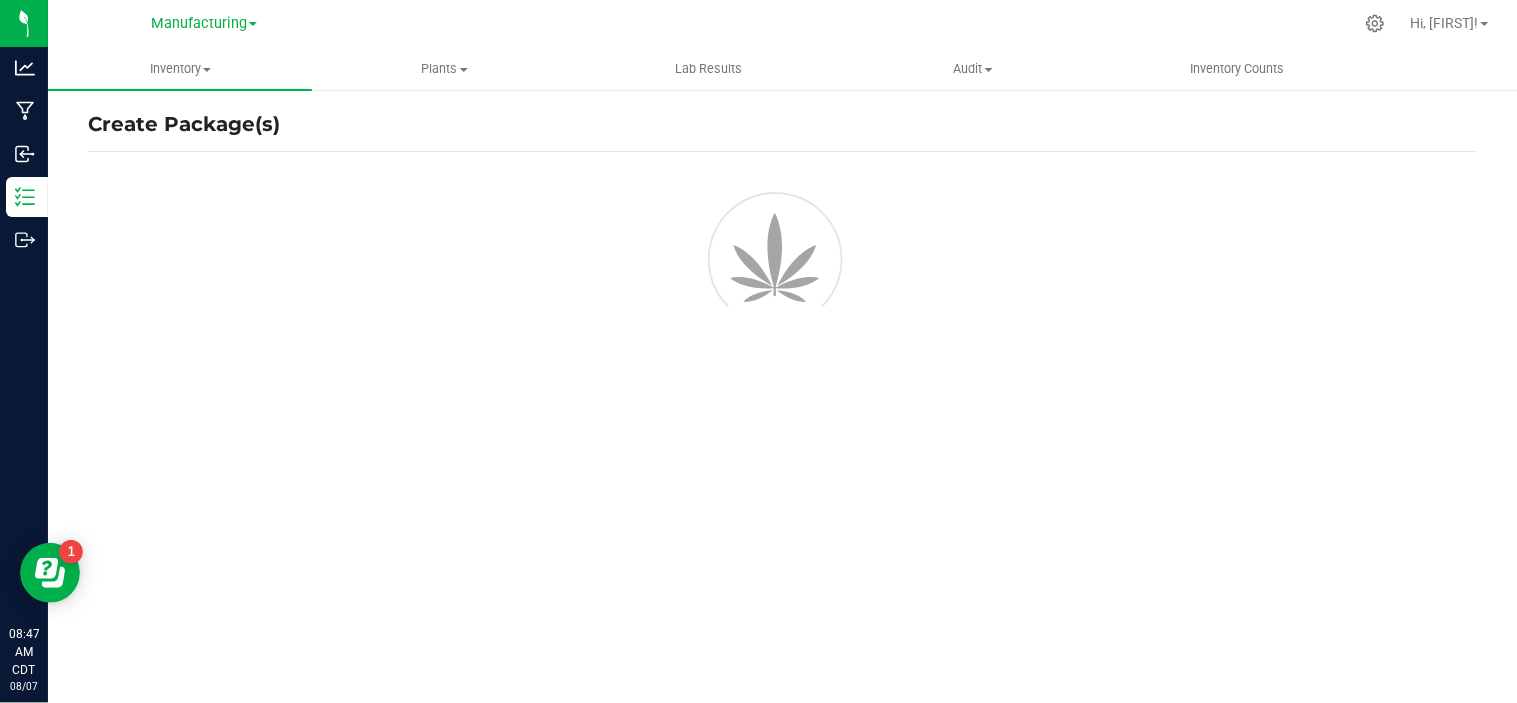 scroll, scrollTop: 10, scrollLeft: 0, axis: vertical 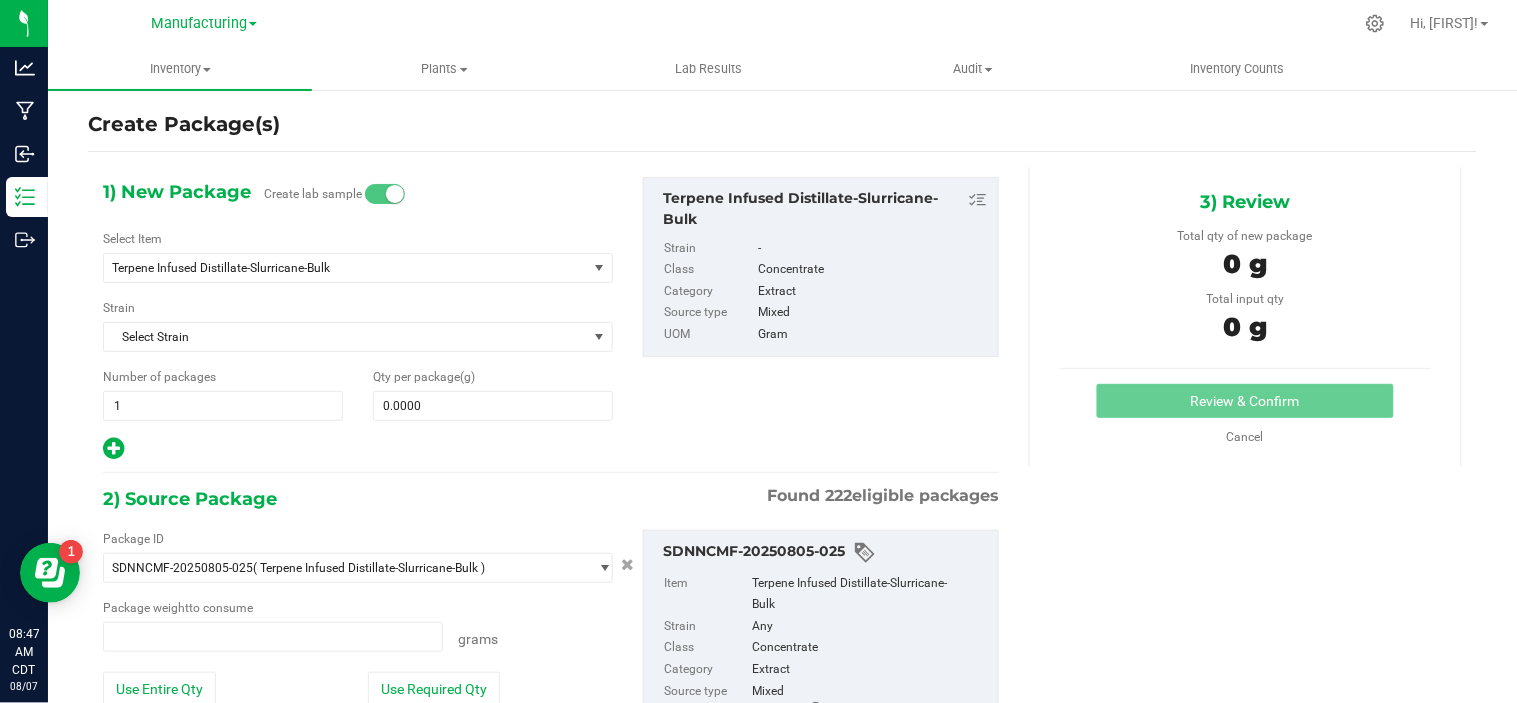 type on "0.0000 g" 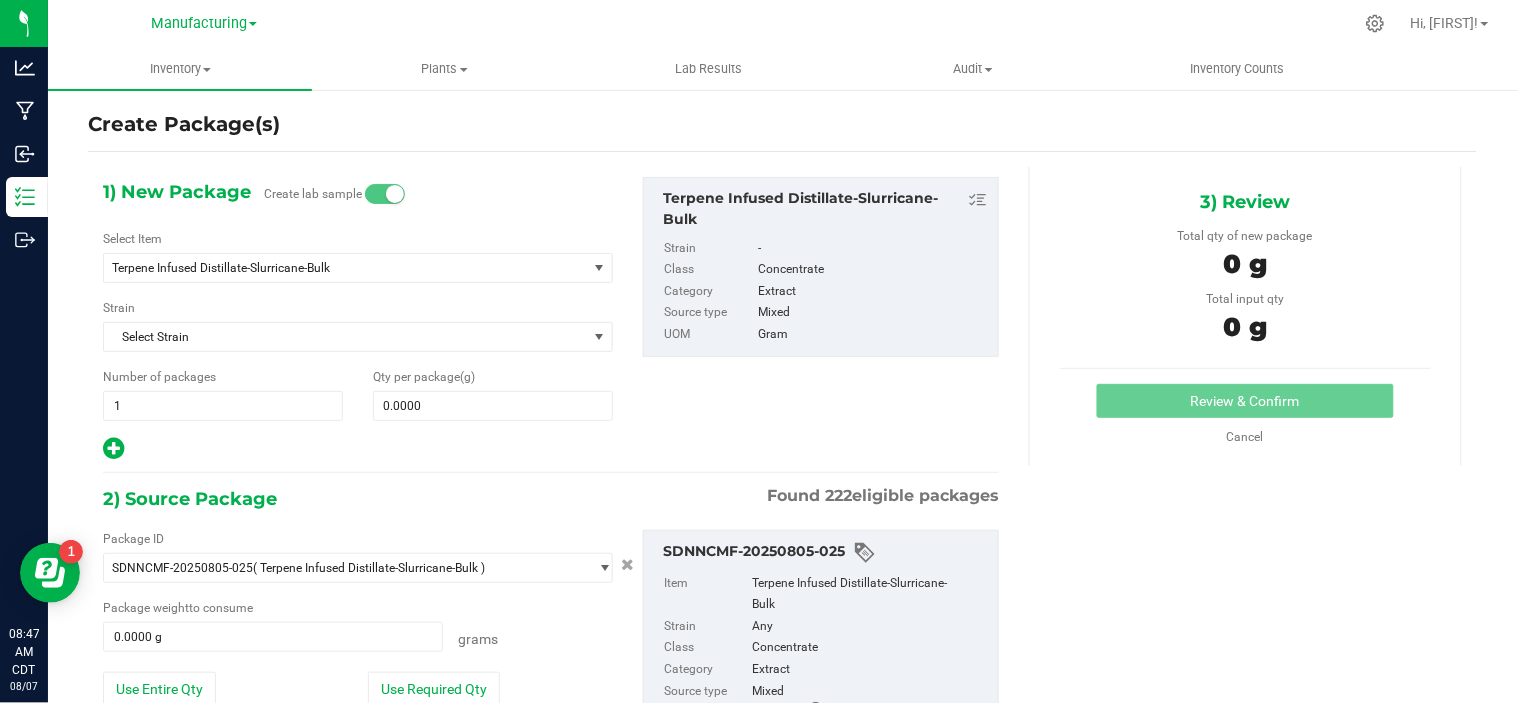scroll, scrollTop: 34, scrollLeft: 0, axis: vertical 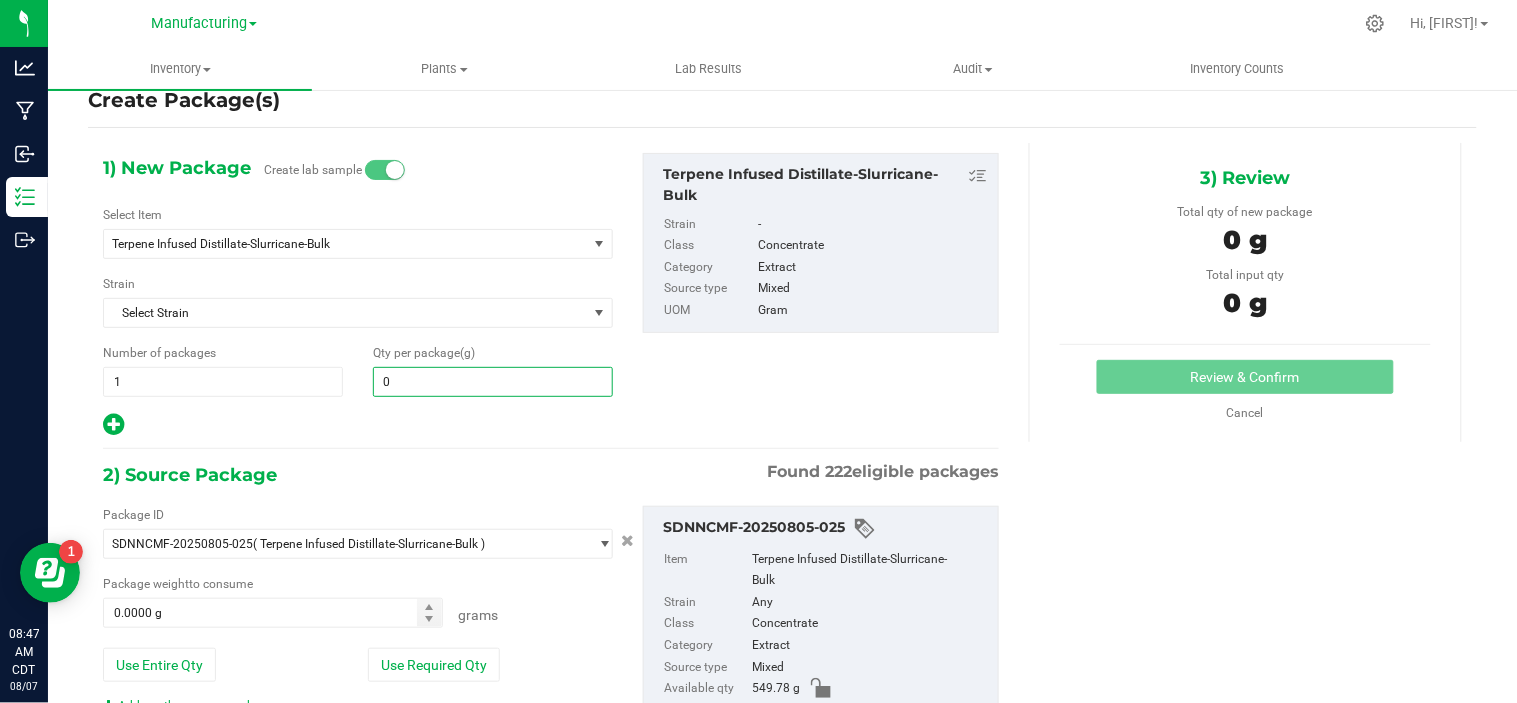 type 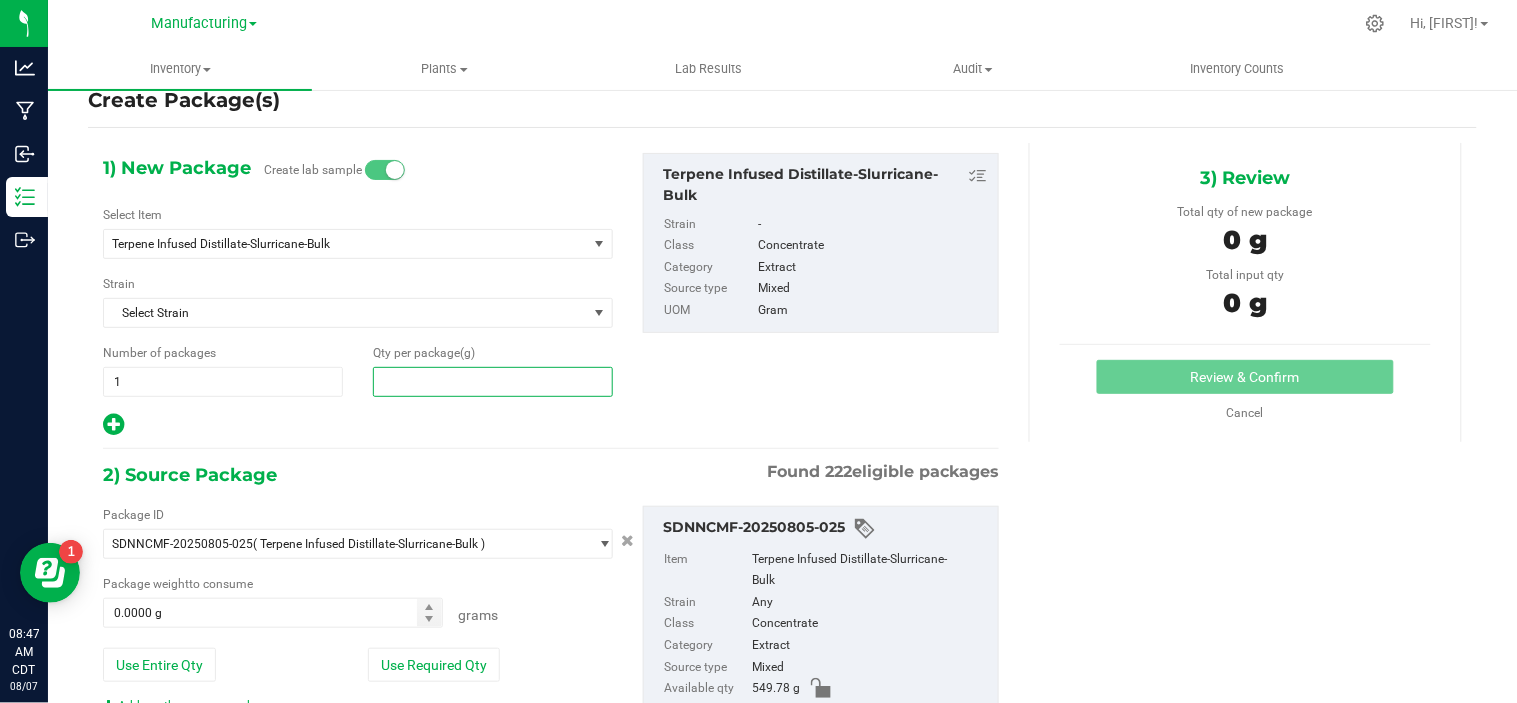 click at bounding box center (493, 382) 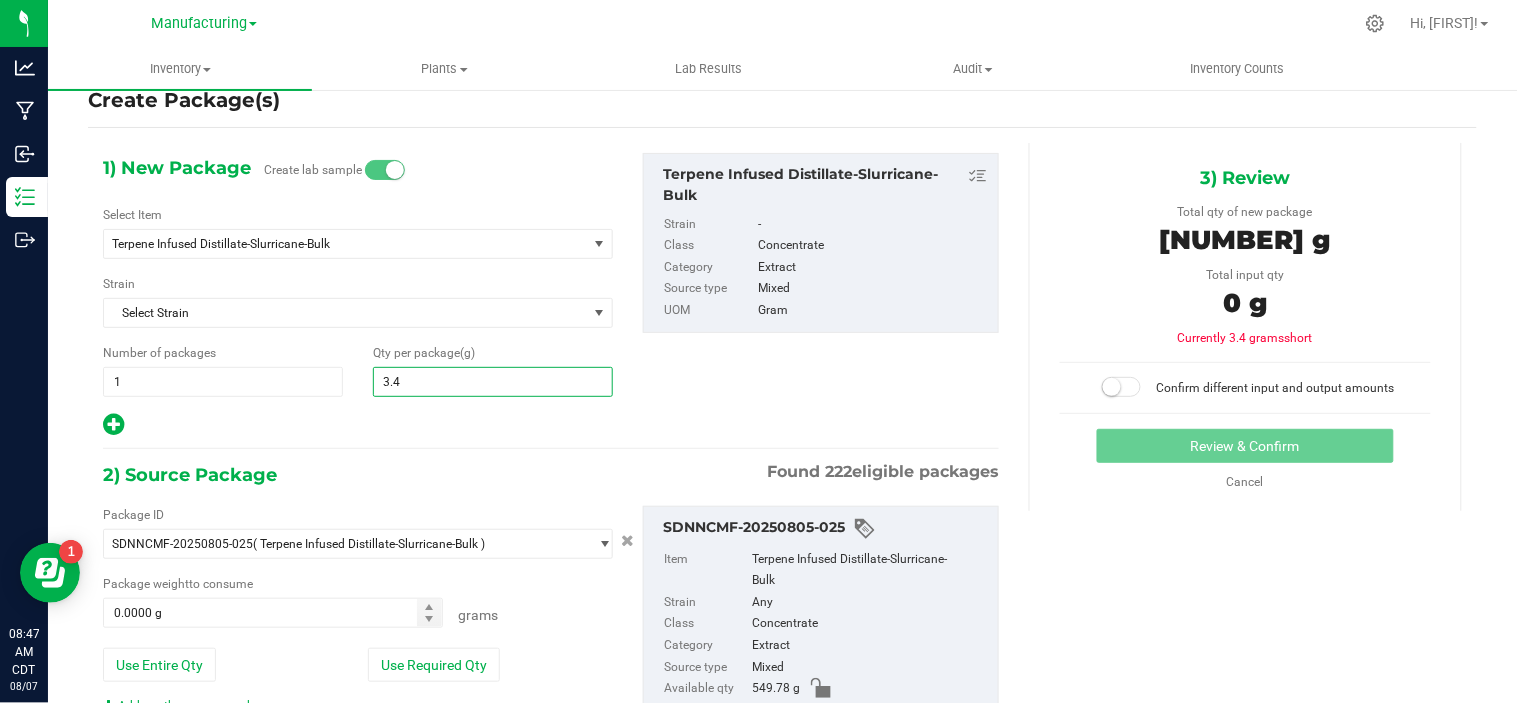 type on "3.42" 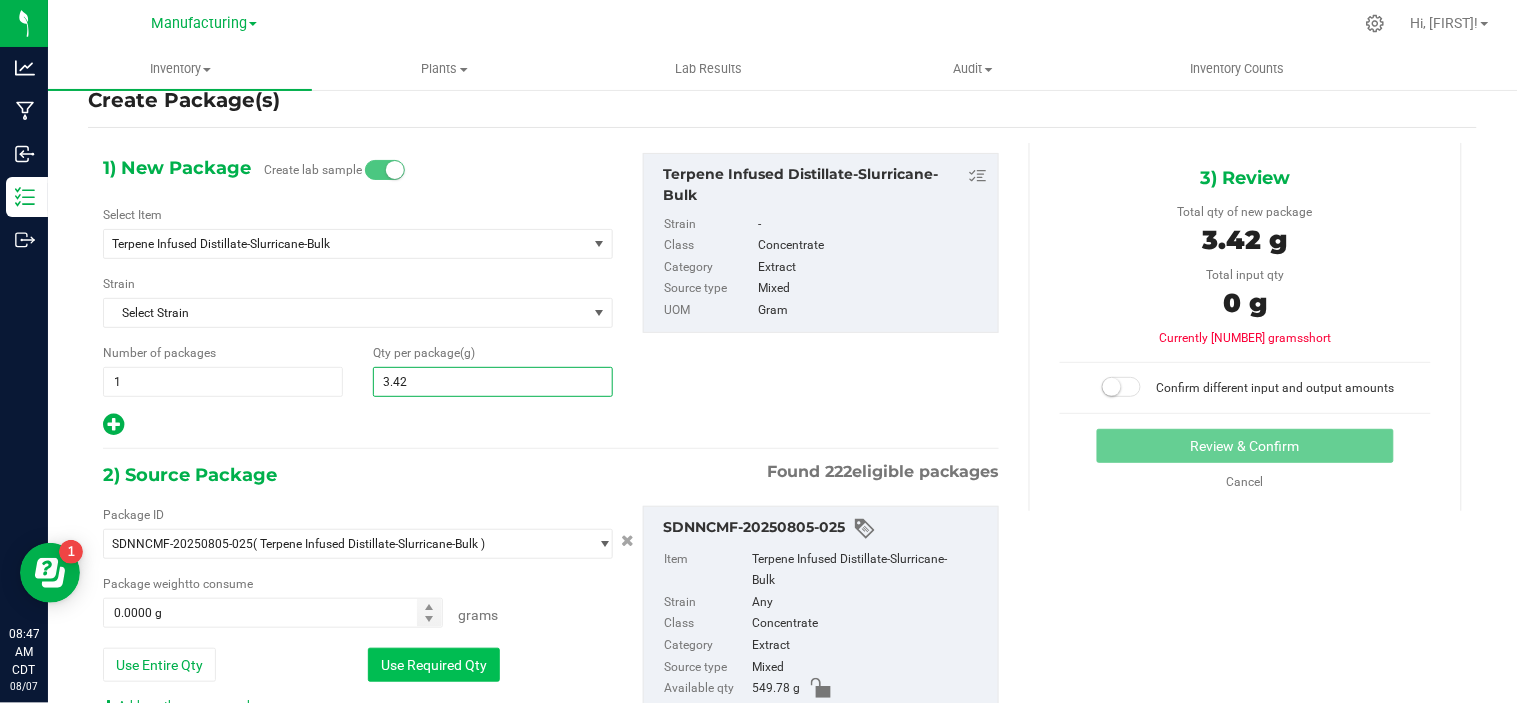 type on "3.4200" 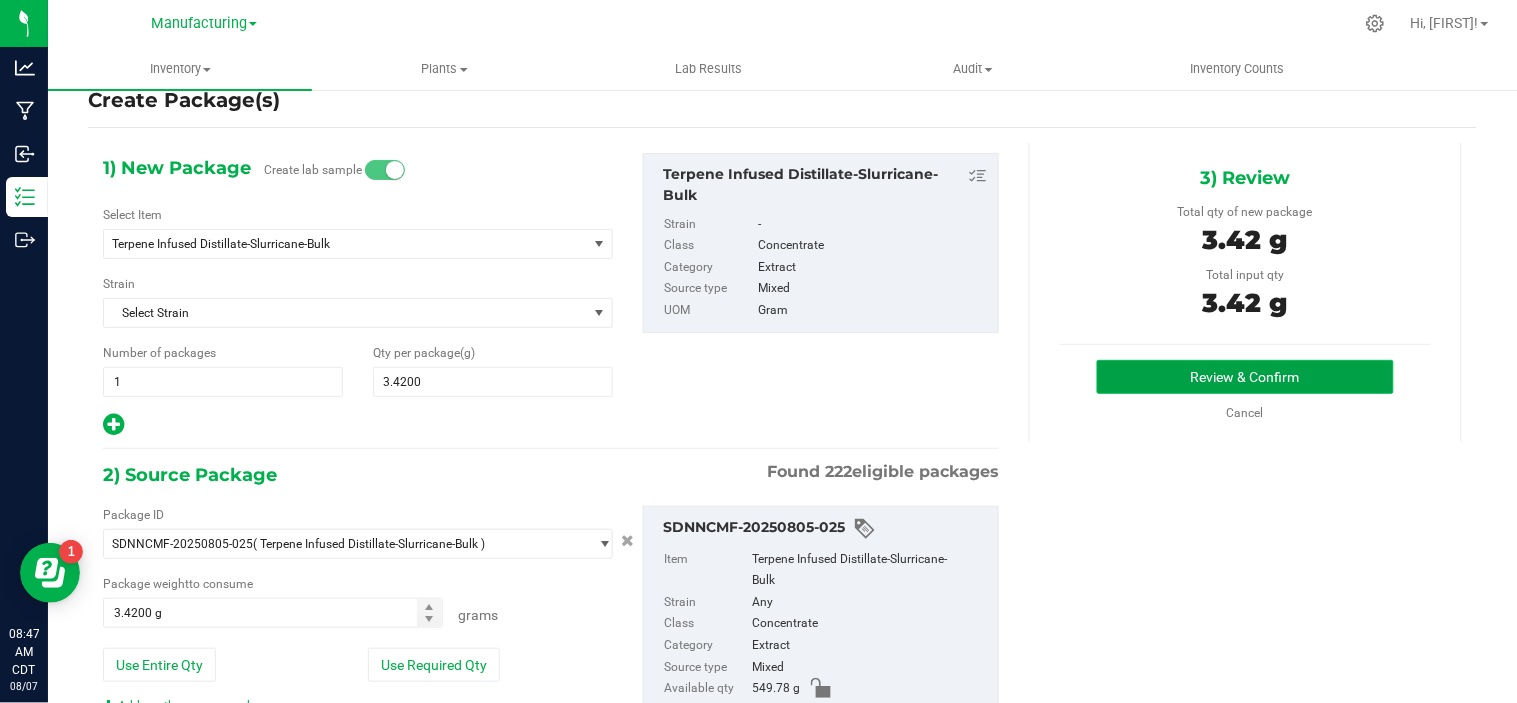 click on "Review & Confirm" at bounding box center (1245, 377) 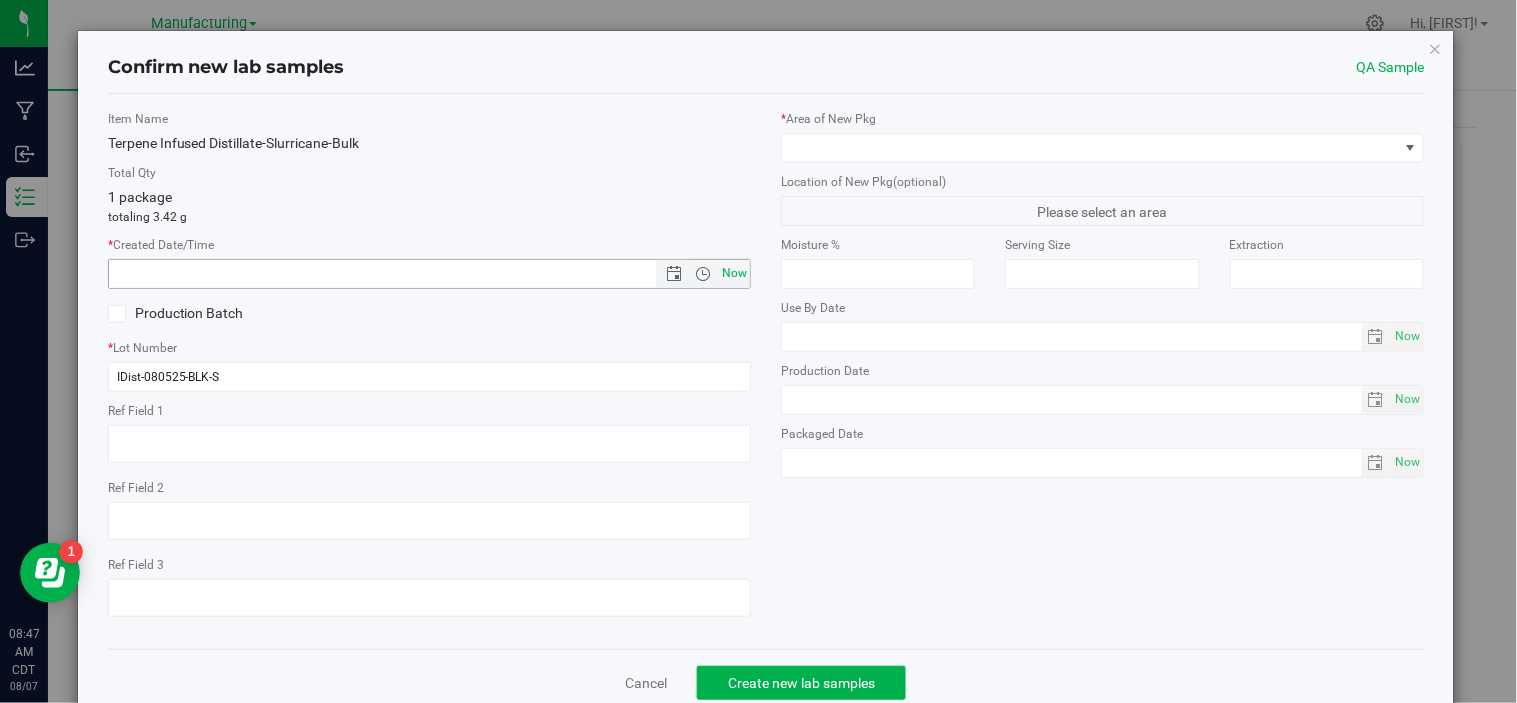 click on "Now" at bounding box center [735, 273] 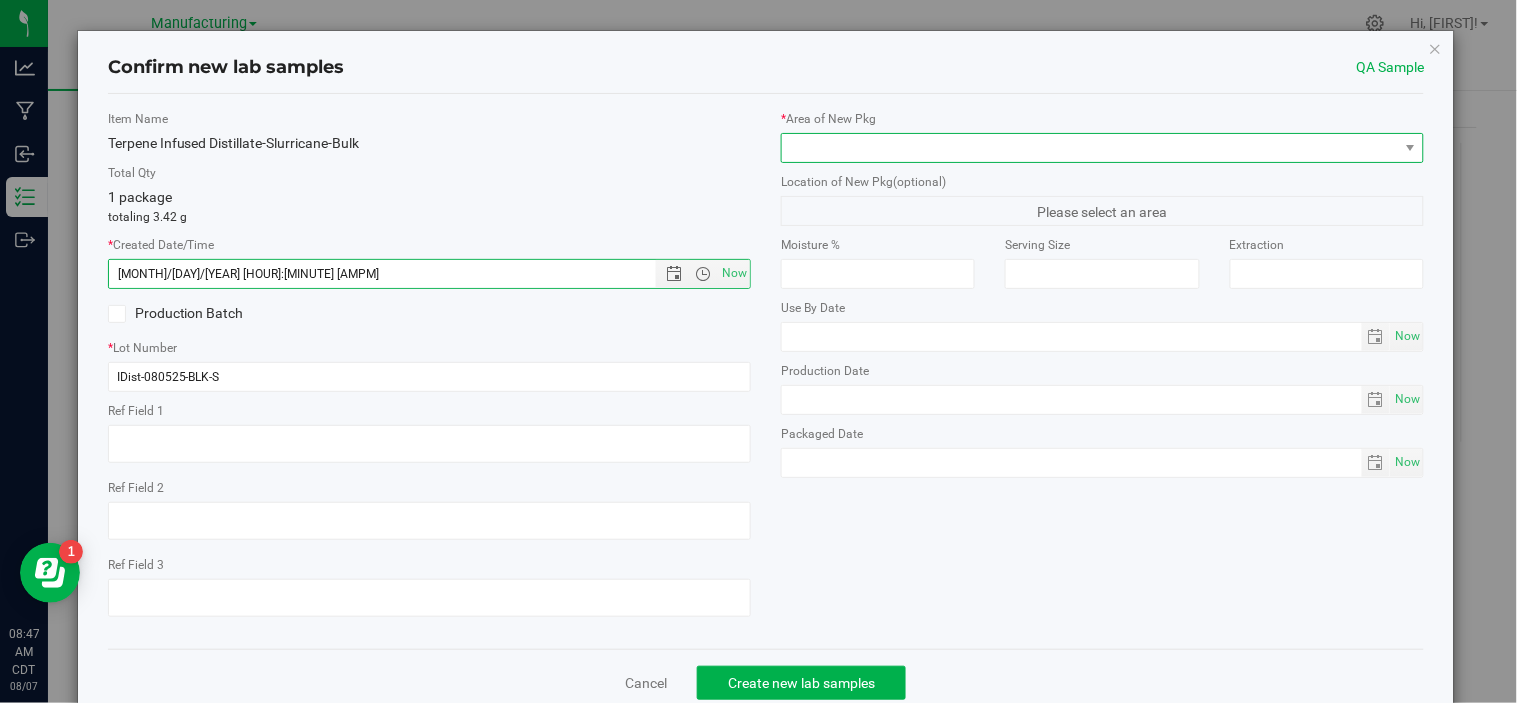 click at bounding box center [1090, 148] 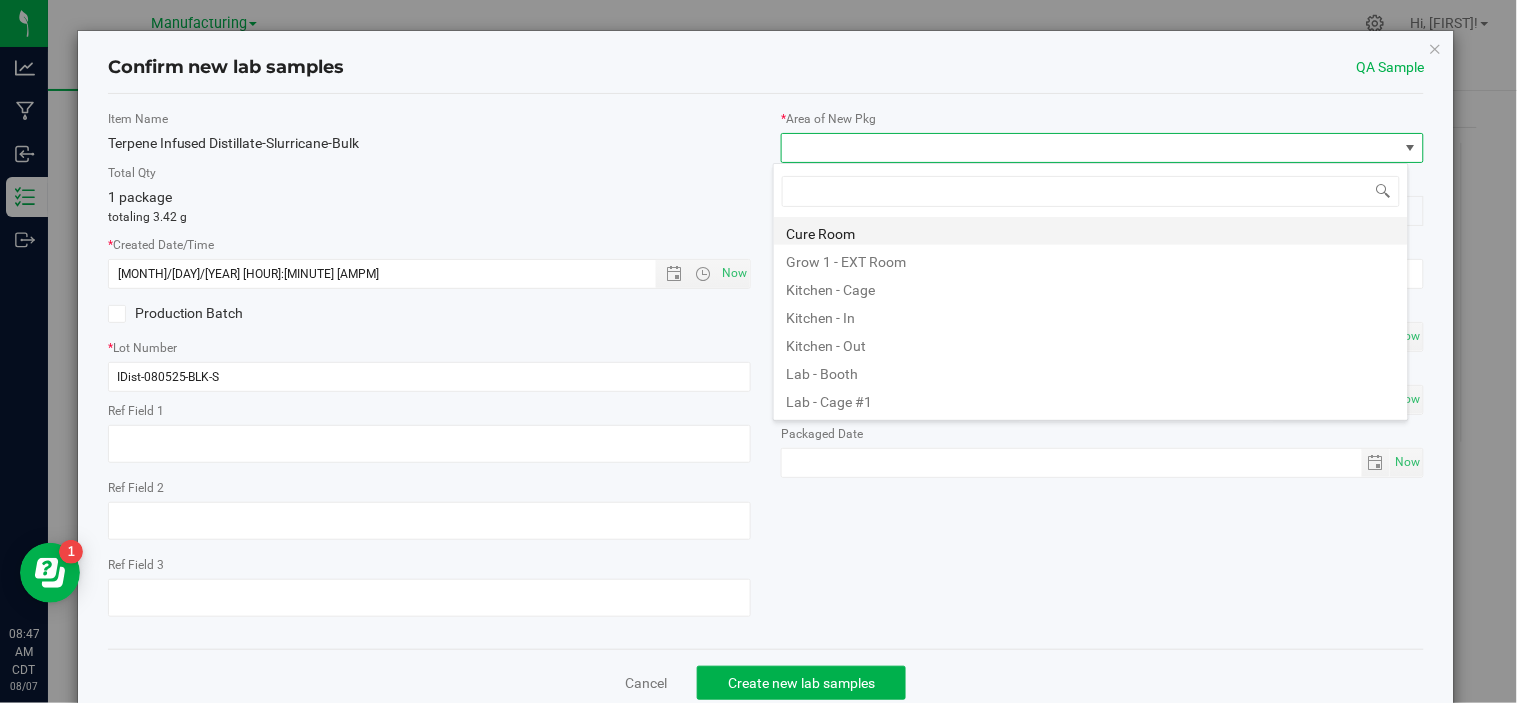 scroll, scrollTop: 99970, scrollLeft: 99363, axis: both 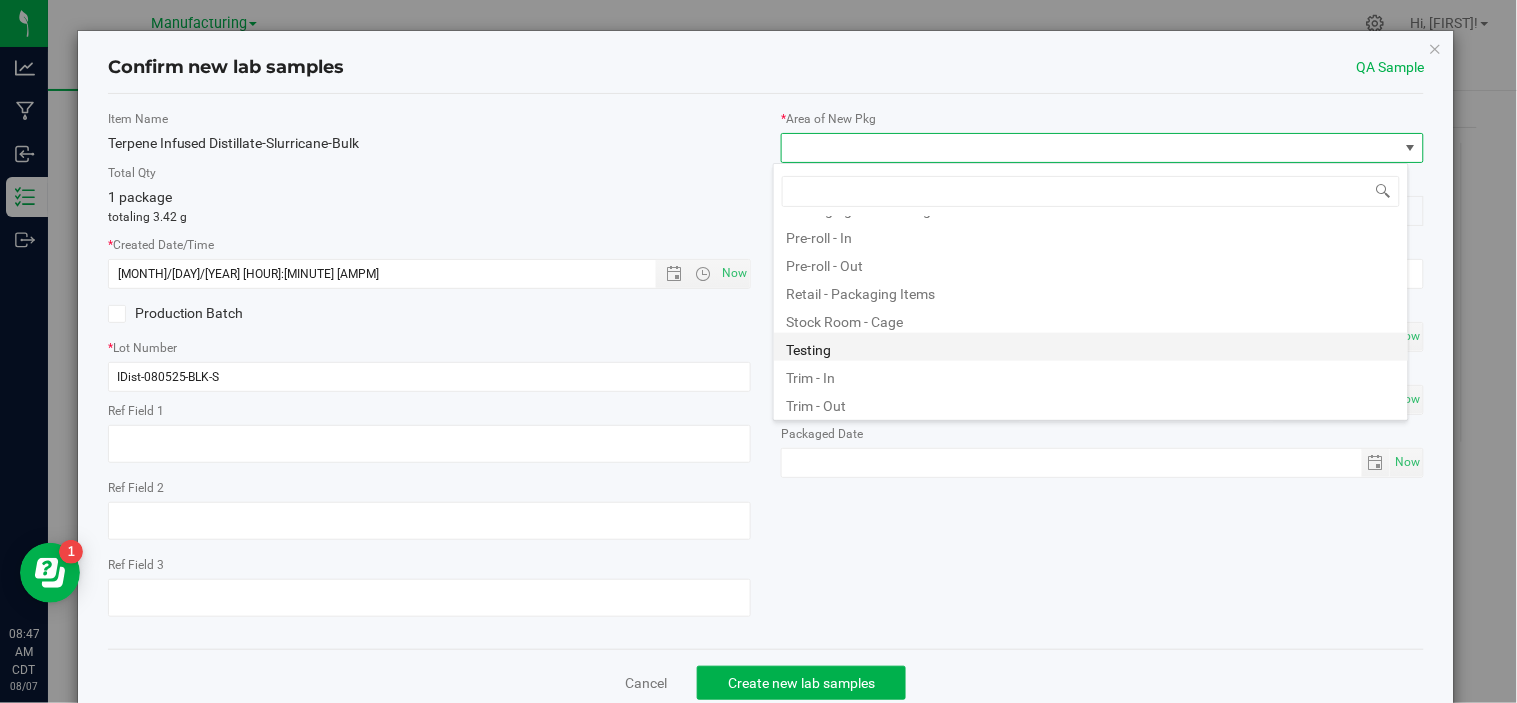 click on "Testing" at bounding box center [1091, 347] 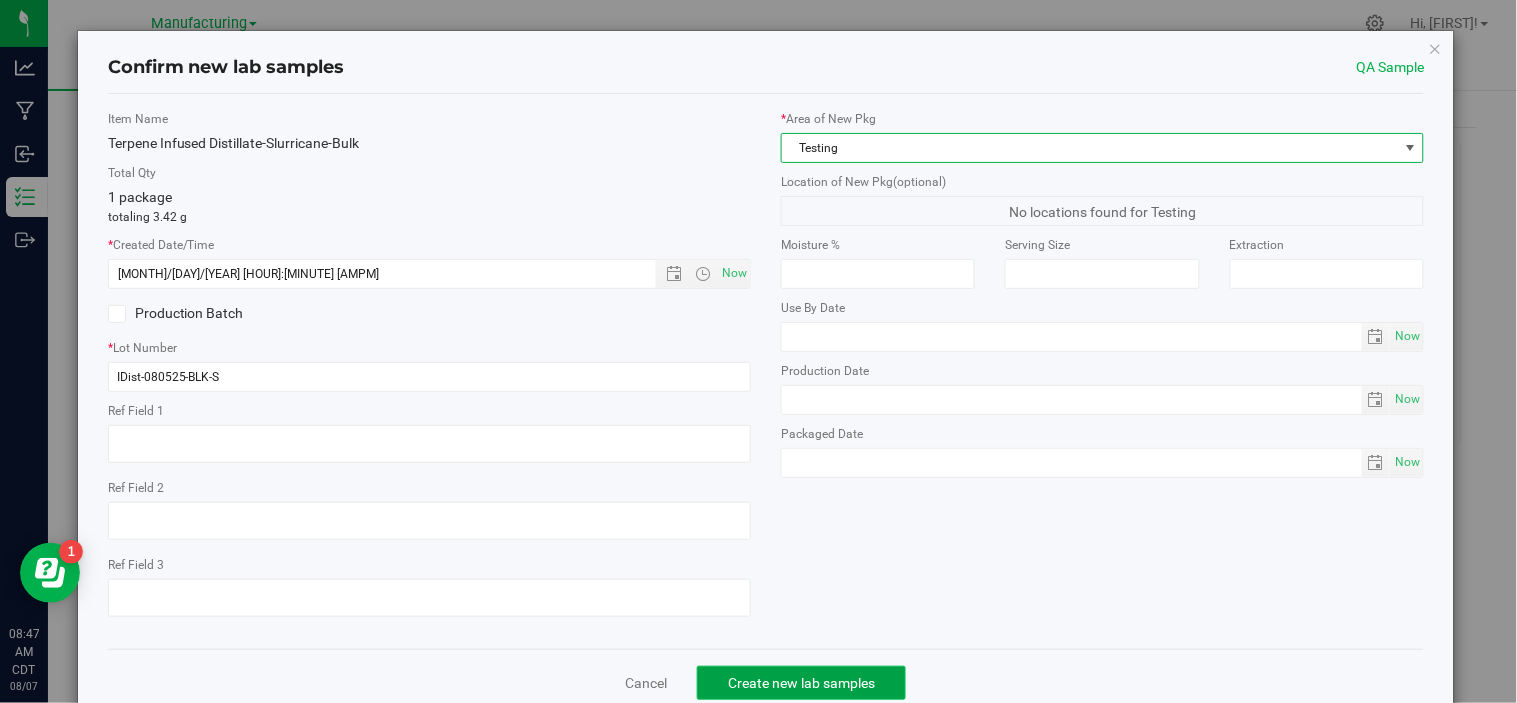 click on "Create new lab samples" 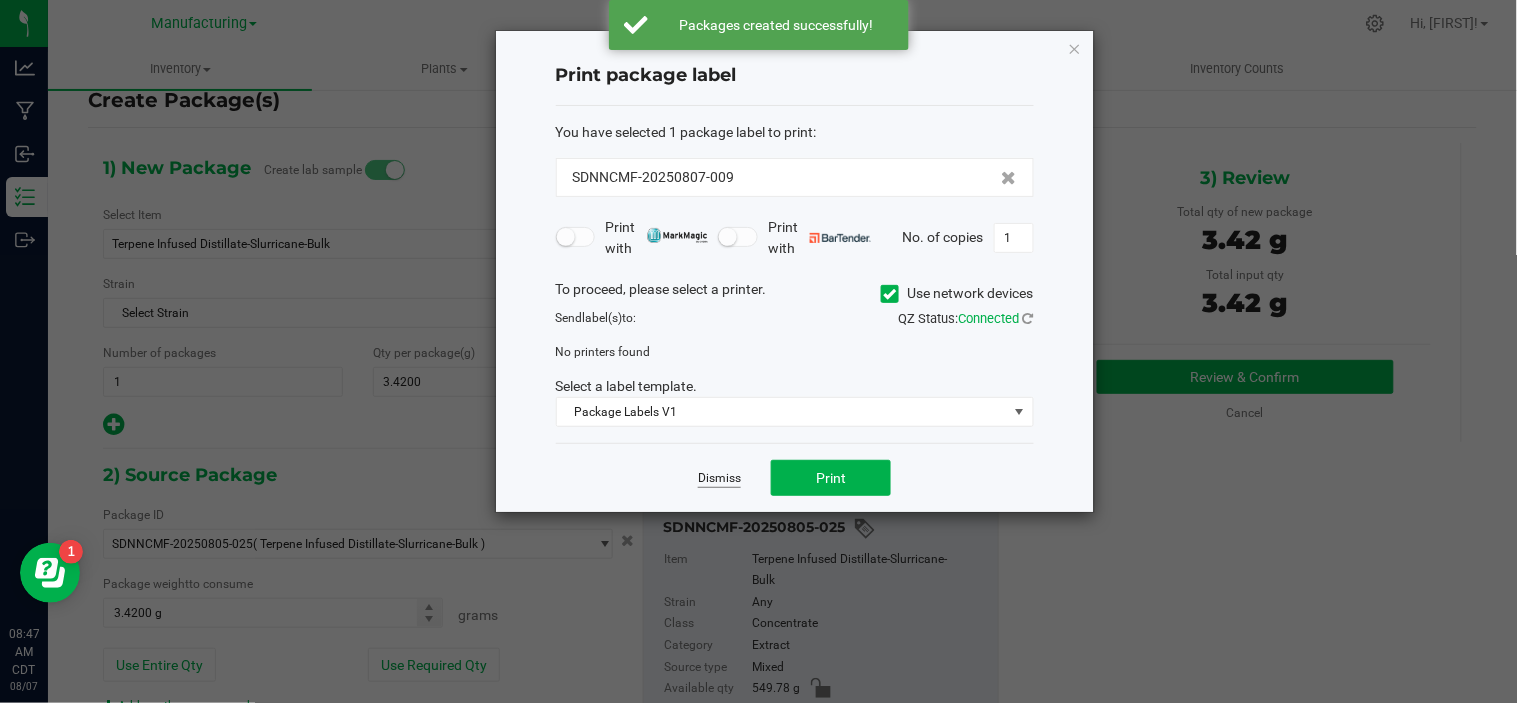 click on "Dismiss" 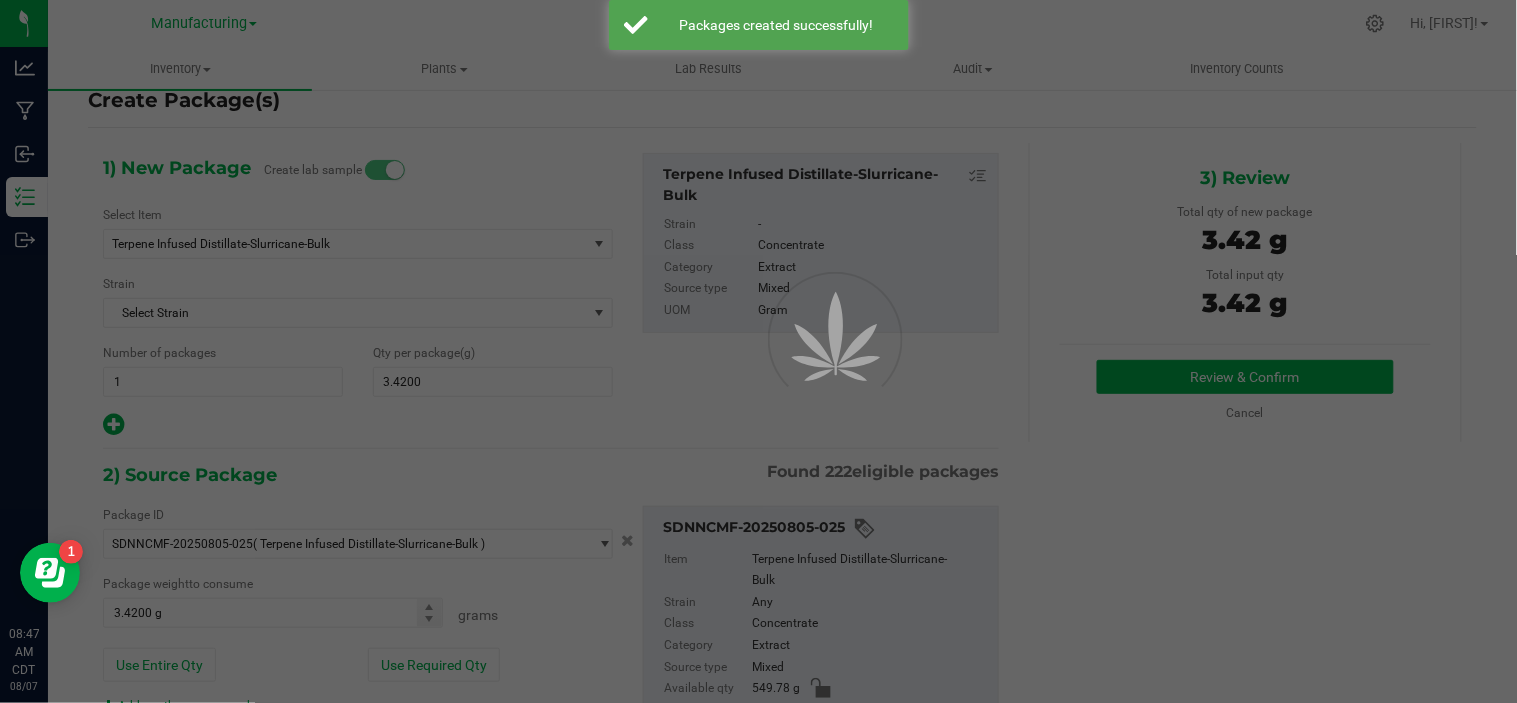 scroll, scrollTop: 10, scrollLeft: 0, axis: vertical 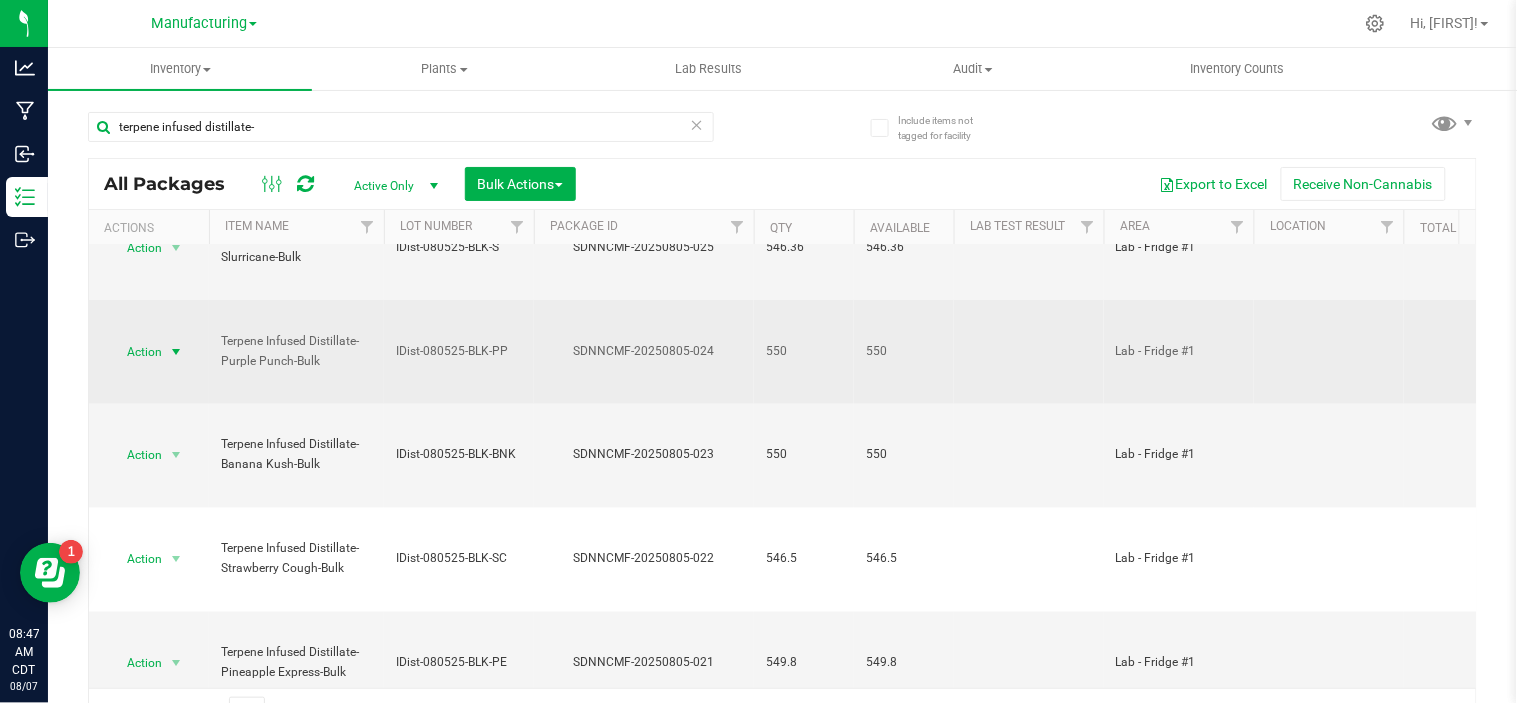 click on "Action" at bounding box center (136, 352) 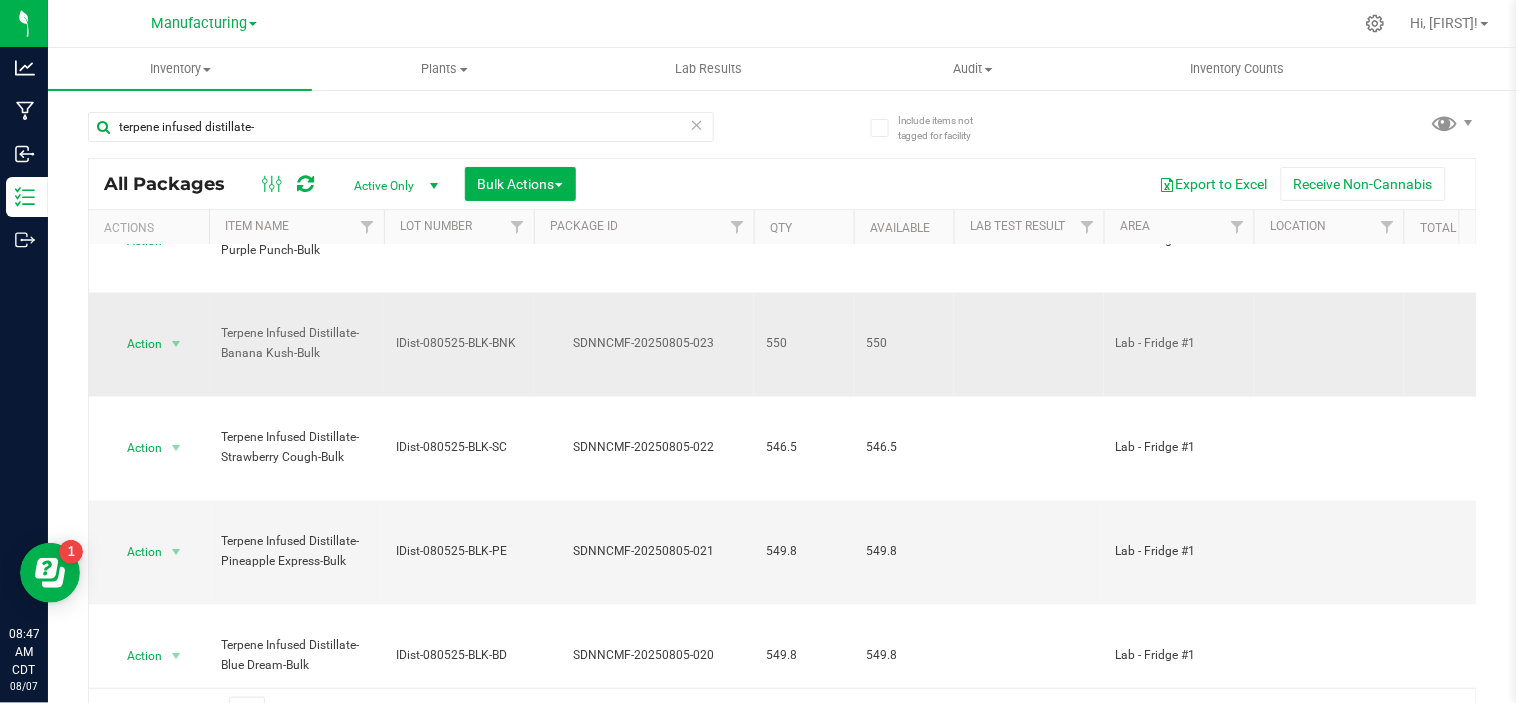 scroll, scrollTop: 777, scrollLeft: 0, axis: vertical 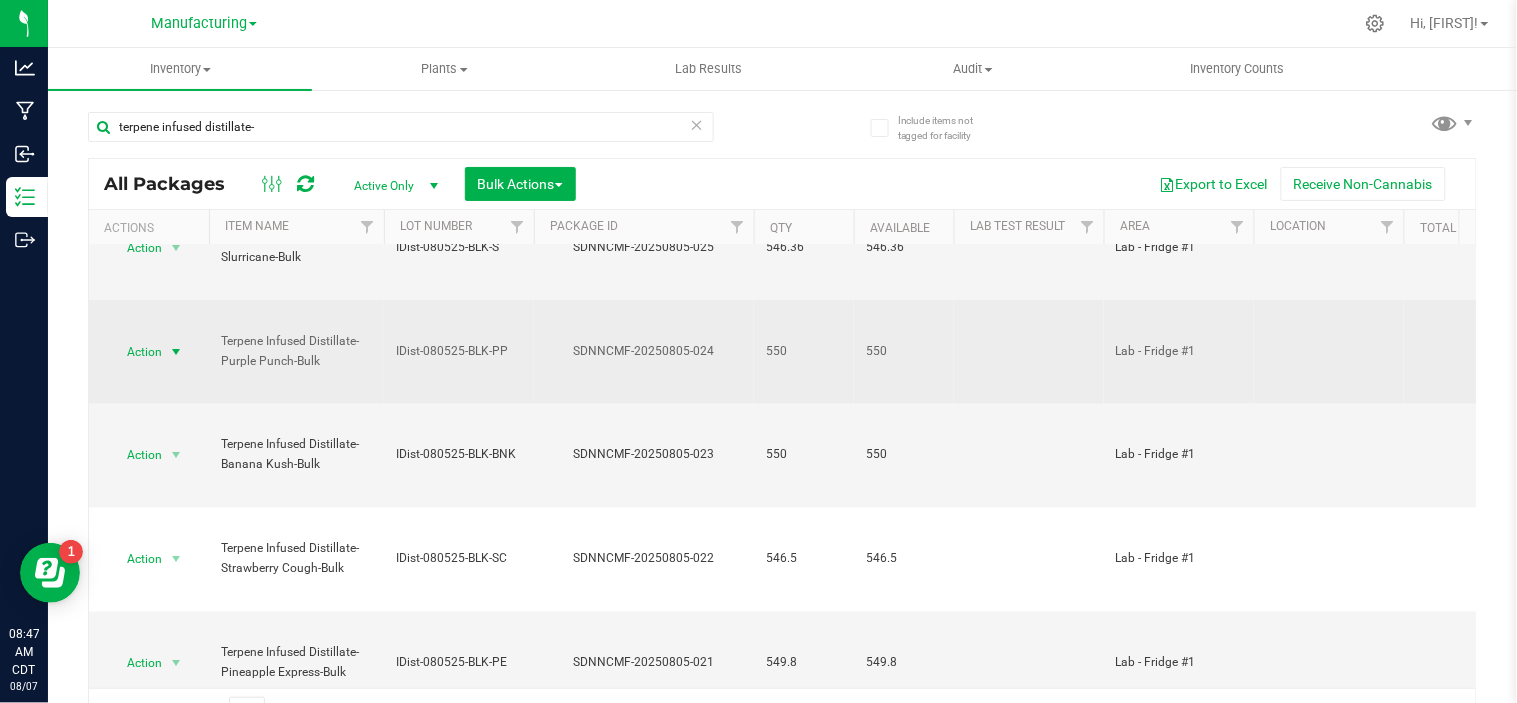 click on "Action" at bounding box center (136, 352) 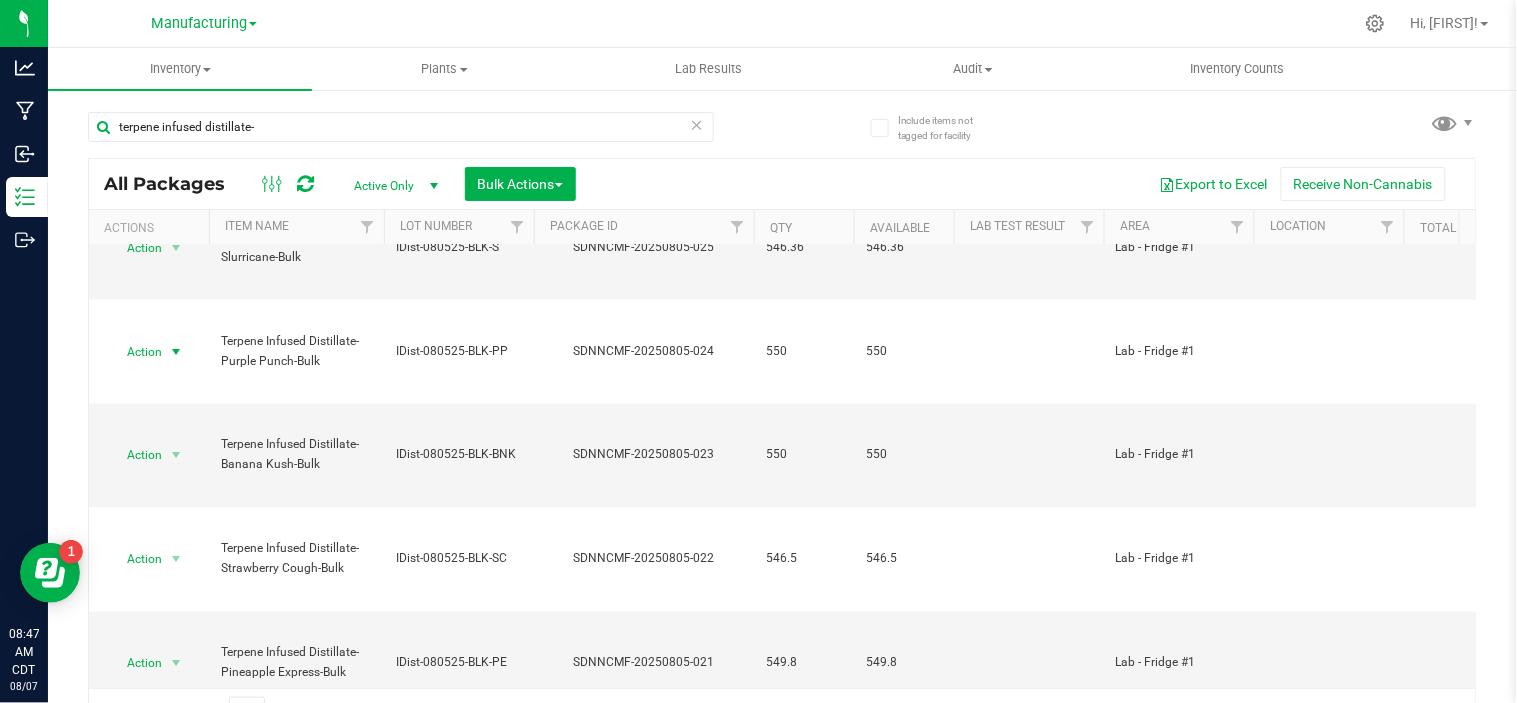 drag, startPoint x: 1508, startPoint y: 428, endPoint x: 1511, endPoint y: 482, distance: 54.08327 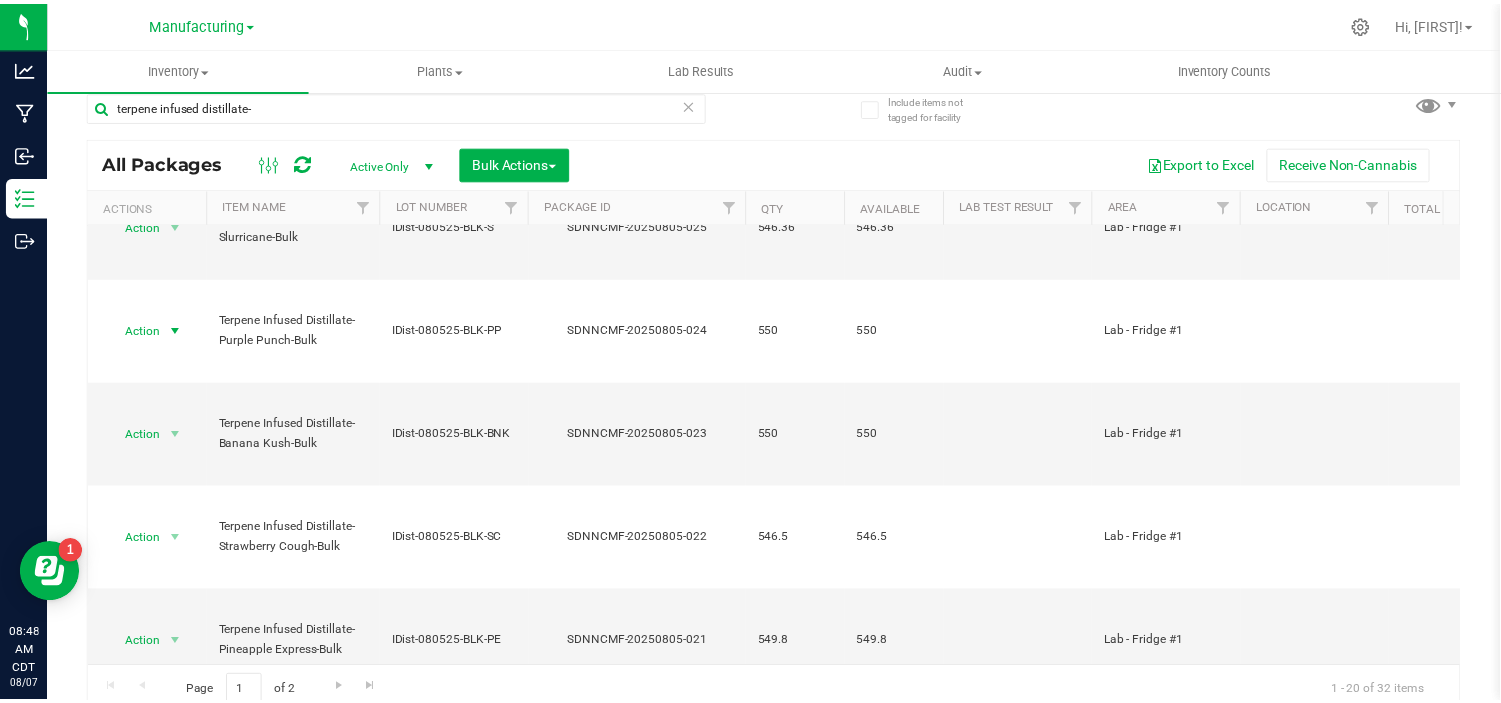 scroll, scrollTop: 22, scrollLeft: 0, axis: vertical 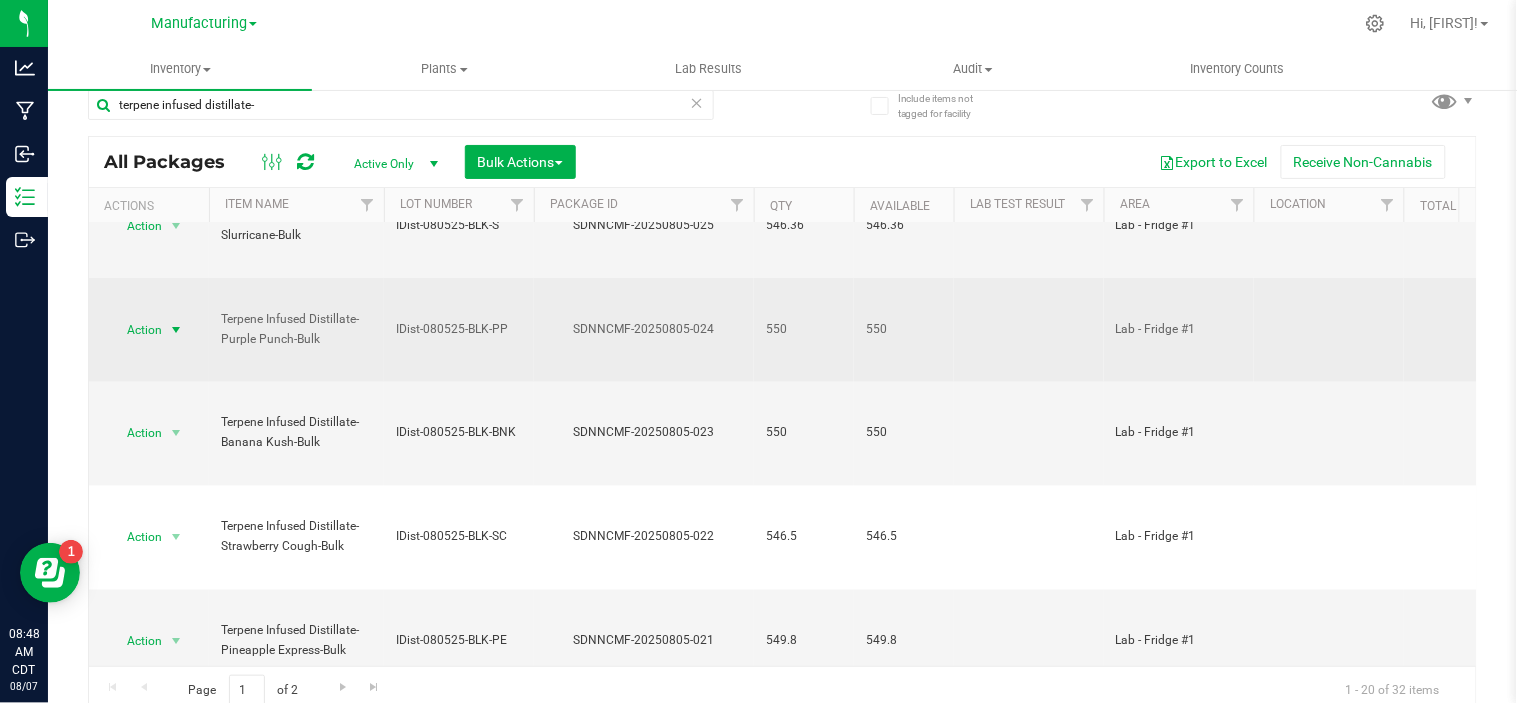 click on "Action" at bounding box center (136, 330) 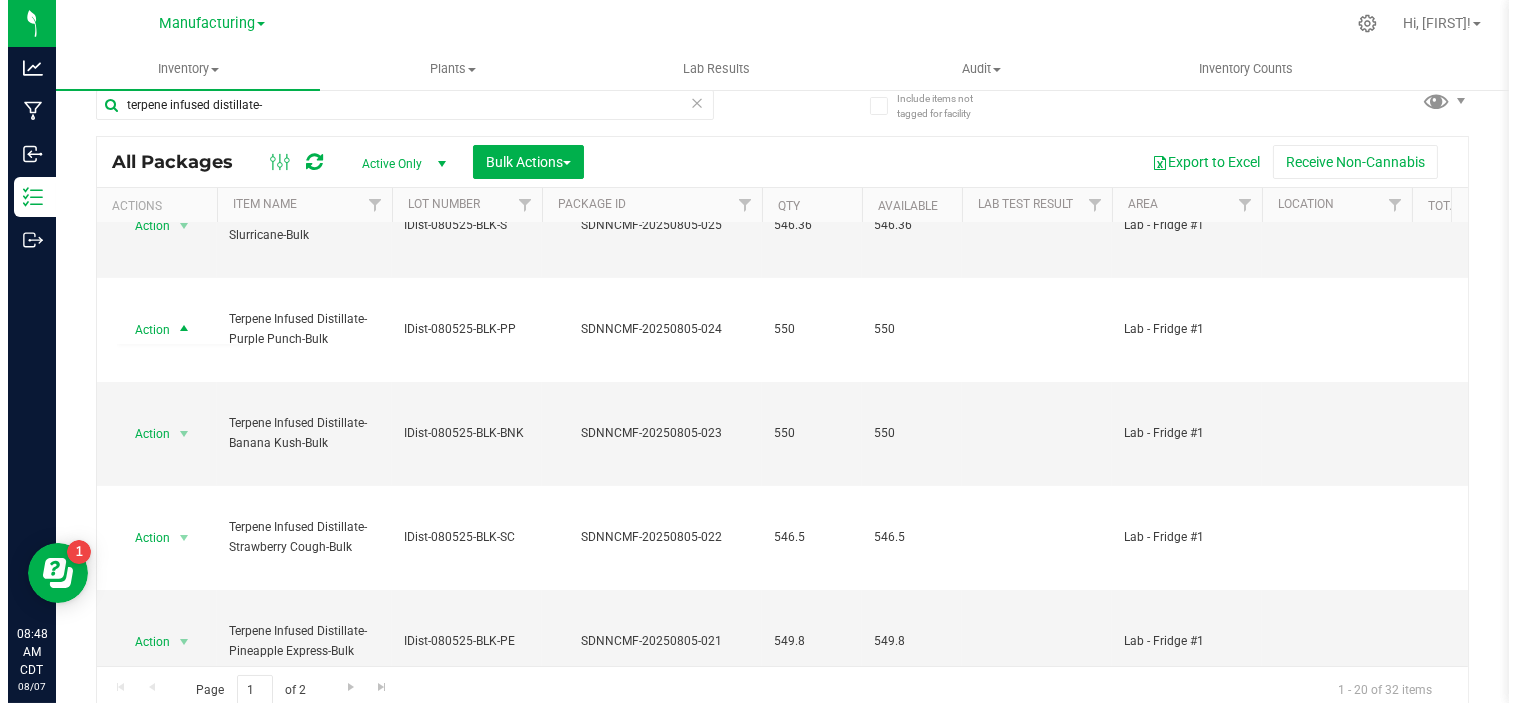 scroll, scrollTop: 0, scrollLeft: 0, axis: both 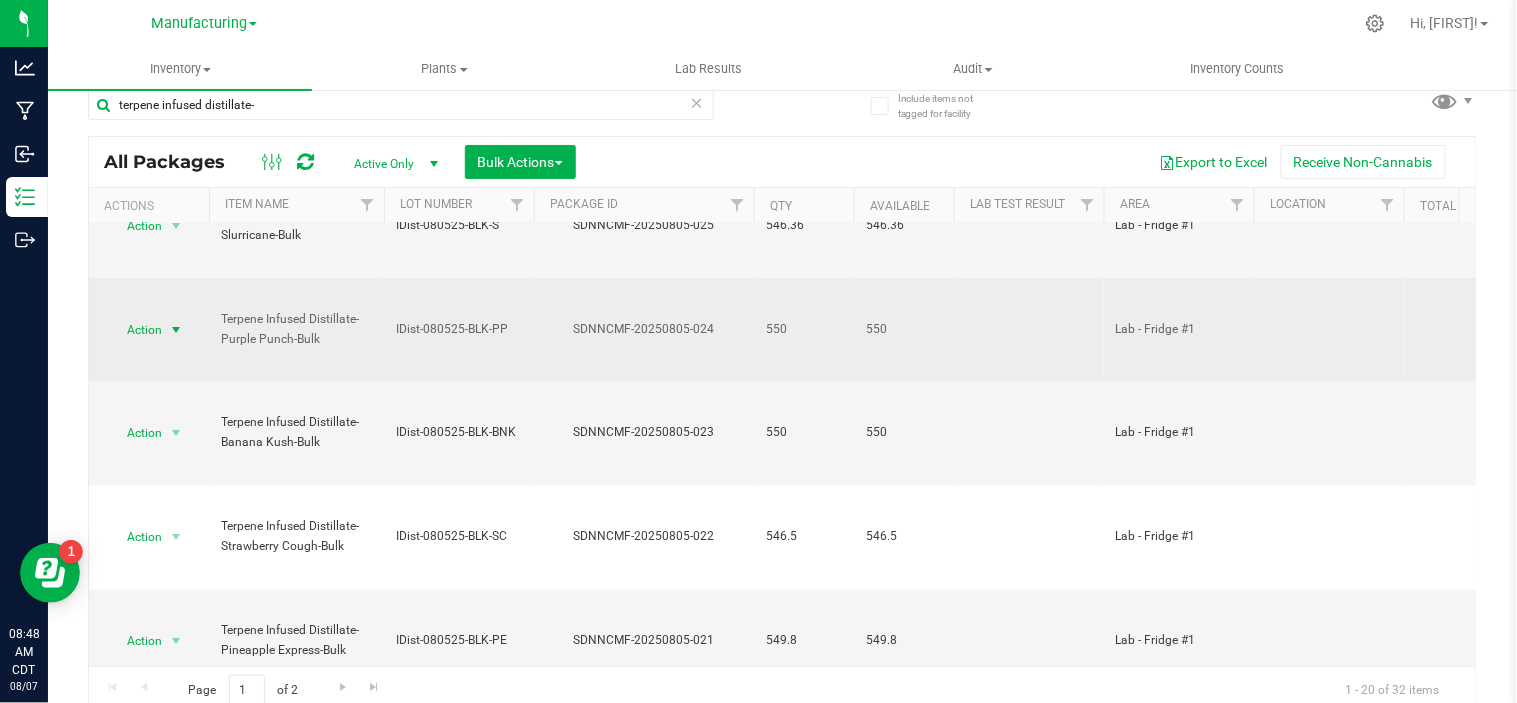click on "Action" at bounding box center (136, 330) 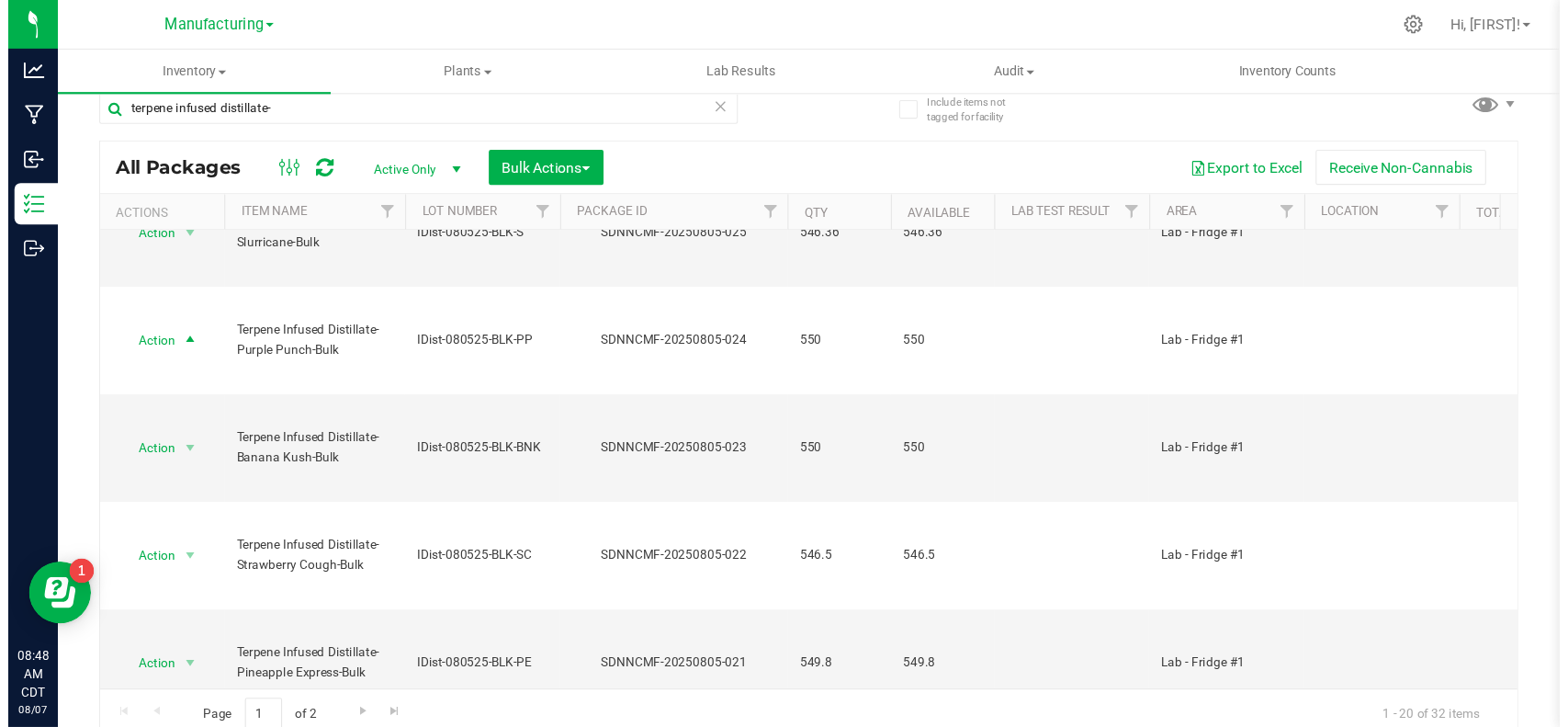 scroll, scrollTop: 2, scrollLeft: 0, axis: vertical 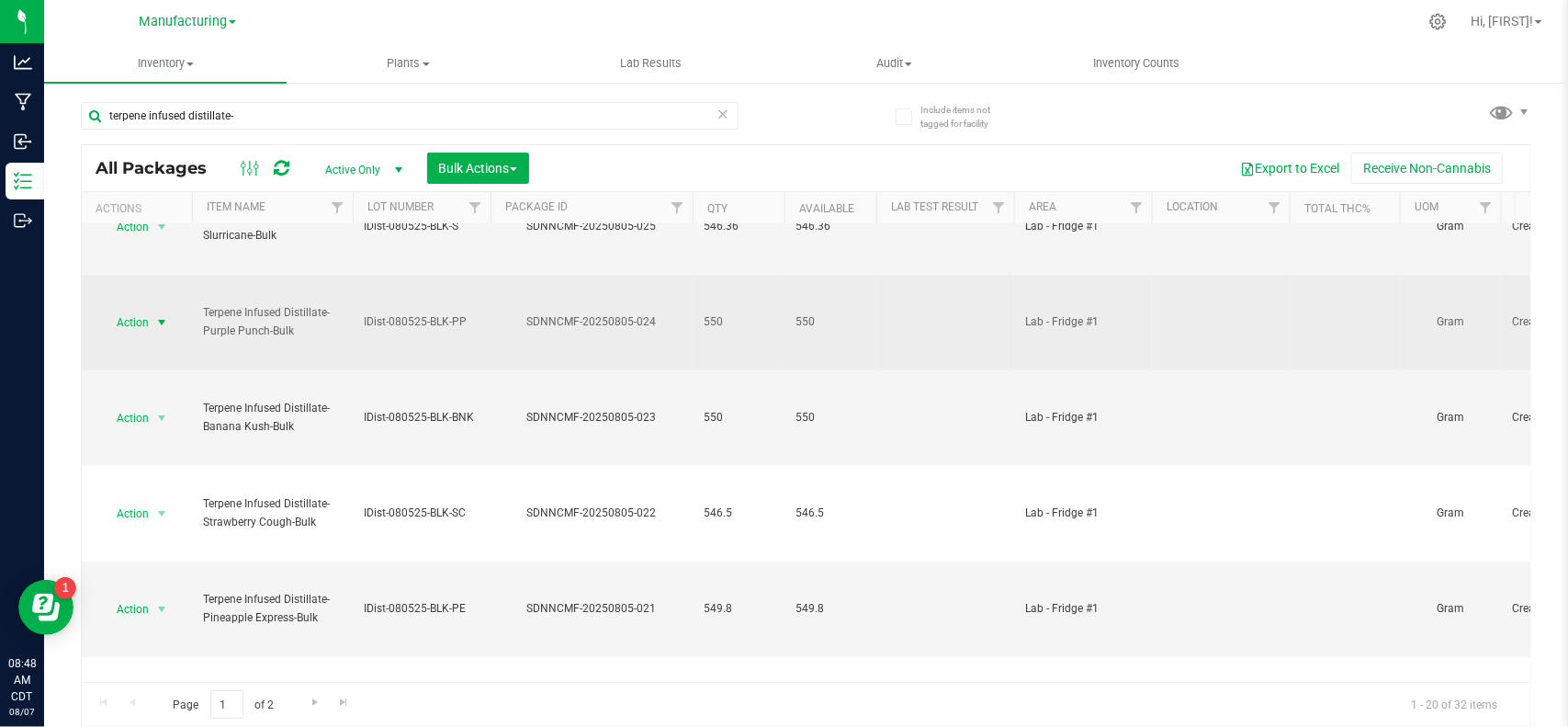 drag, startPoint x: 1329, startPoint y: 1, endPoint x: 139, endPoint y: 311, distance: 1229.7154 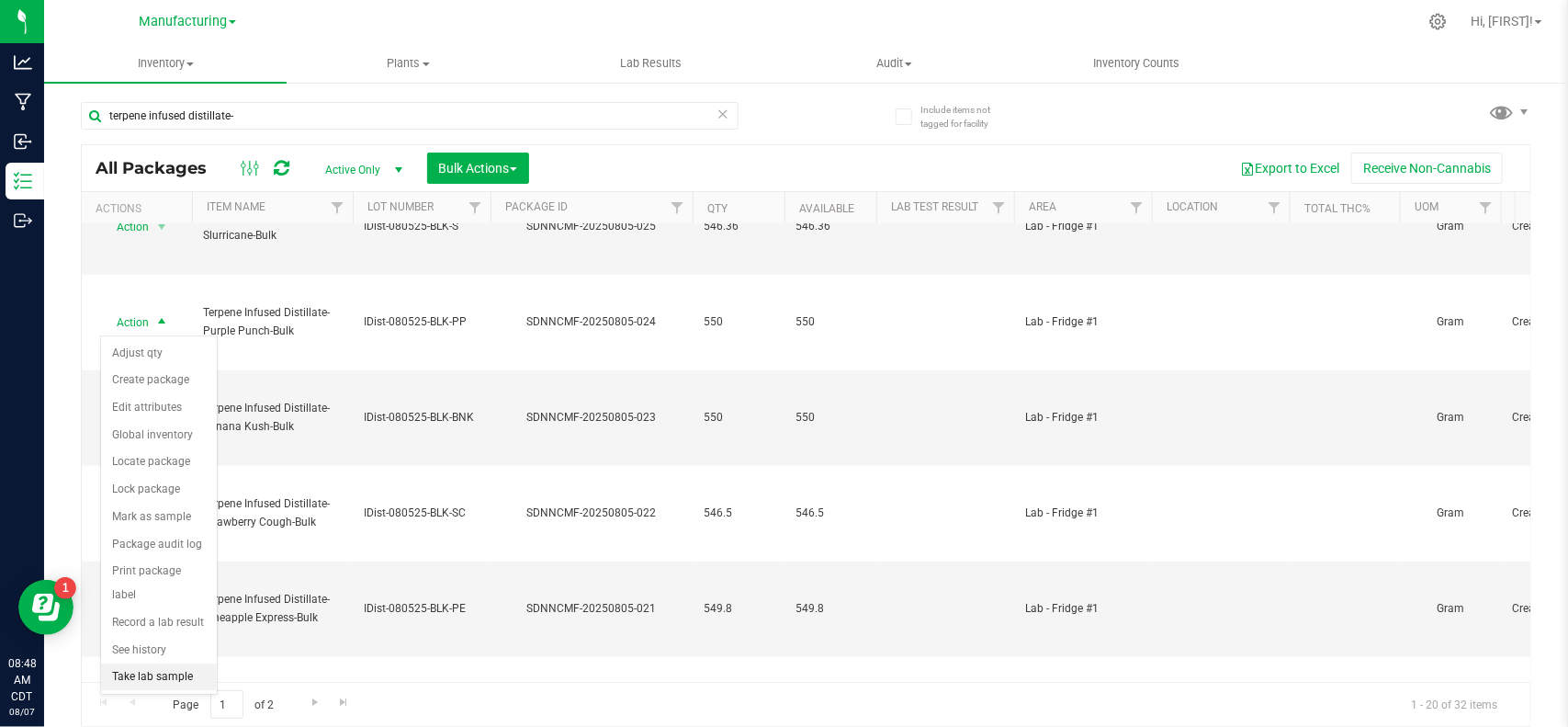 click on "Take lab sample" at bounding box center (159, 677) 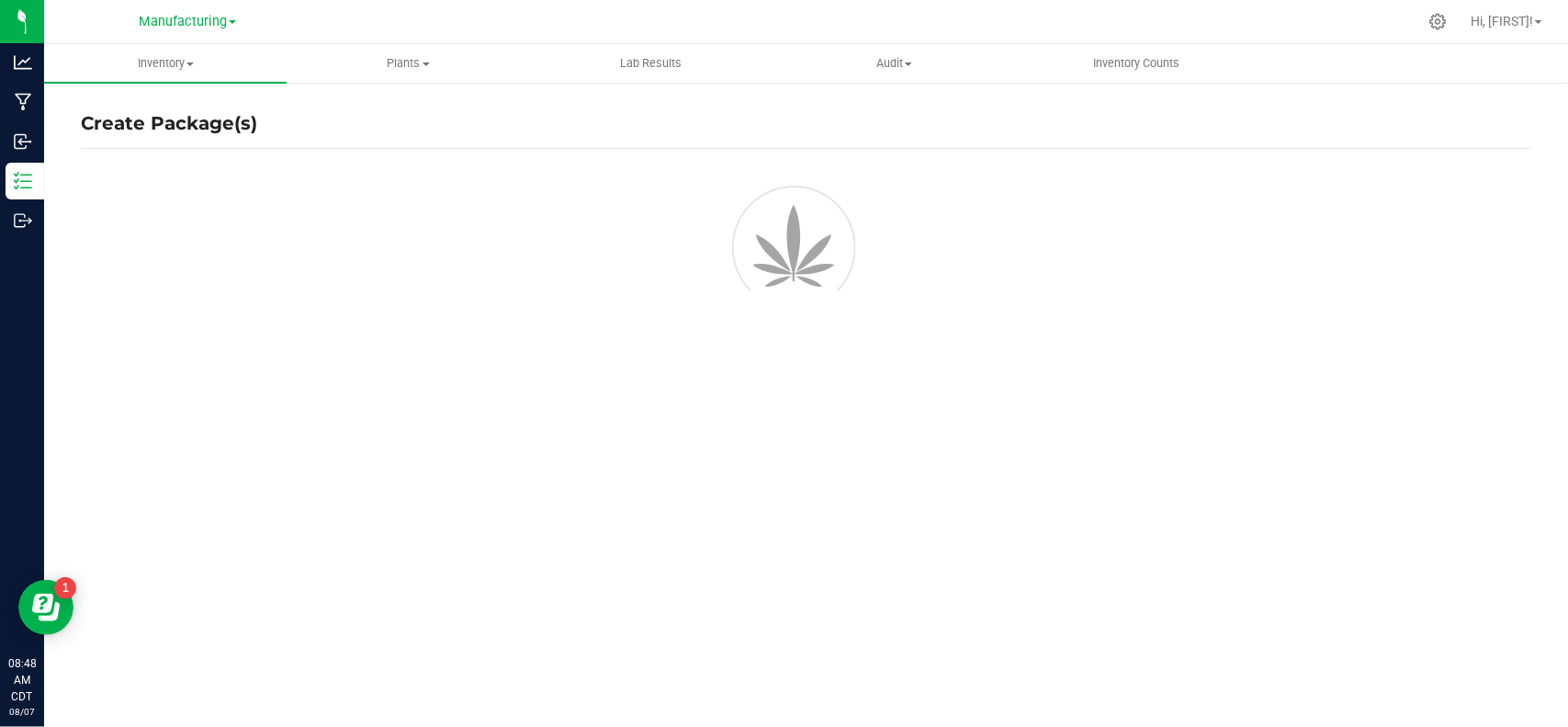 scroll, scrollTop: 0, scrollLeft: 0, axis: both 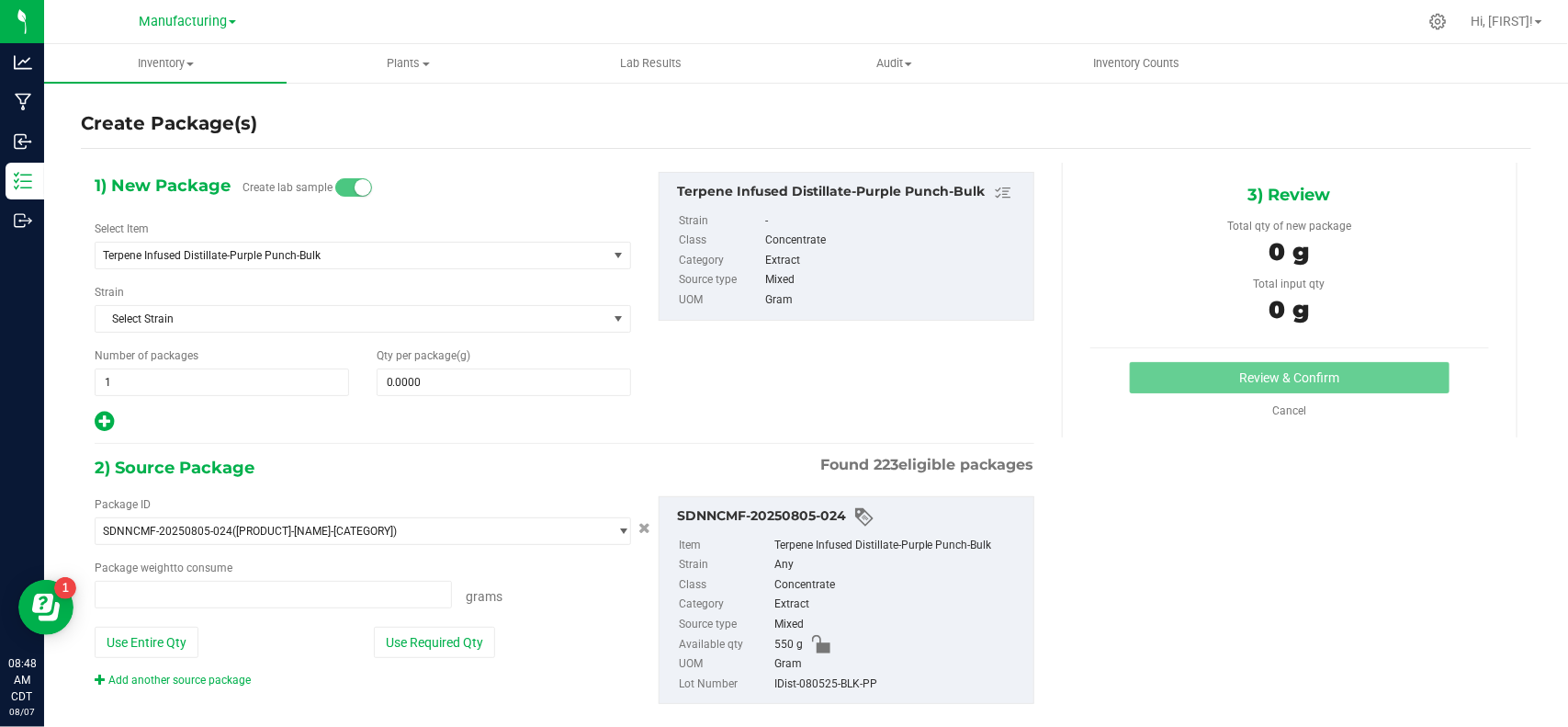 type on "0.0000 g" 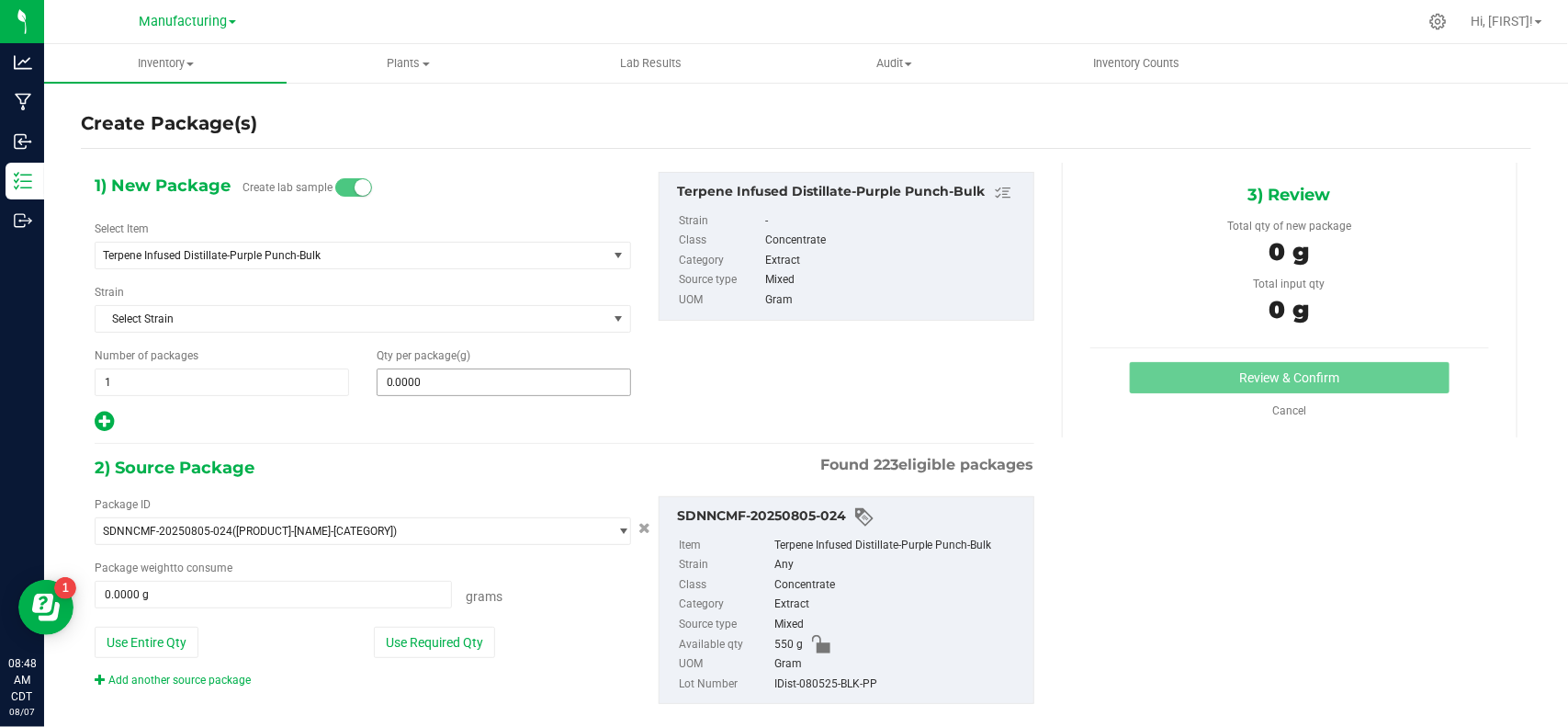 type 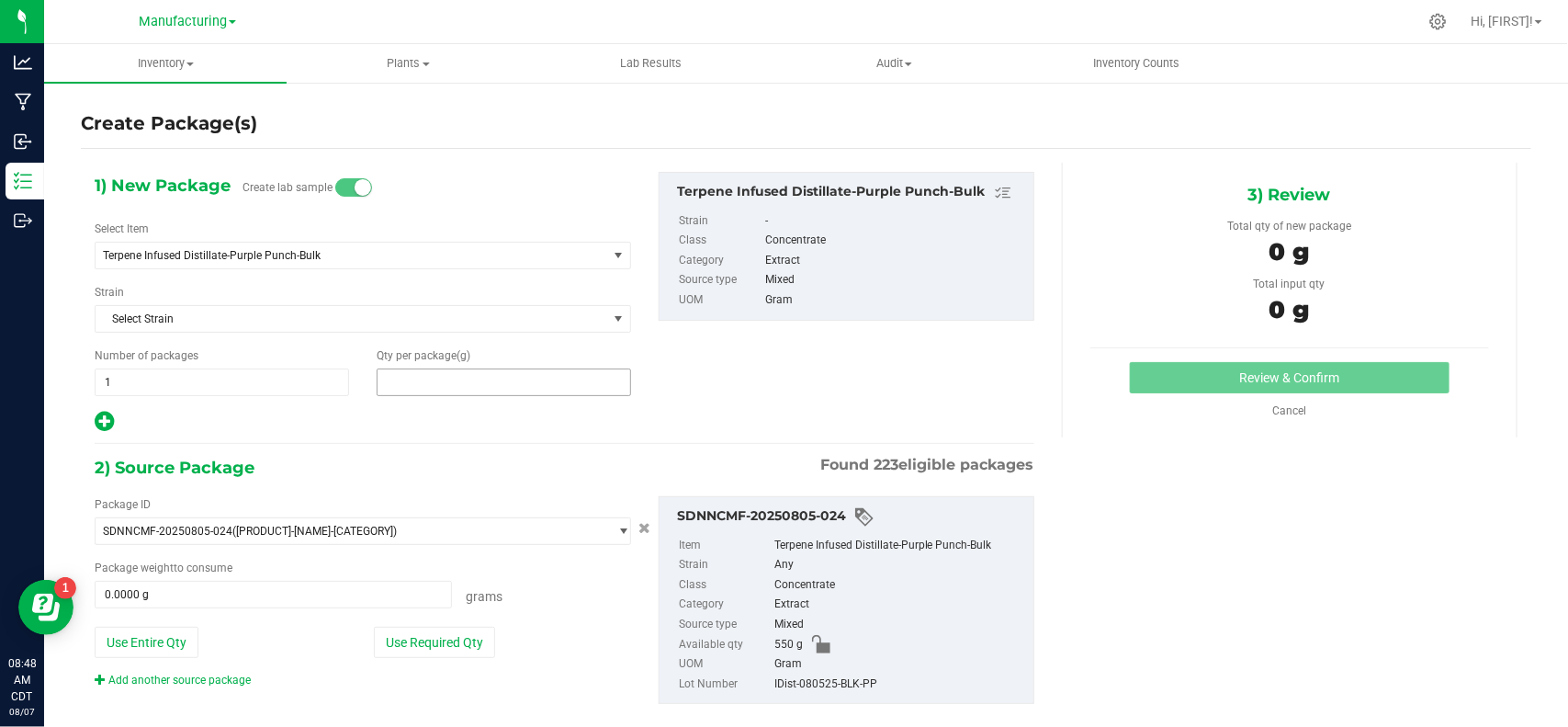 click at bounding box center [503, 382] 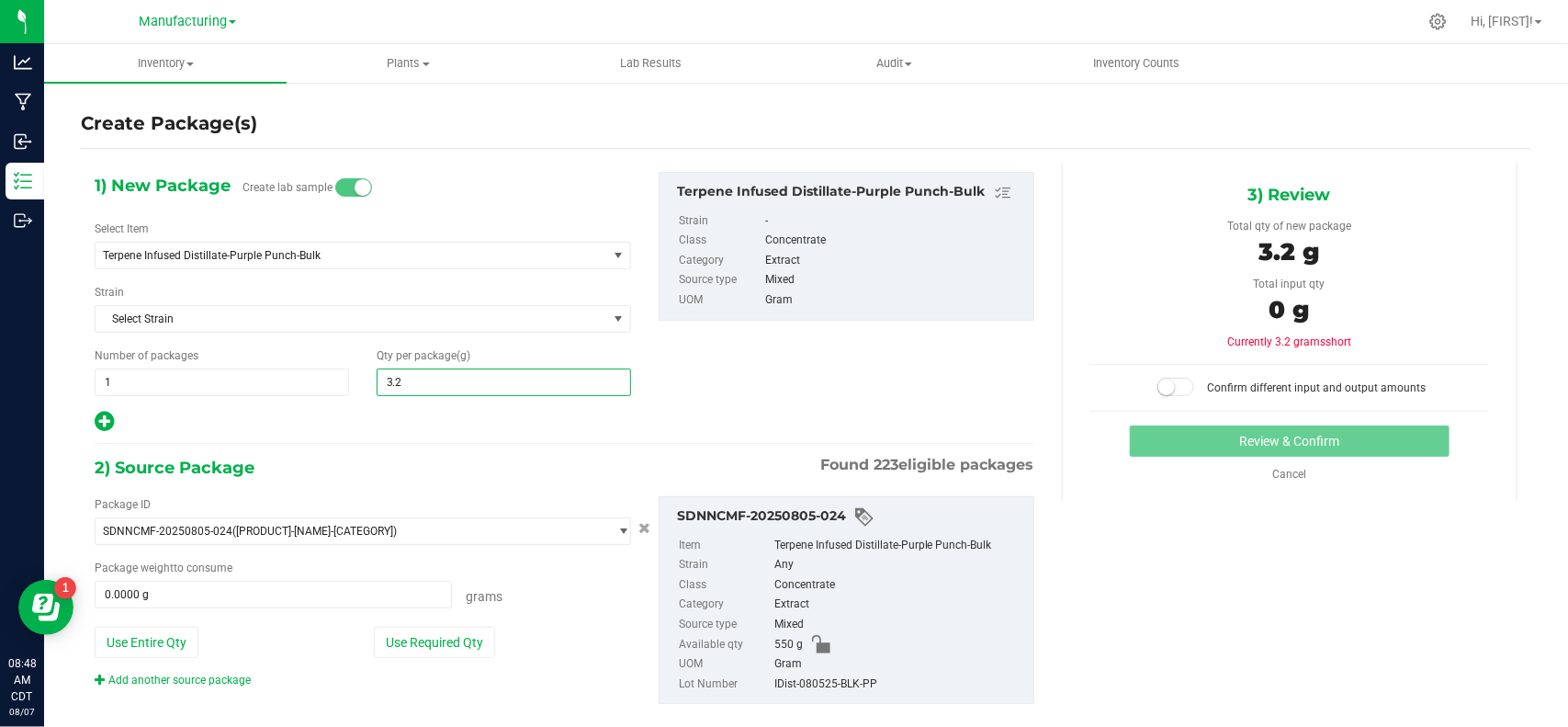 type on "3.24" 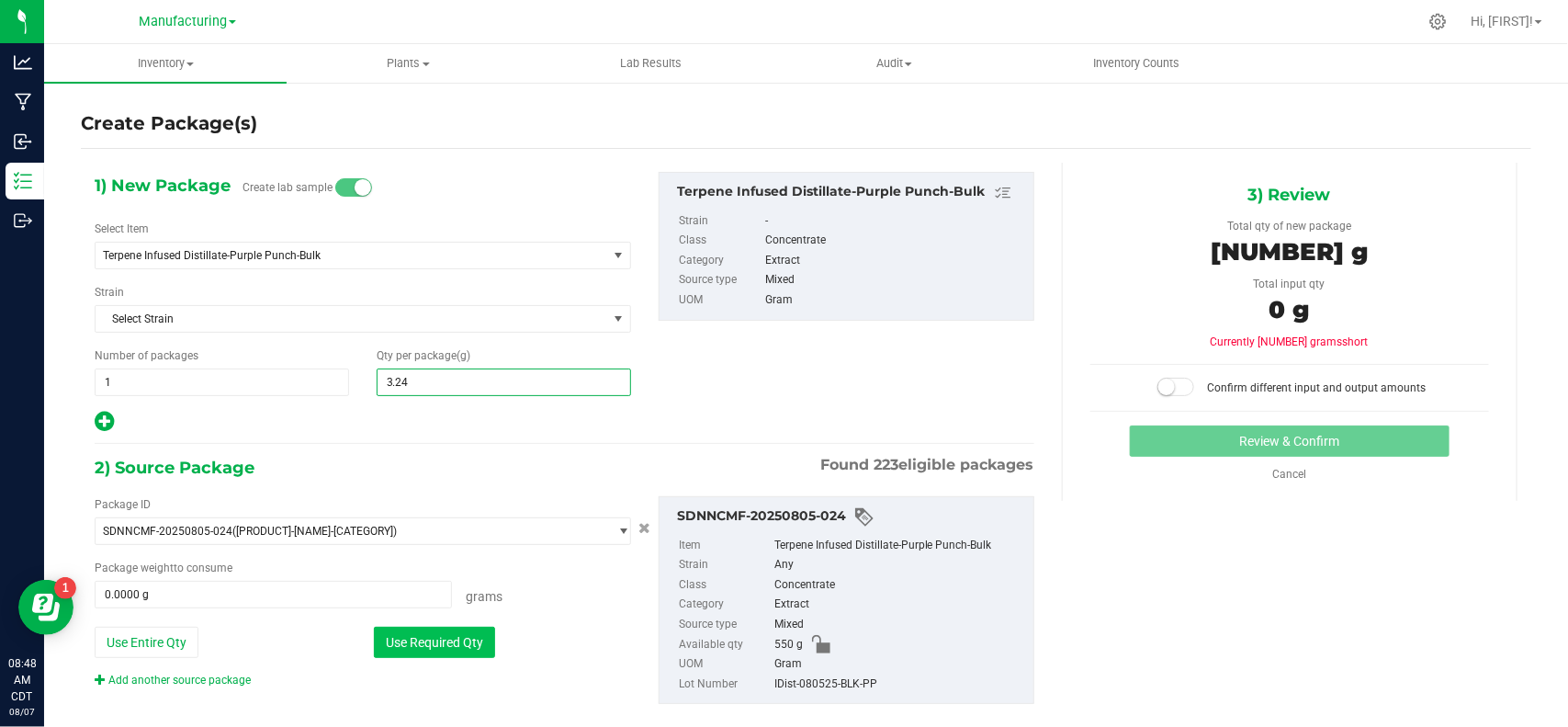 type on "3.2400" 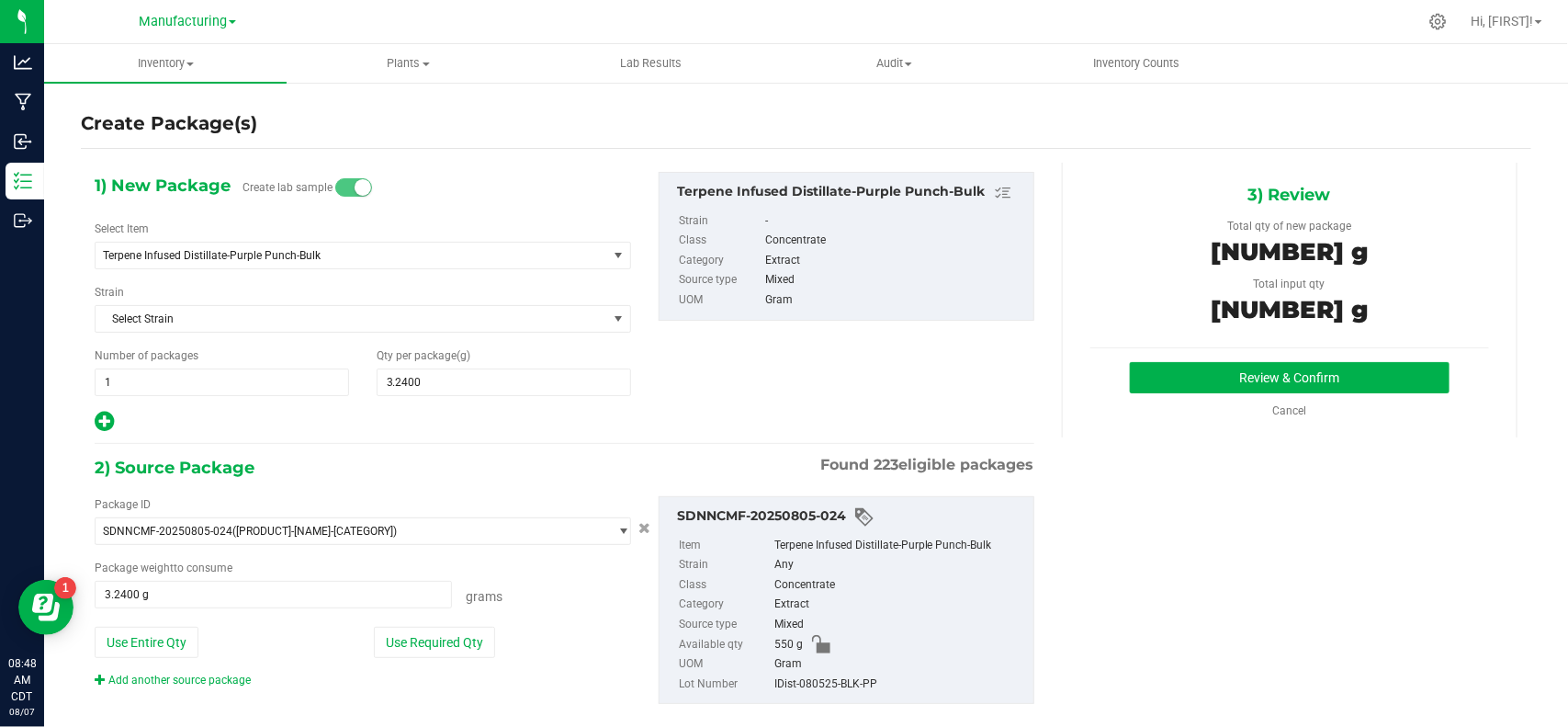 click on "3) Review
Total qty of new package
3.24 g
Total input qty
3.24 g
Review & Confirm" at bounding box center [1290, 300] 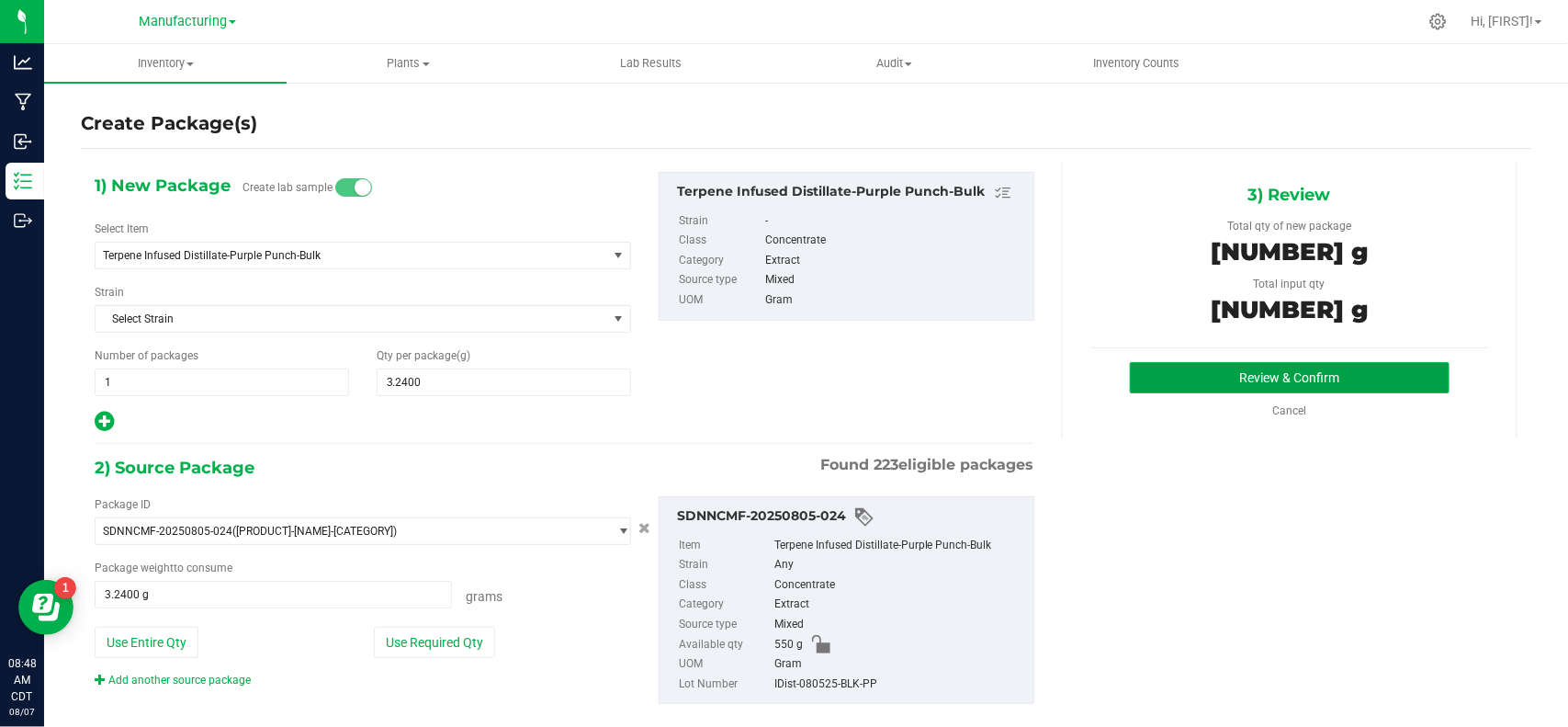 click on "Review & Confirm" at bounding box center [1289, 378] 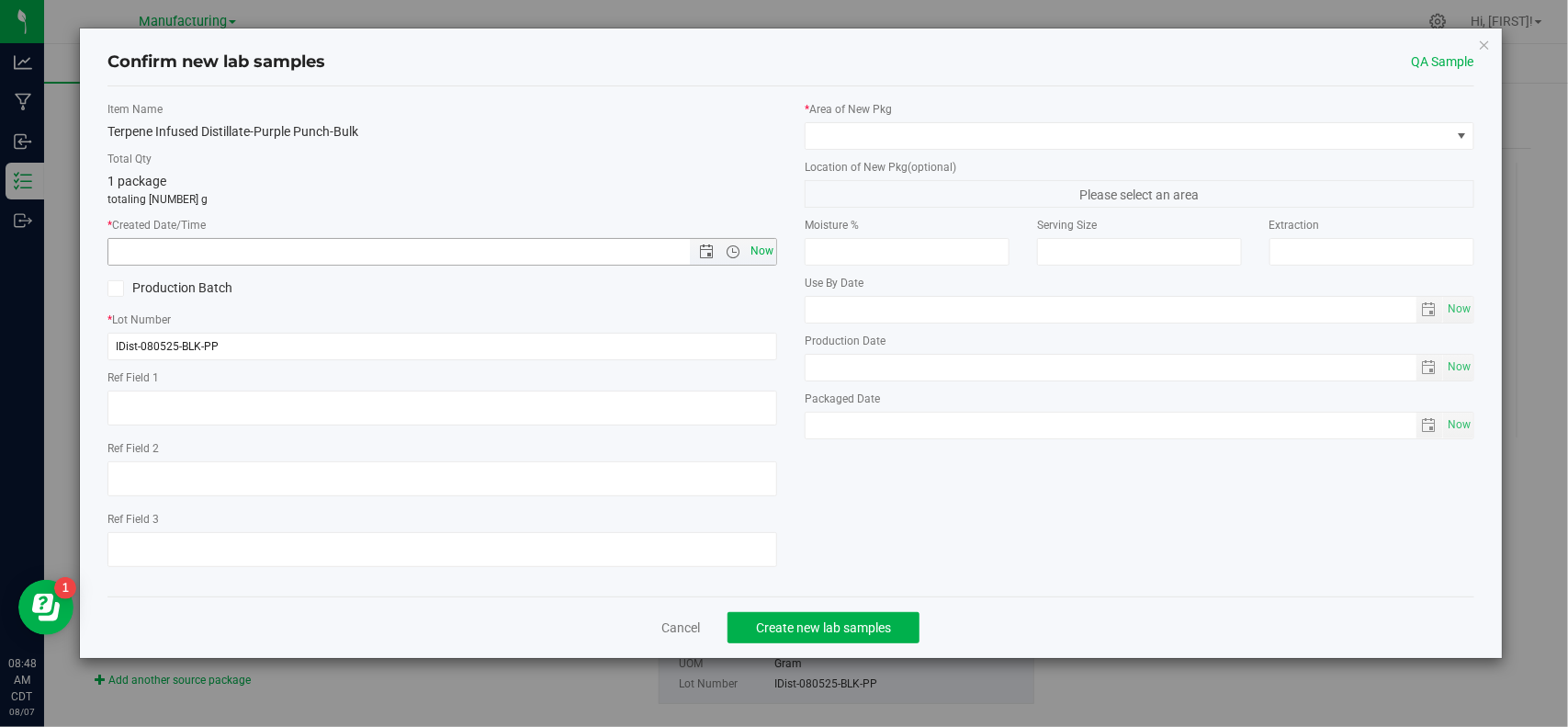 drag, startPoint x: 768, startPoint y: 258, endPoint x: 772, endPoint y: 248, distance: 10.7703296 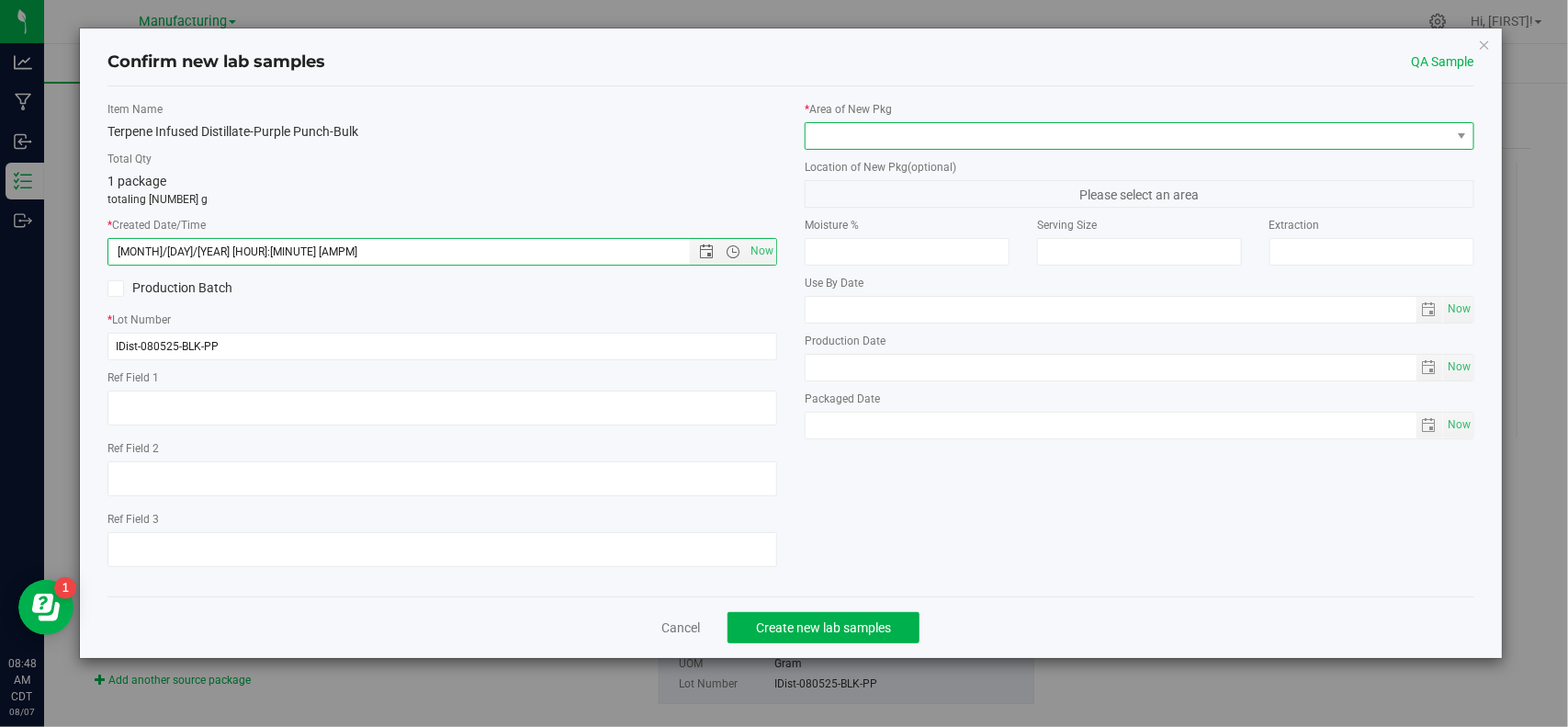 click at bounding box center [1128, 136] 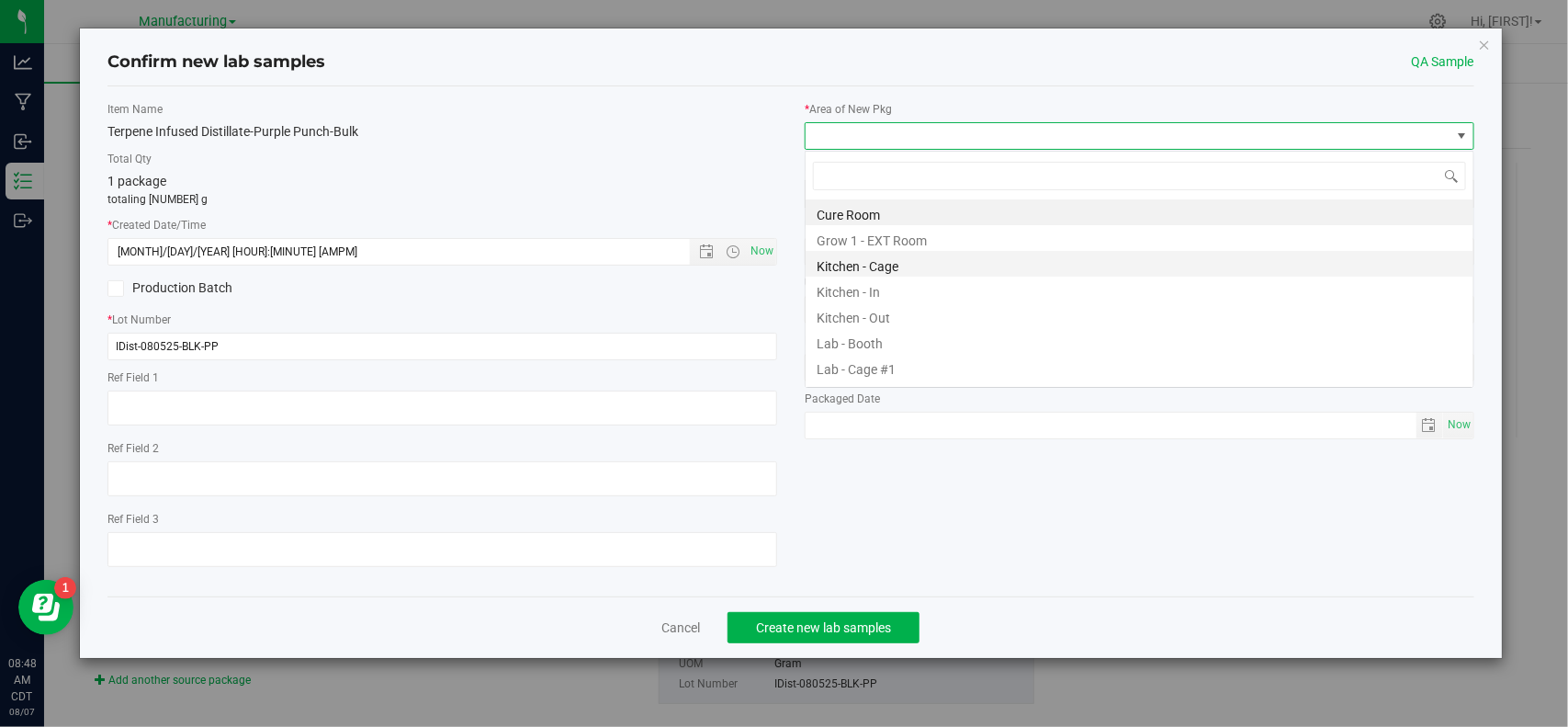 scroll, scrollTop: 91881, scrollLeft: 91187, axis: both 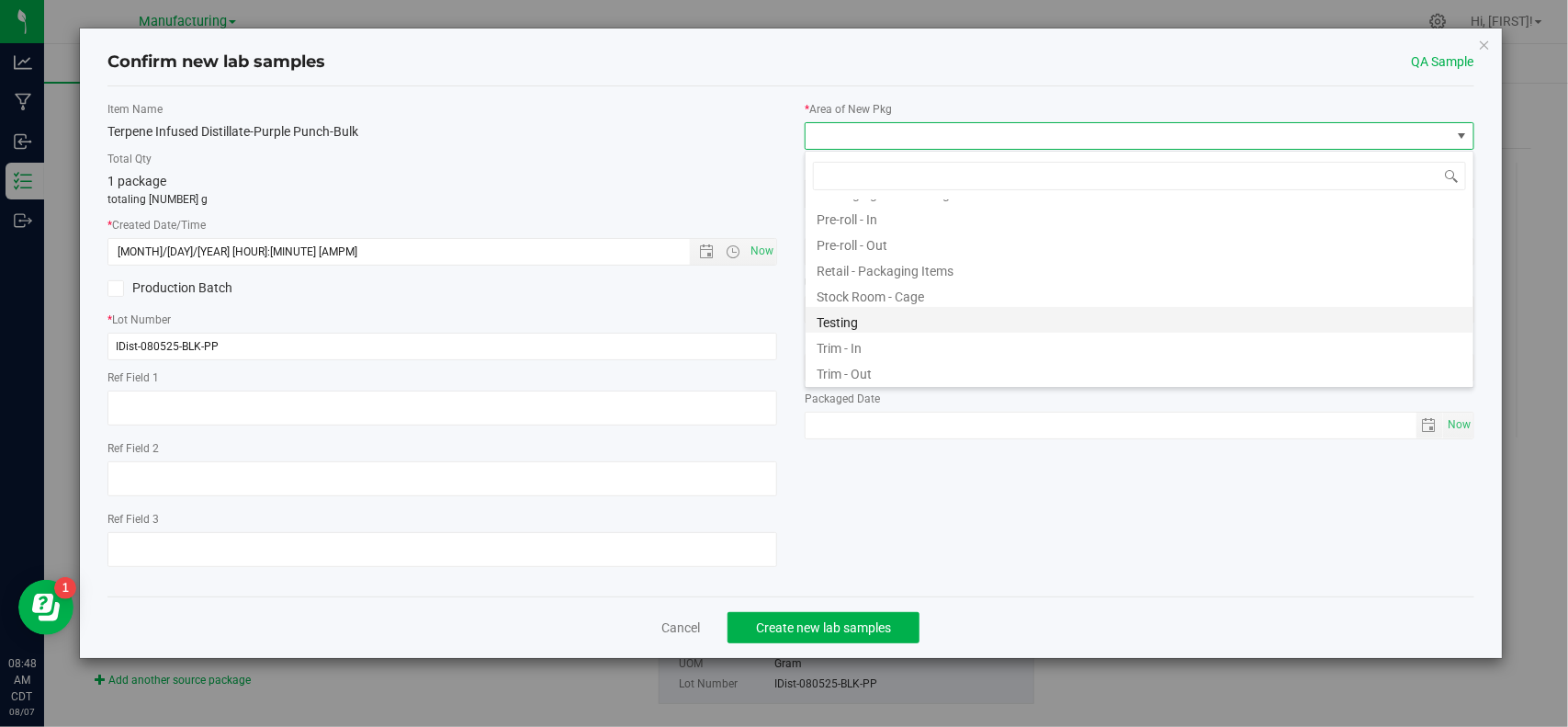click on "Testing" at bounding box center [1139, 320] 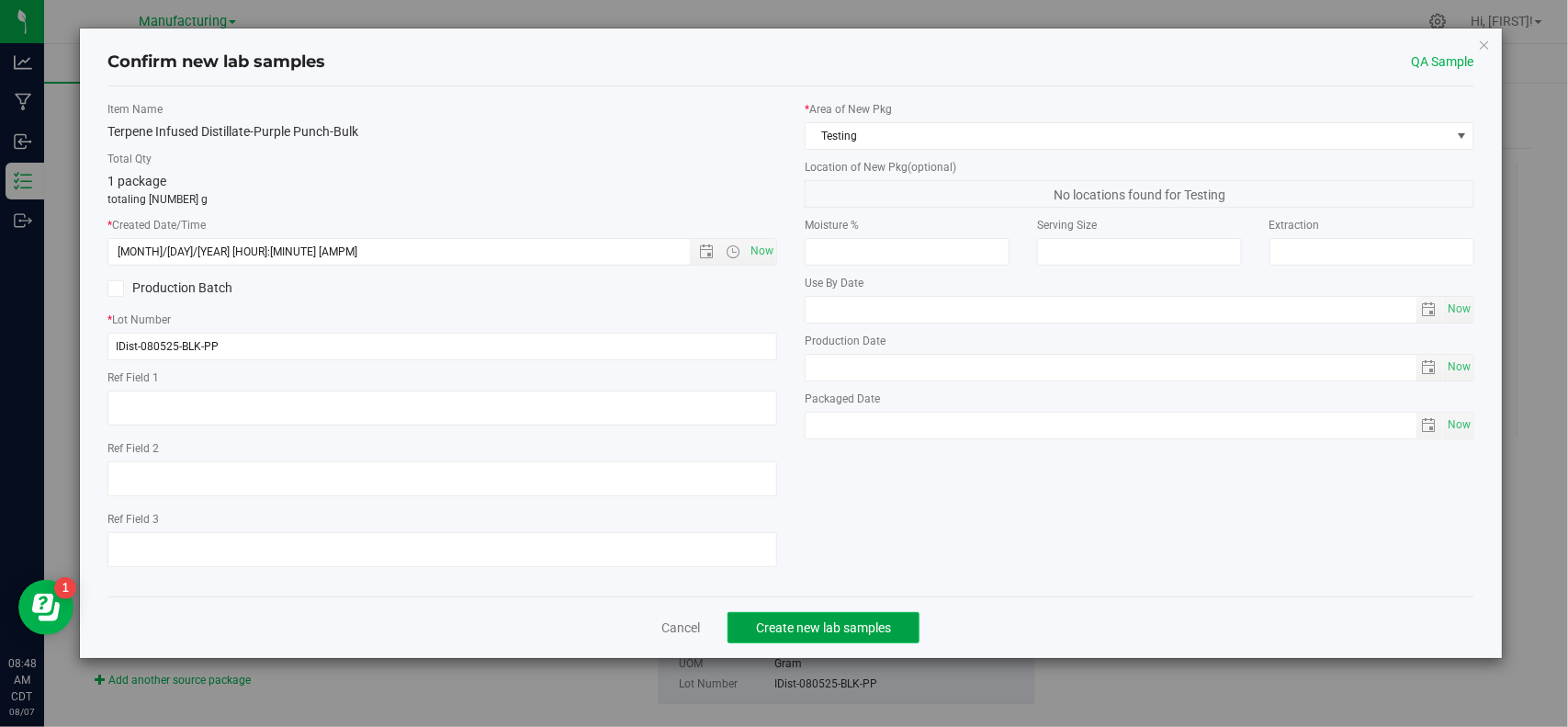 click on "Create new lab samples" 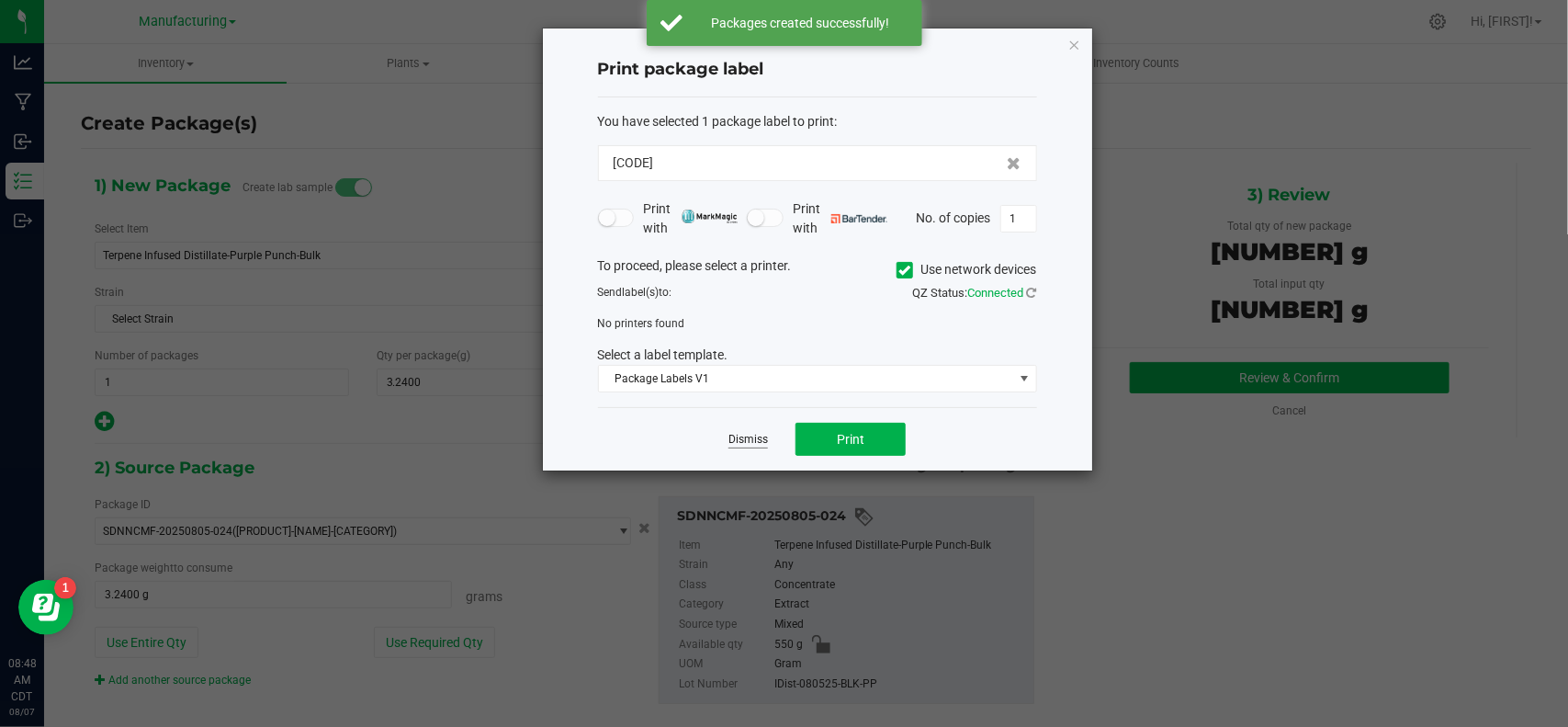 click on "Dismiss" 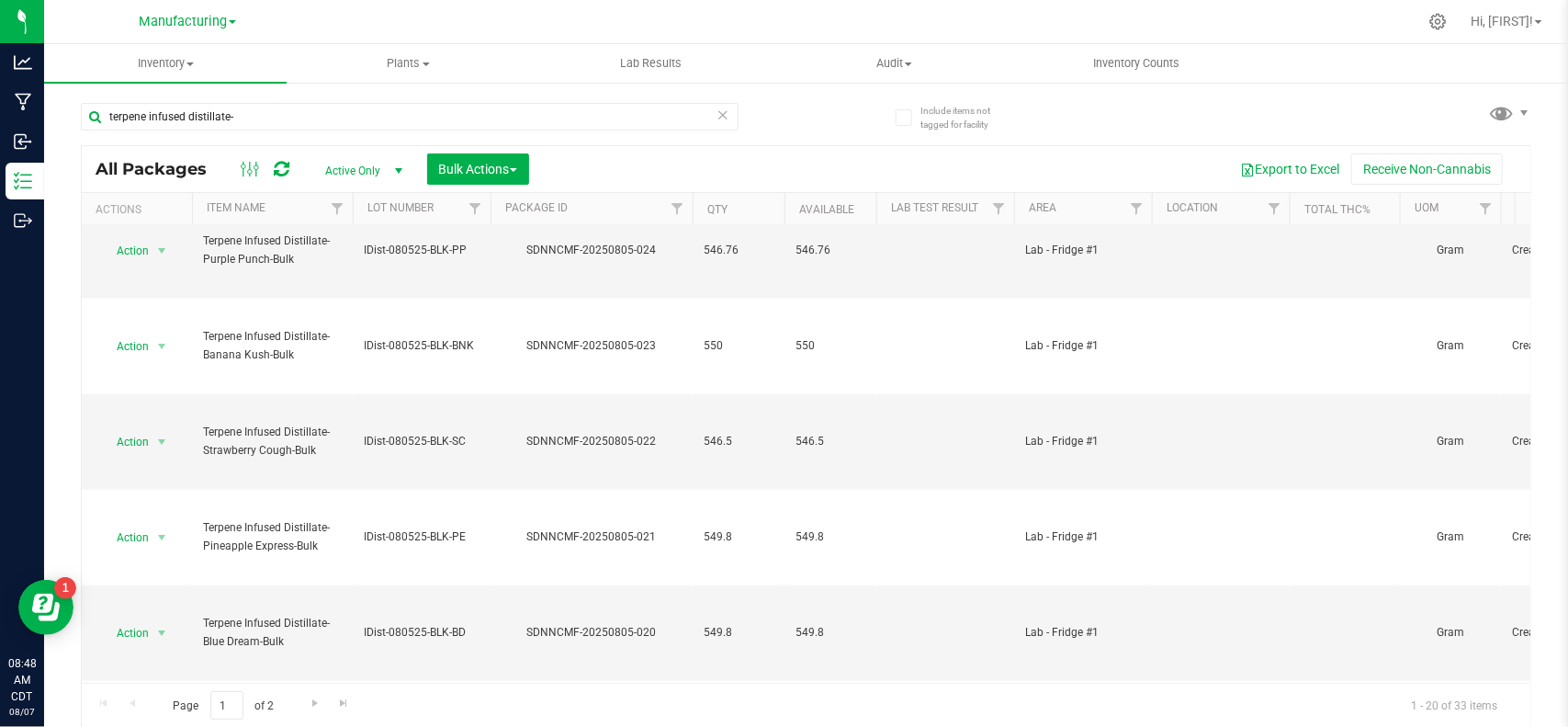 scroll, scrollTop: 919, scrollLeft: 0, axis: vertical 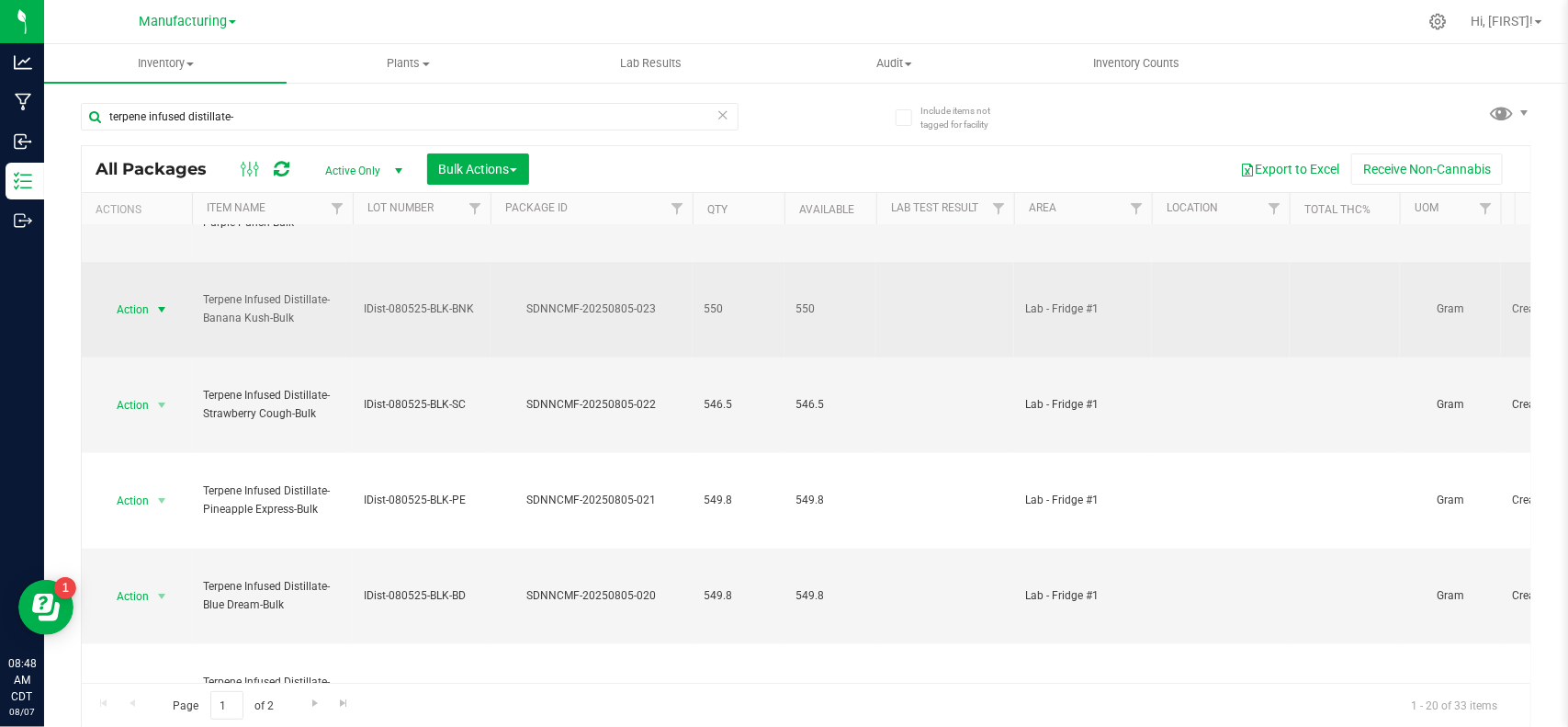 click at bounding box center (162, 310) 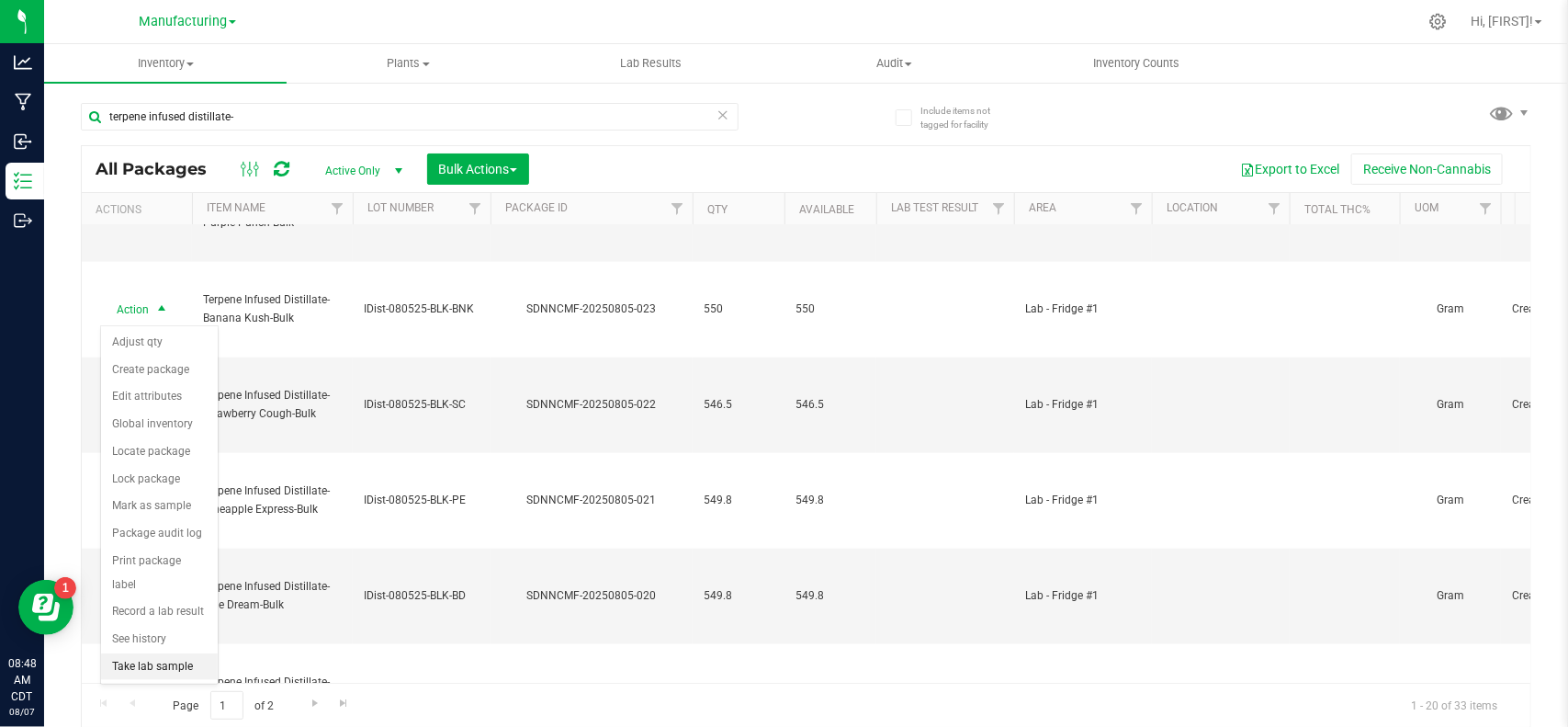 click on "Take lab sample" at bounding box center [159, 667] 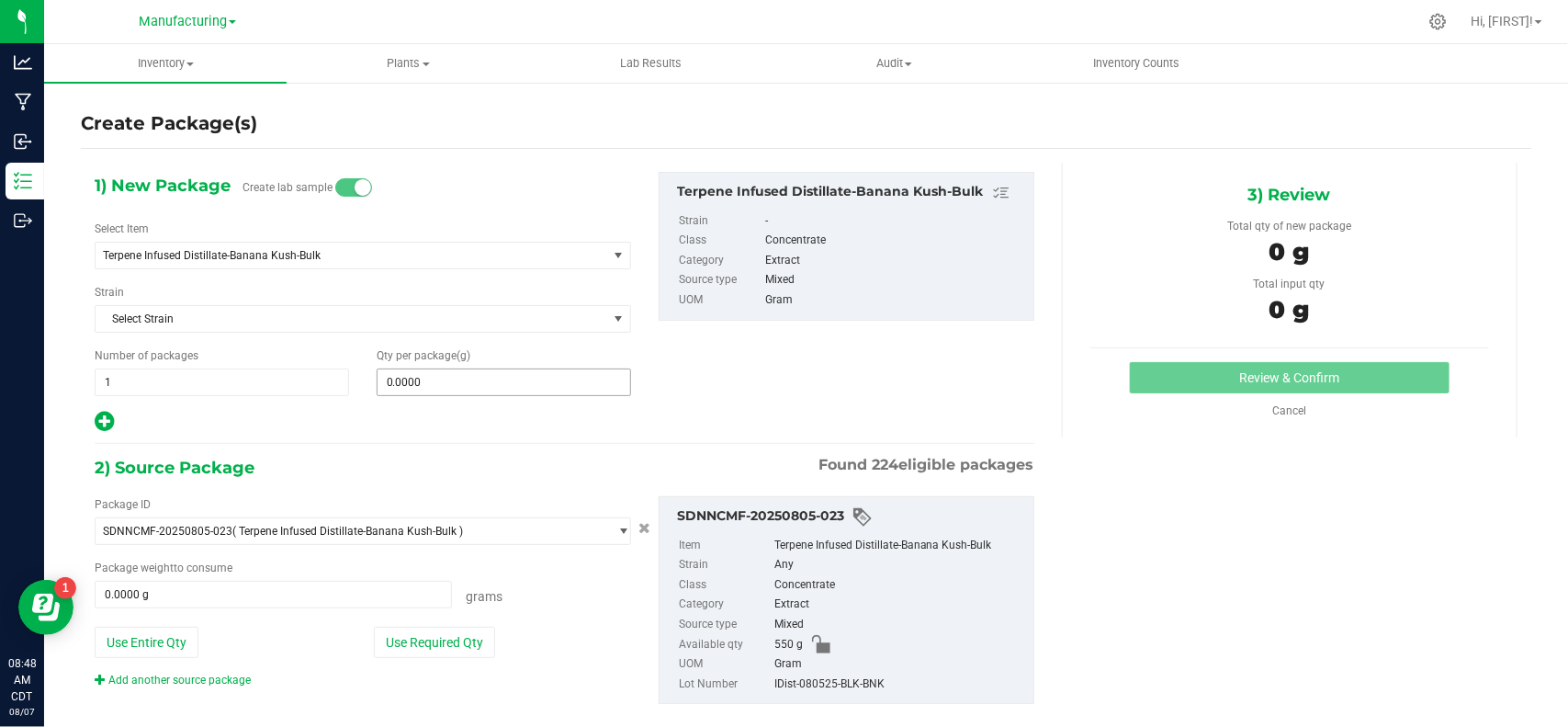 type 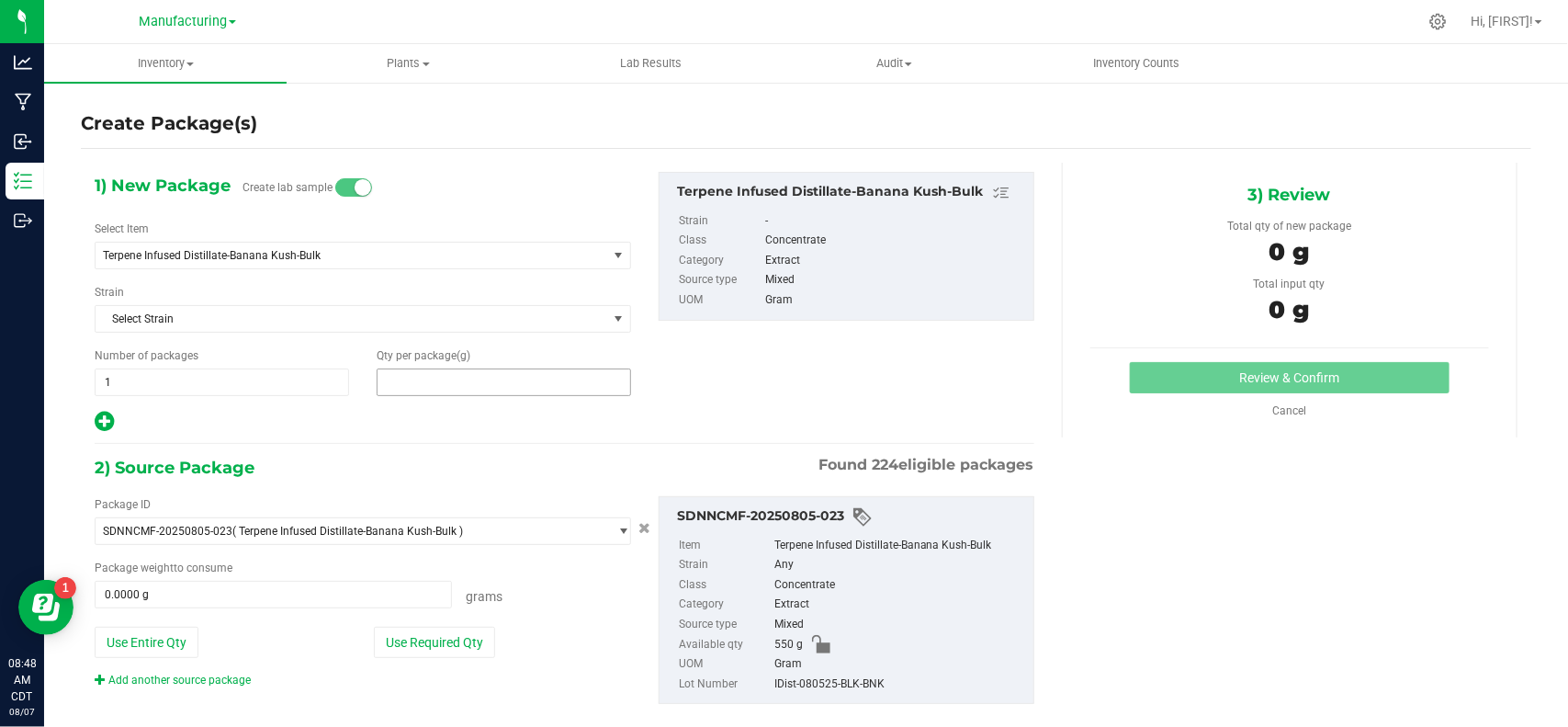 click at bounding box center [503, 382] 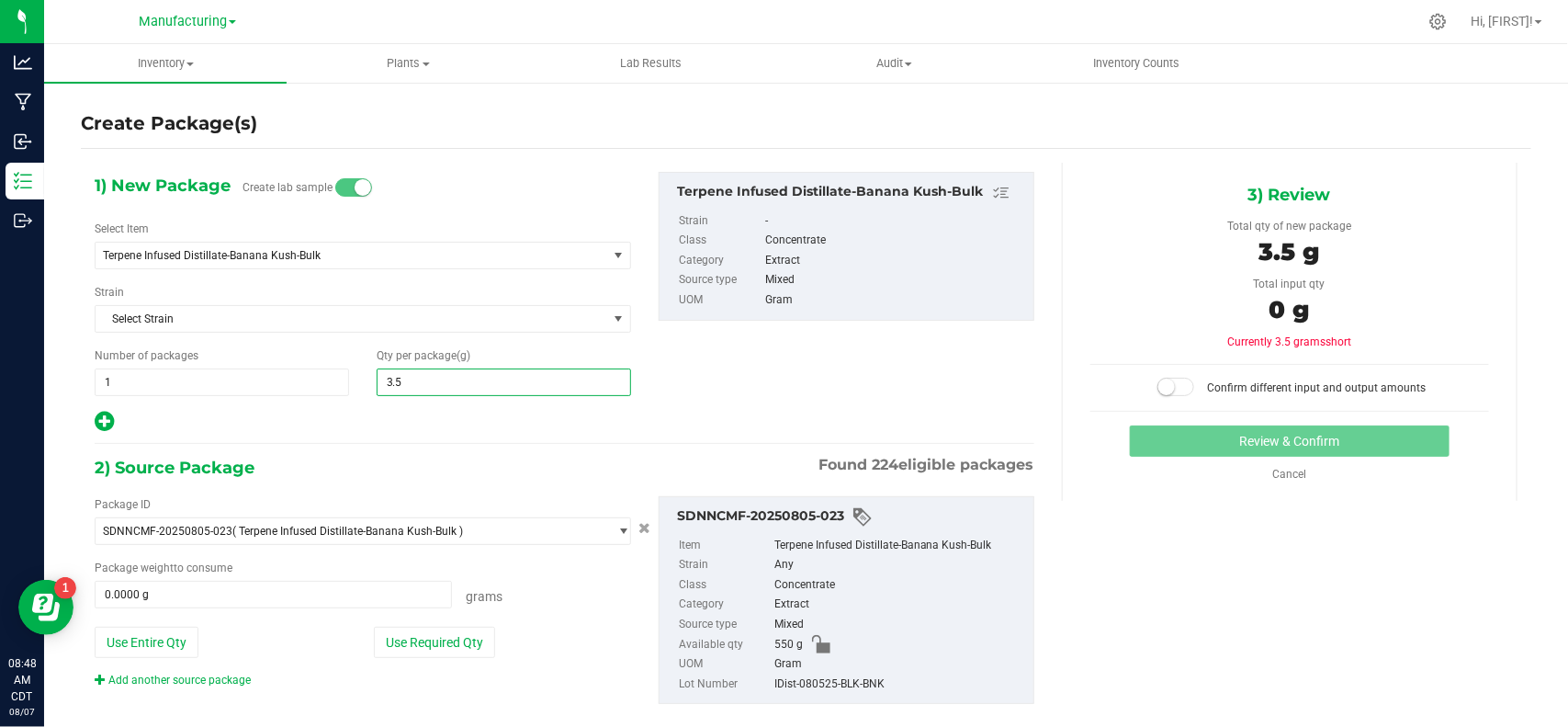 type on "3.57" 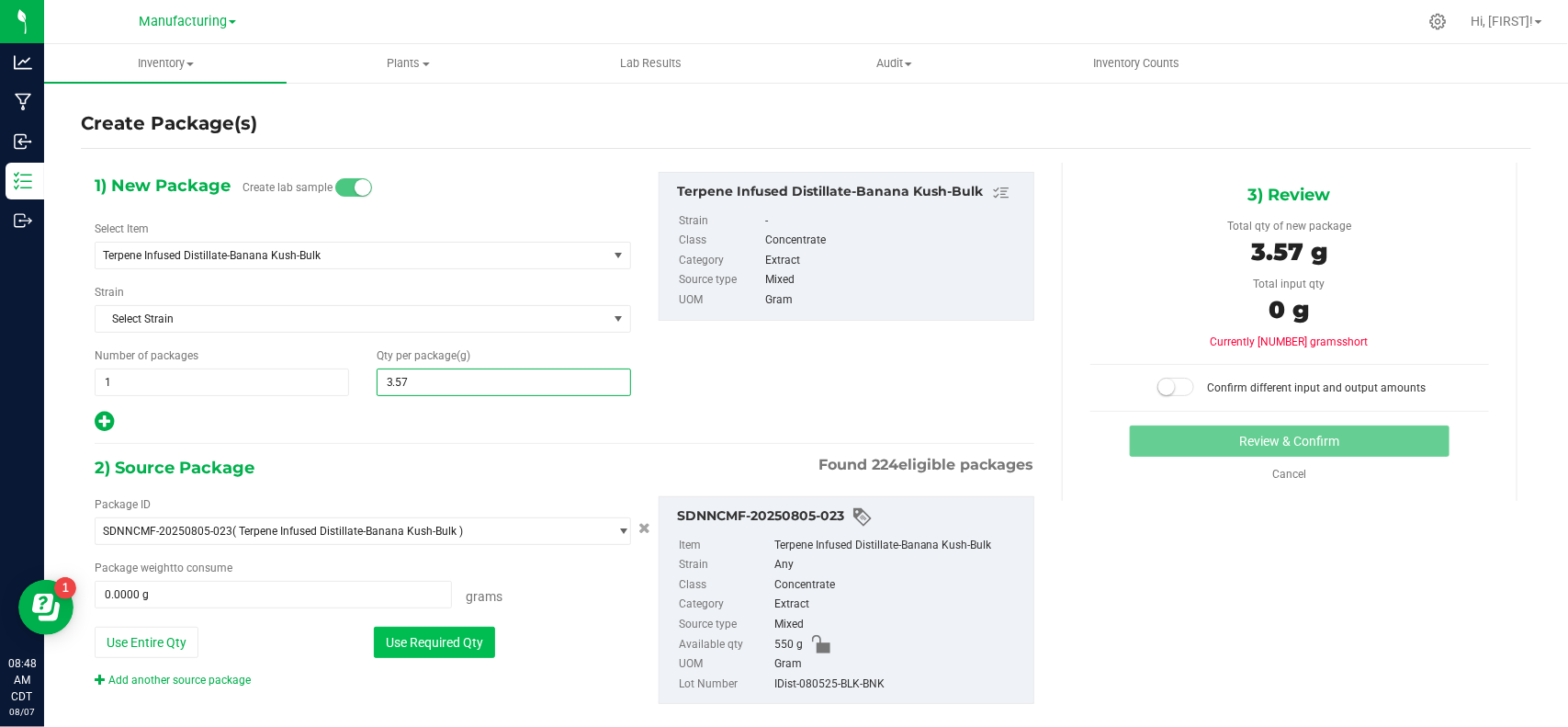type on "3.5700" 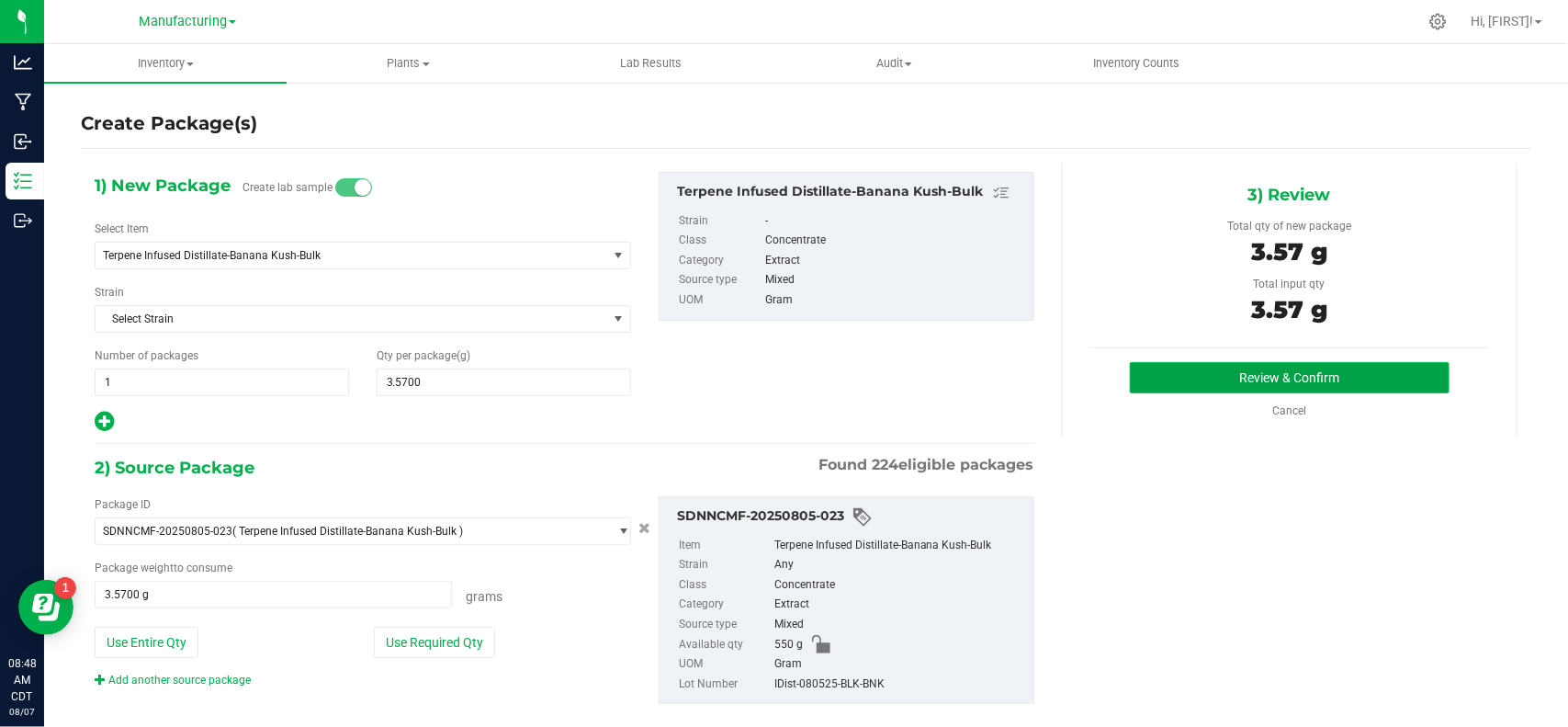 click on "Review & Confirm" at bounding box center (1289, 378) 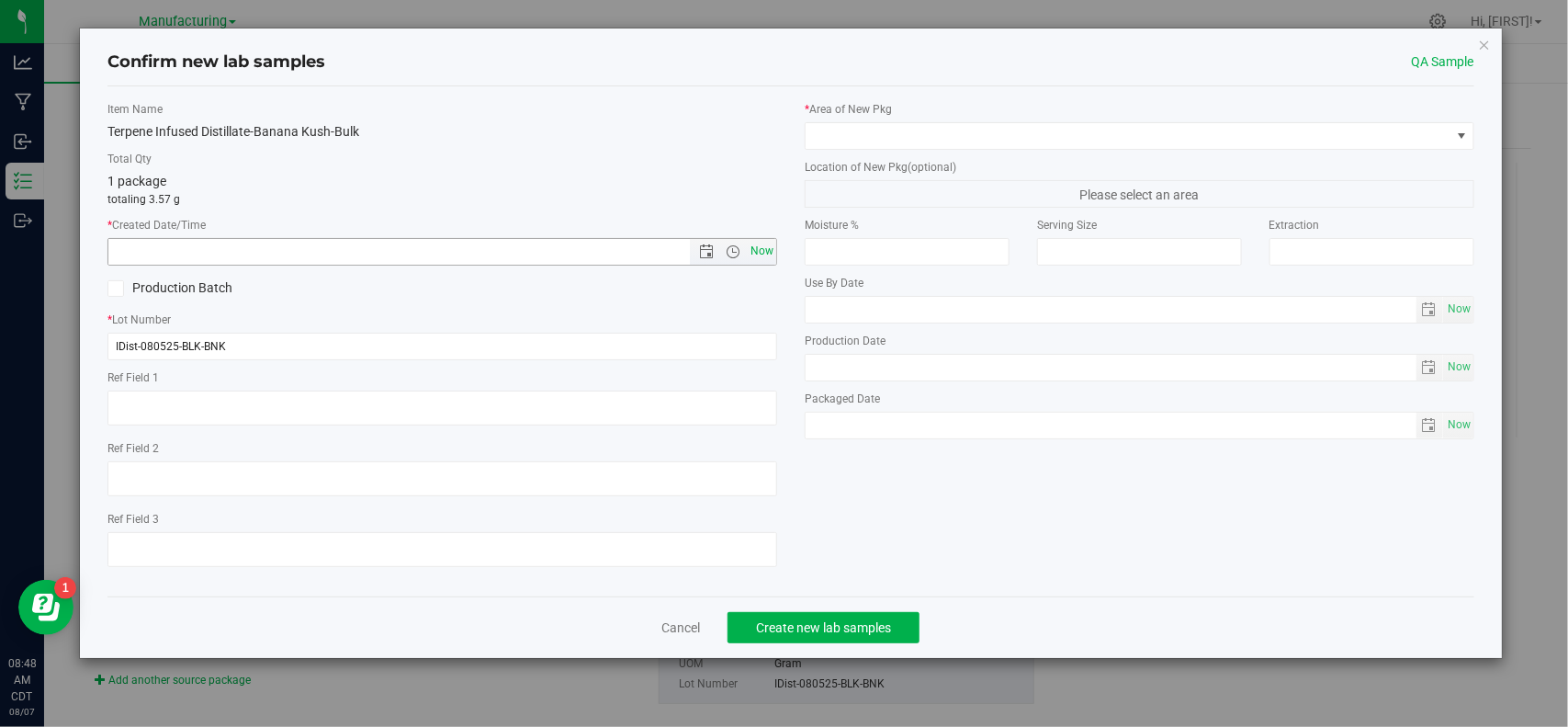 click on "Now" at bounding box center [762, 251] 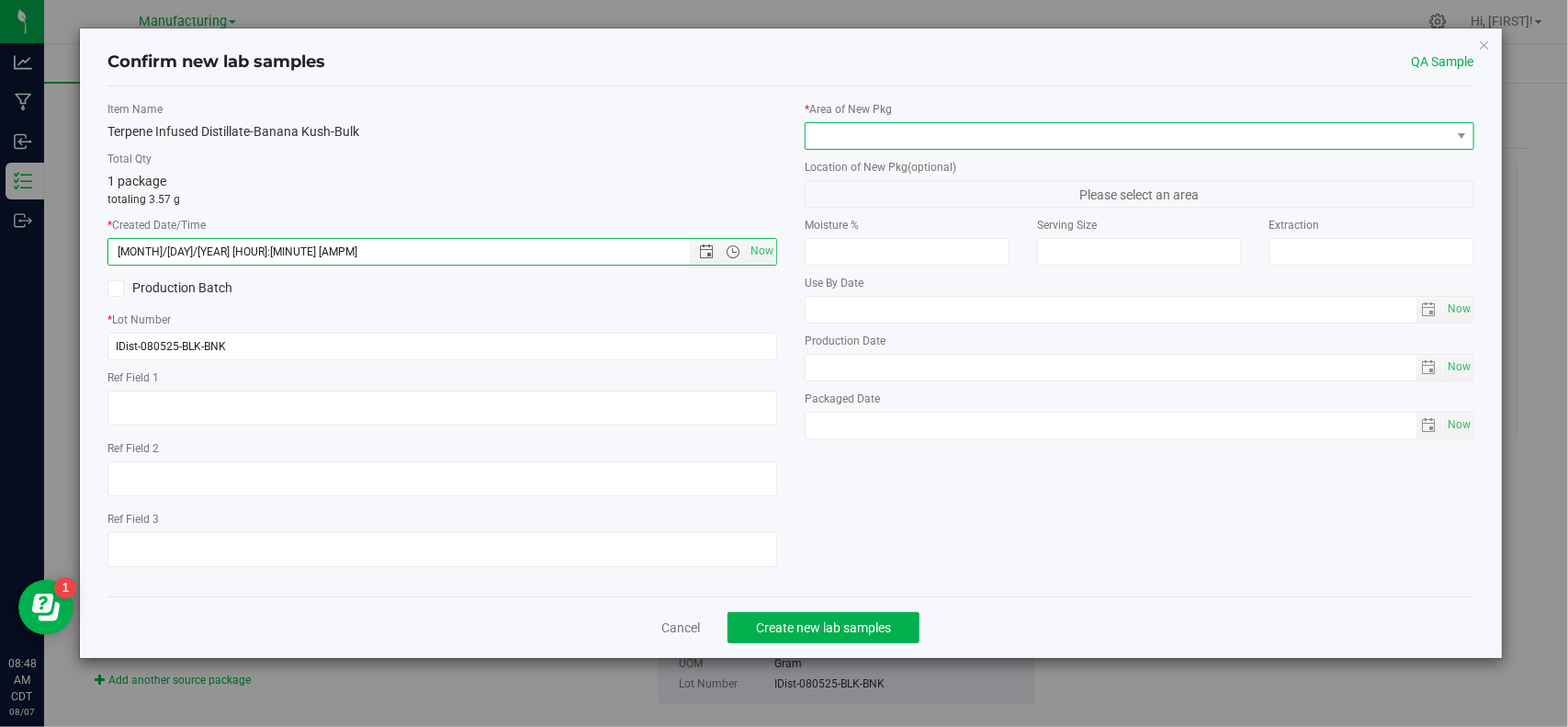 click at bounding box center [1128, 136] 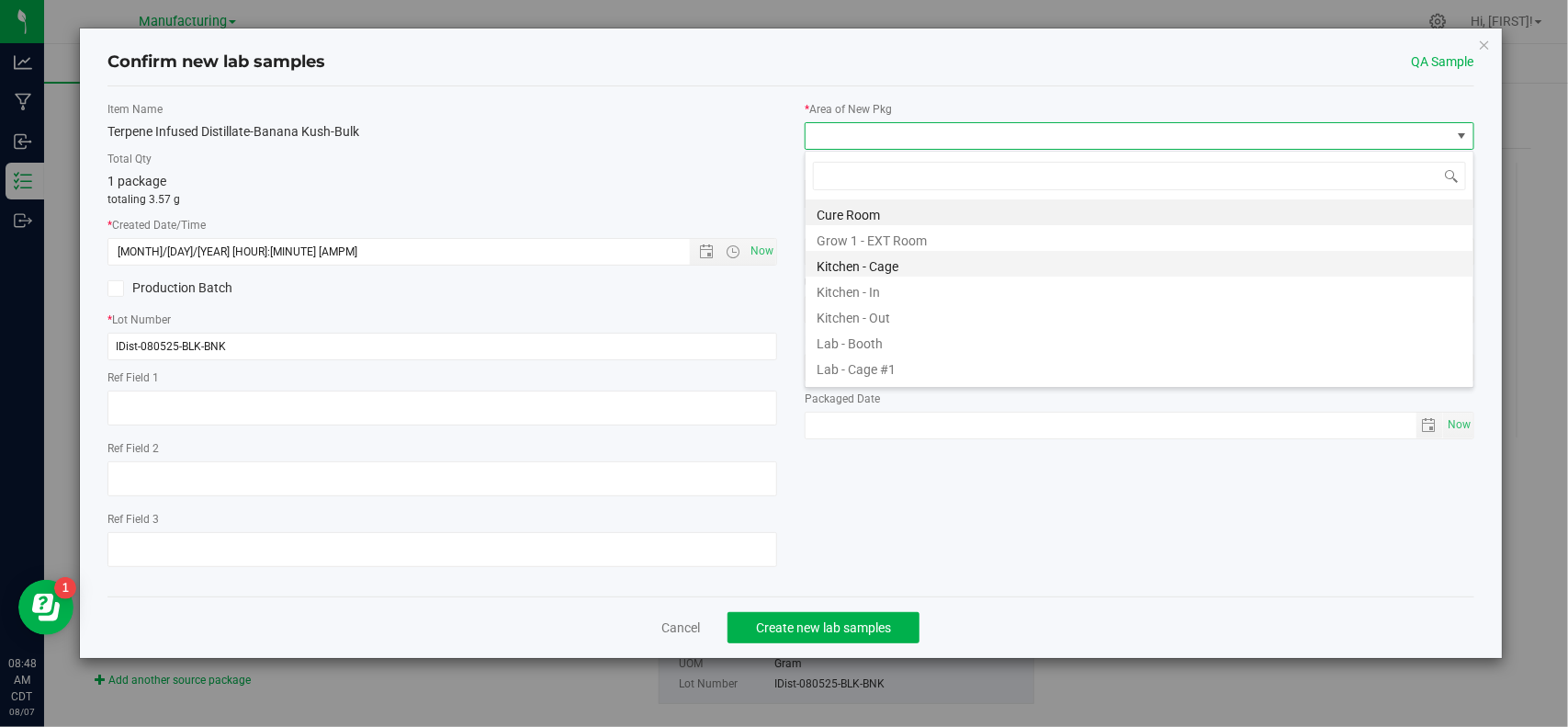 scroll, scrollTop: 91881, scrollLeft: 91187, axis: both 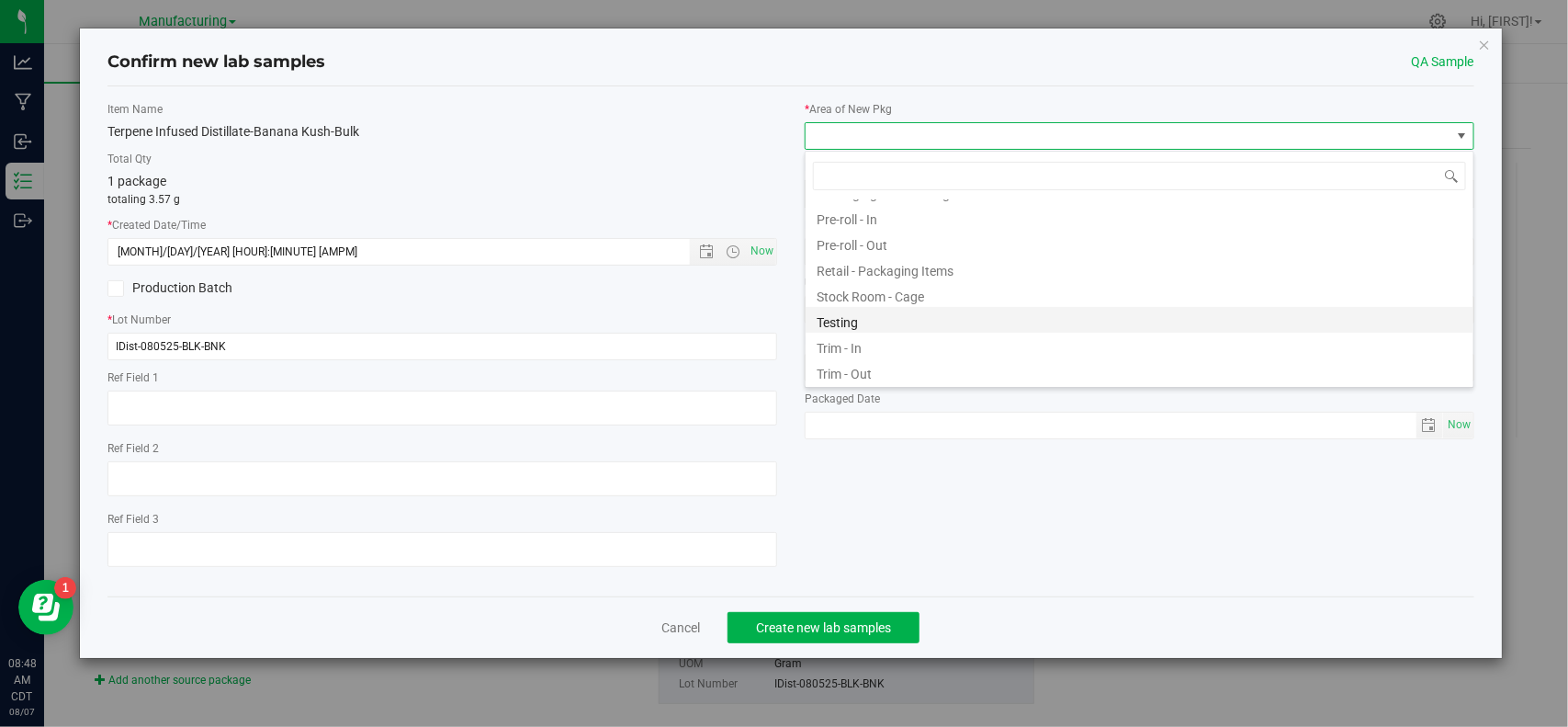 click on "Testing" at bounding box center [1139, 320] 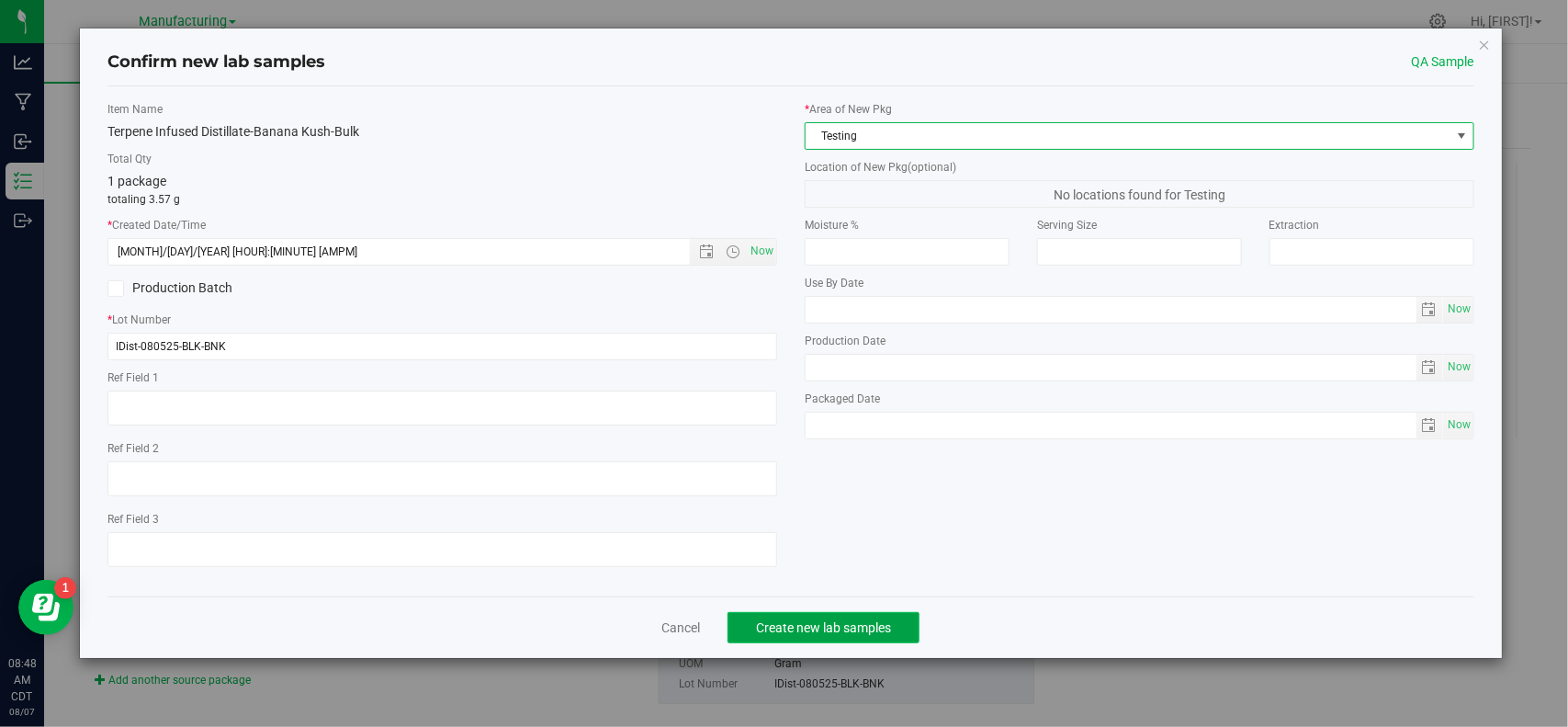 click on "Create new lab samples" 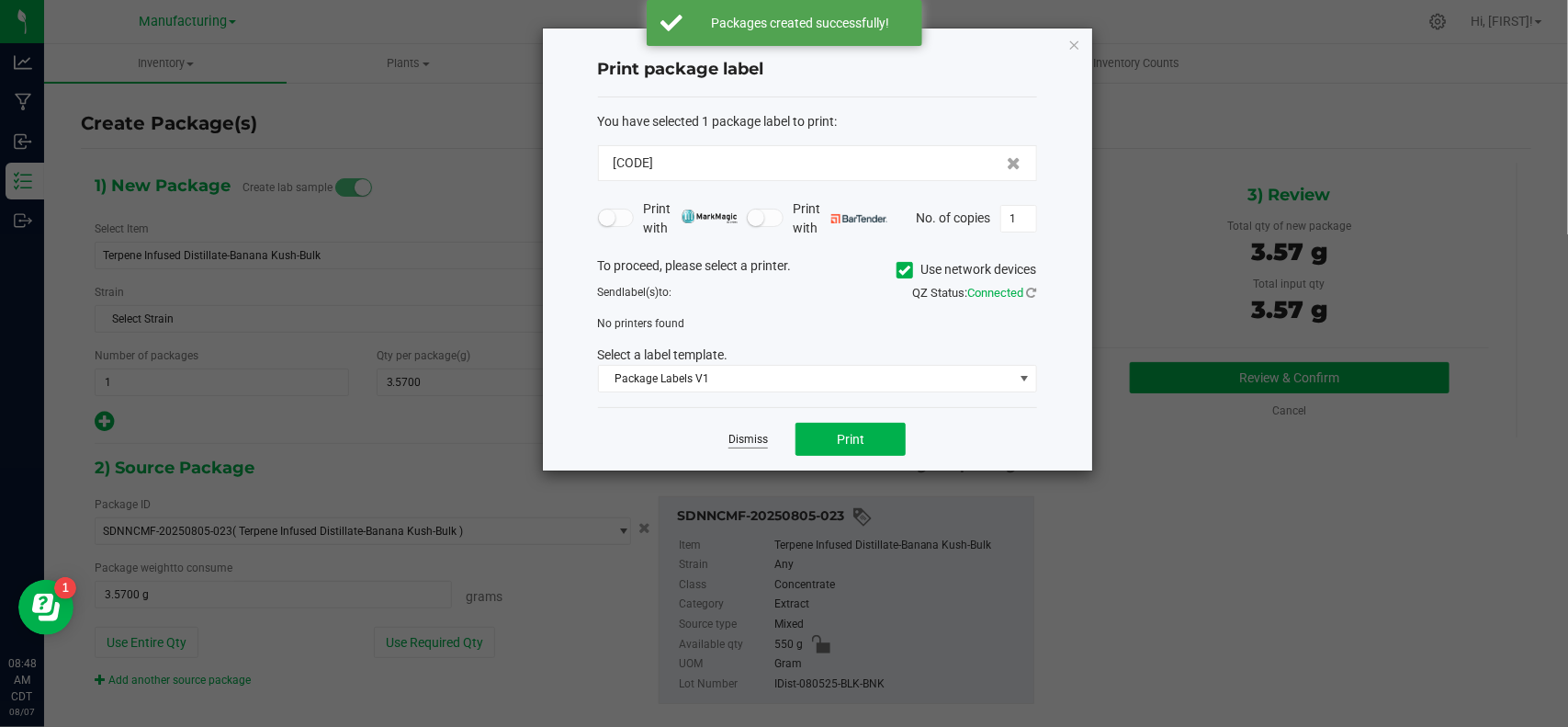 click on "Dismiss" 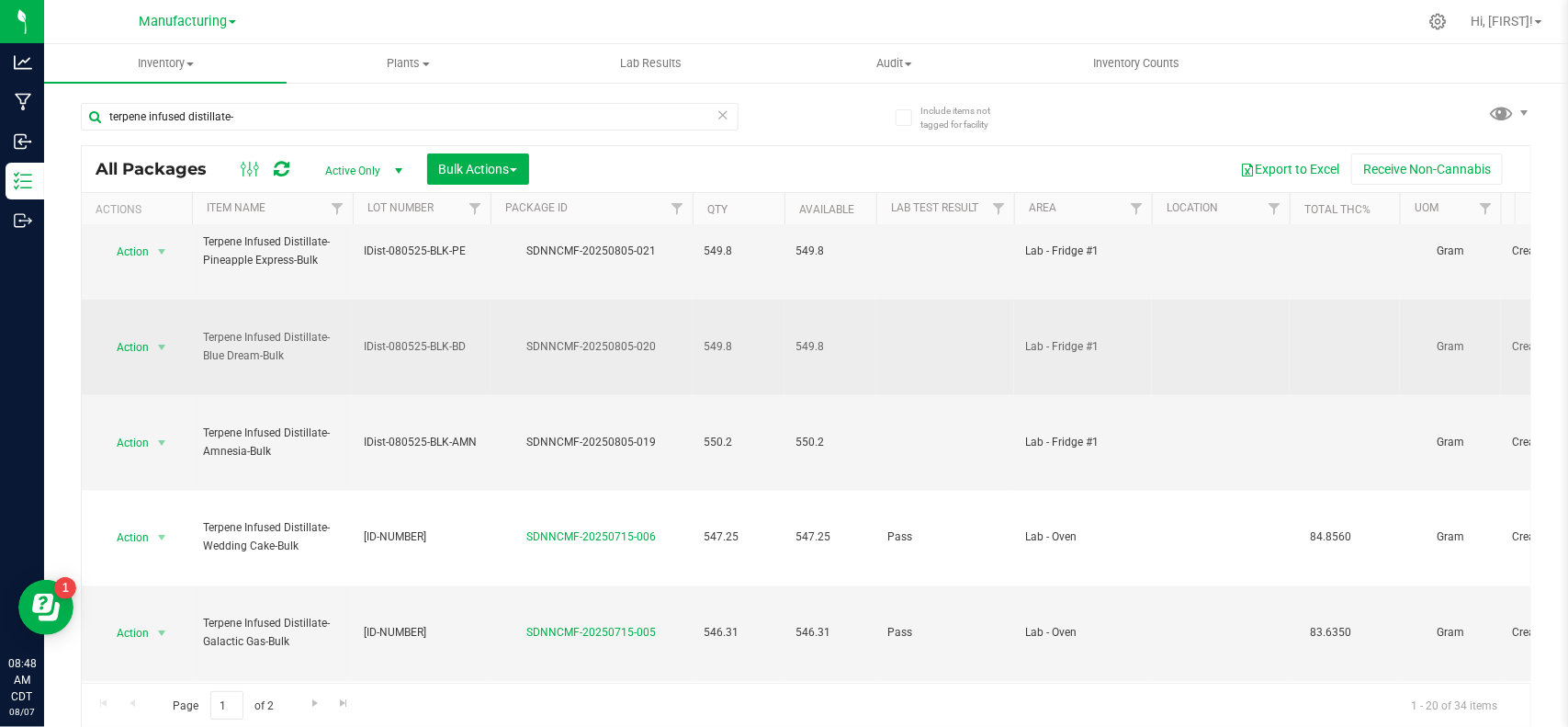 scroll, scrollTop: 1149, scrollLeft: 0, axis: vertical 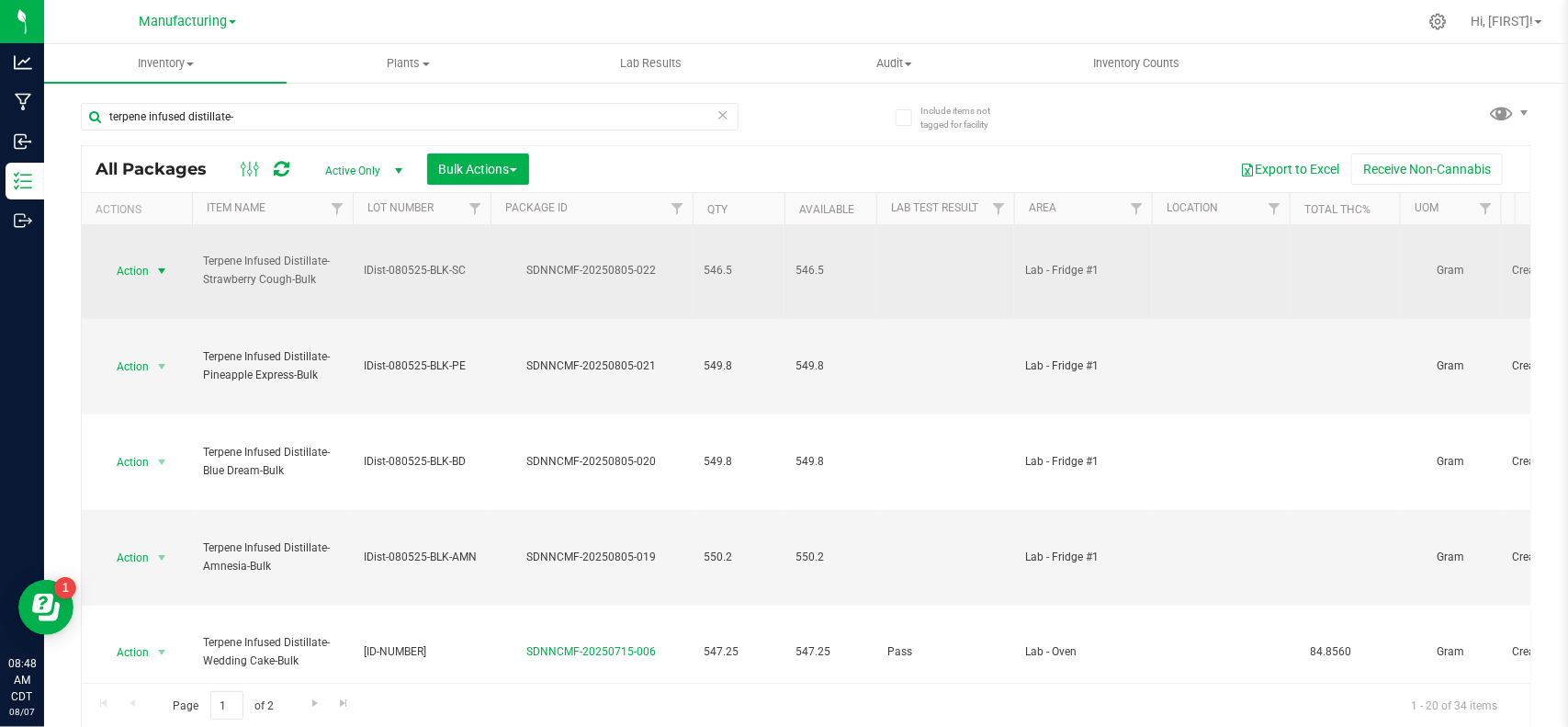 click on "Action" at bounding box center (125, 271) 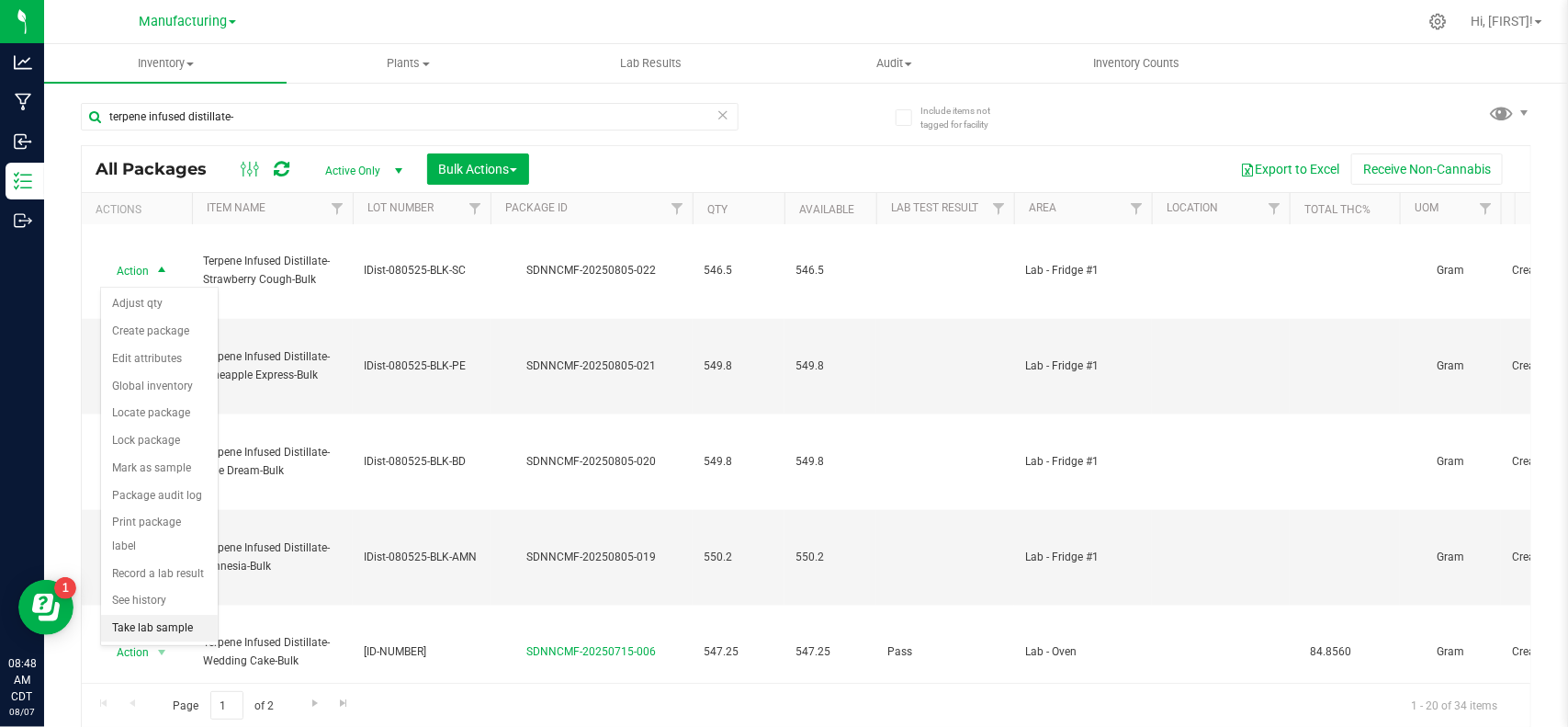 click on "Take lab sample" at bounding box center (159, 629) 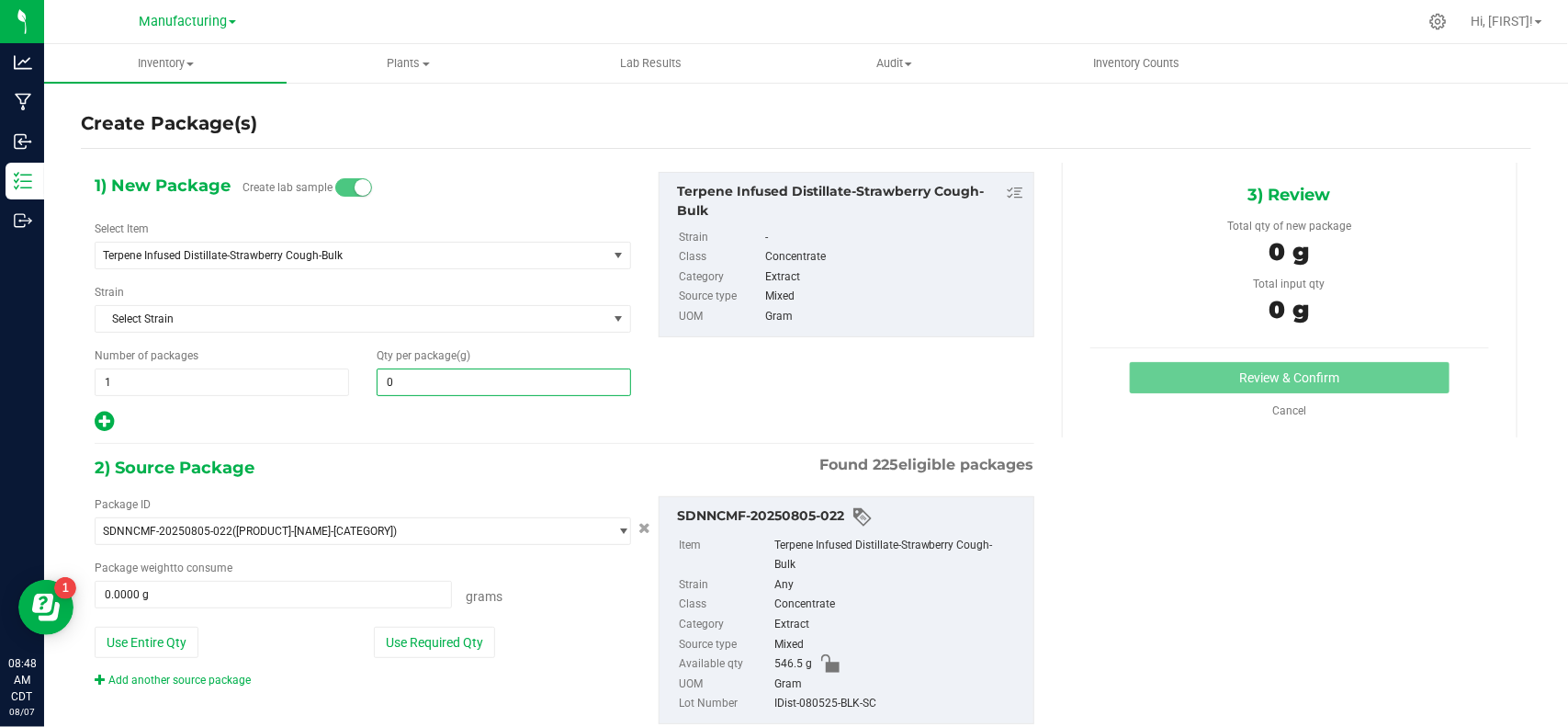 type 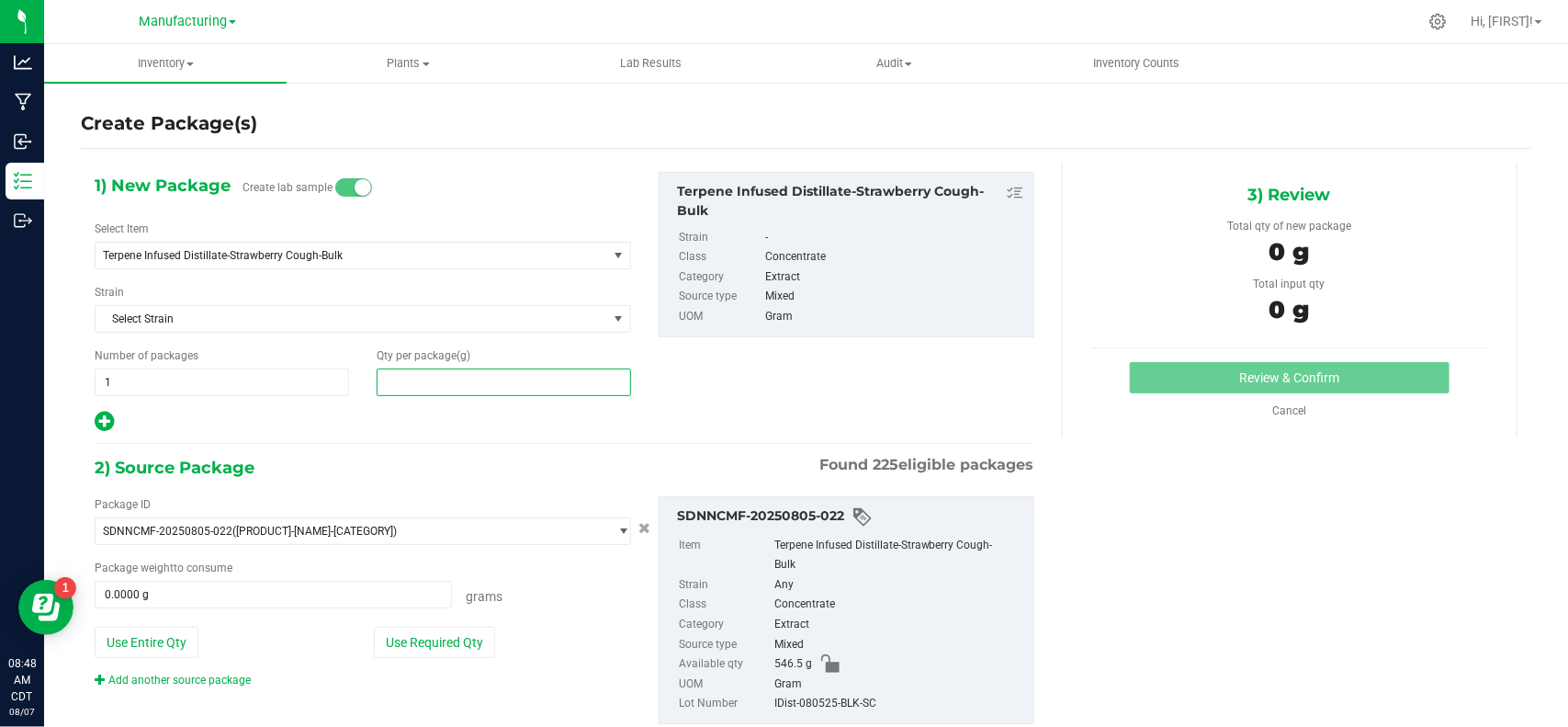 click at bounding box center [503, 382] 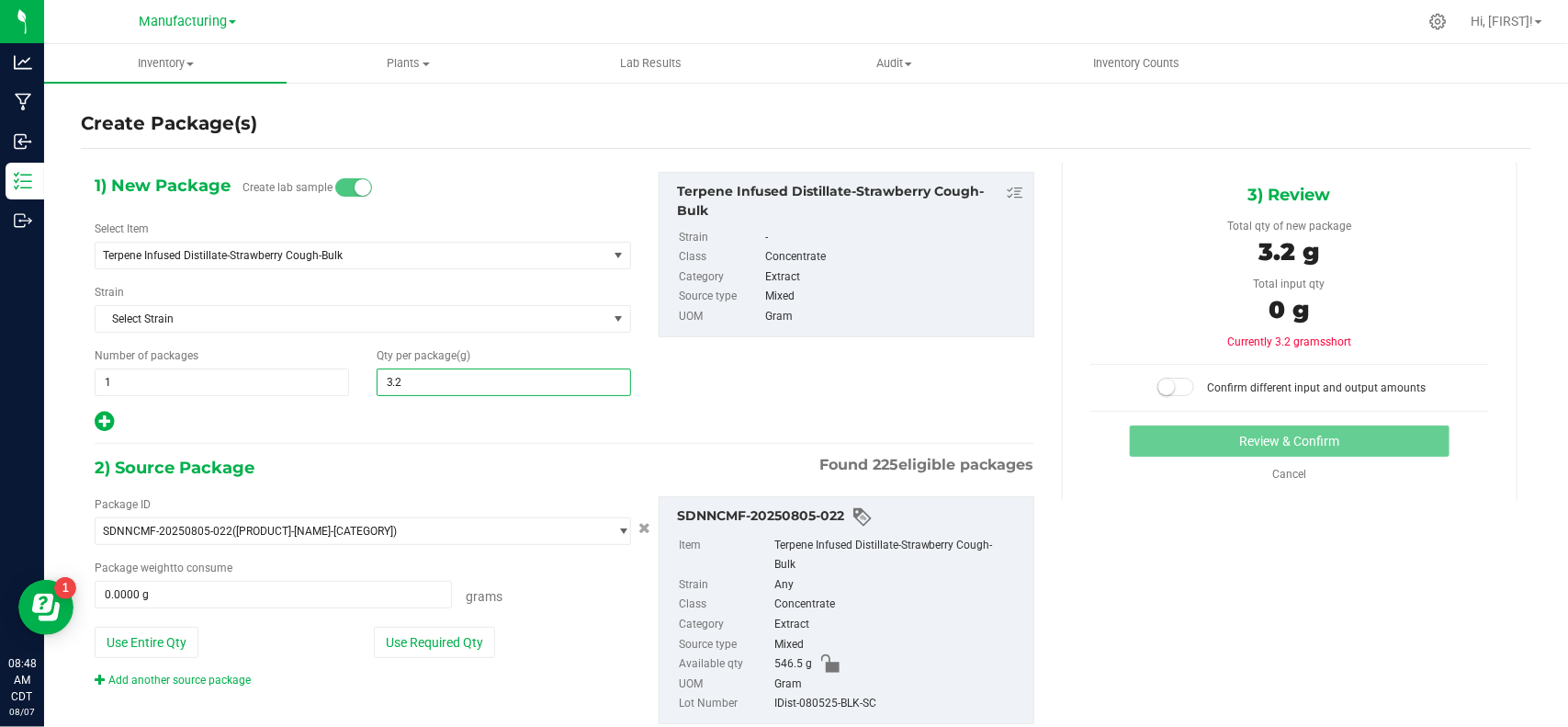 type on "3.23" 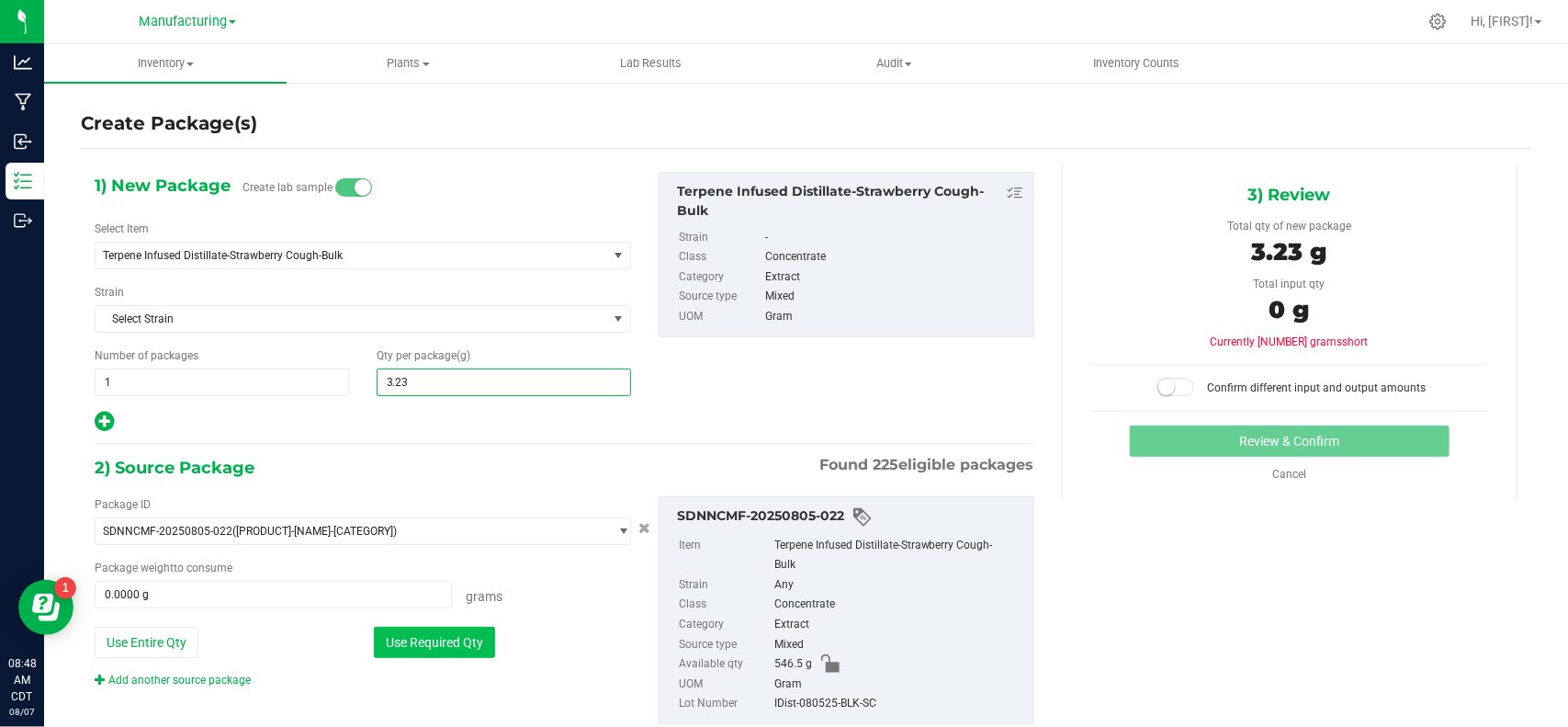 type on "3.2300" 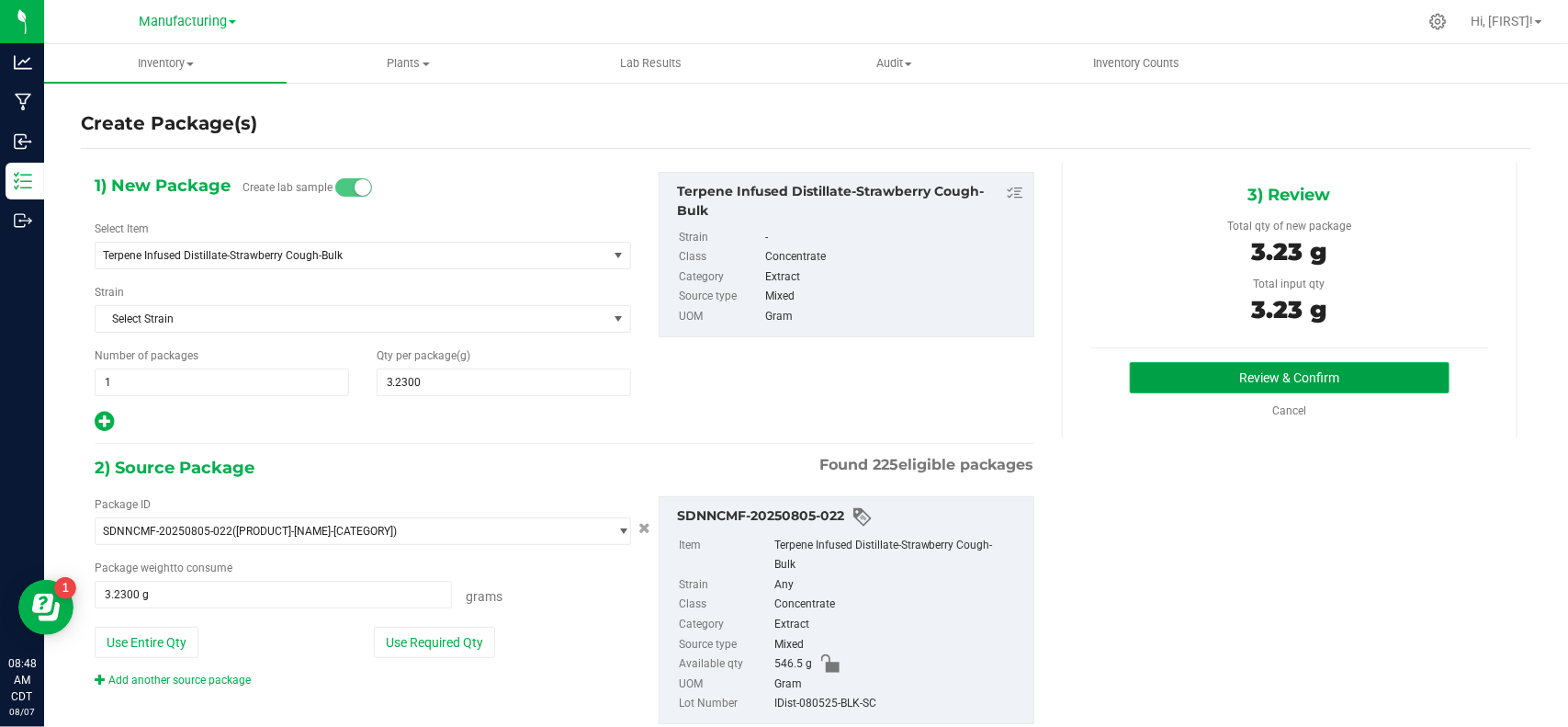 click on "Review & Confirm" at bounding box center [1289, 378] 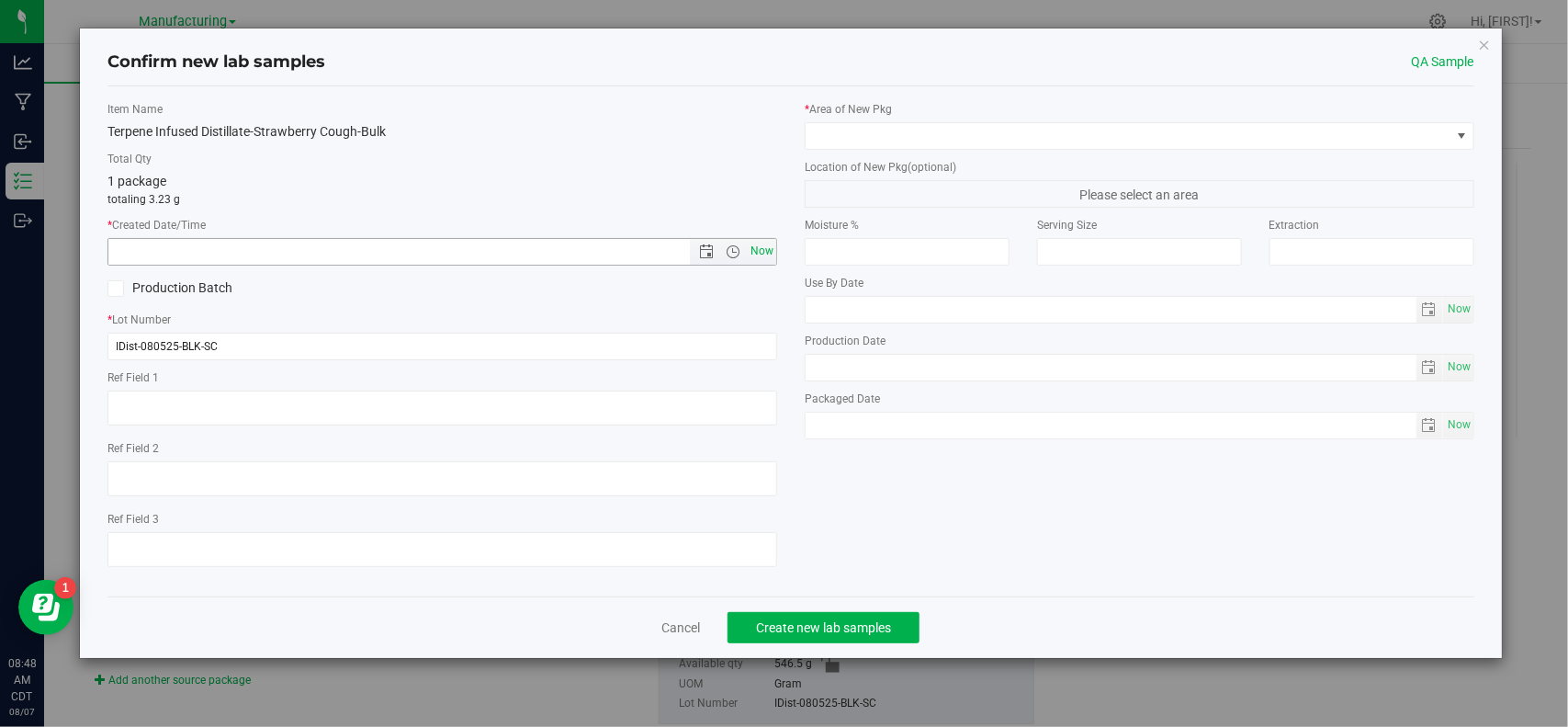click on "Now" at bounding box center [762, 251] 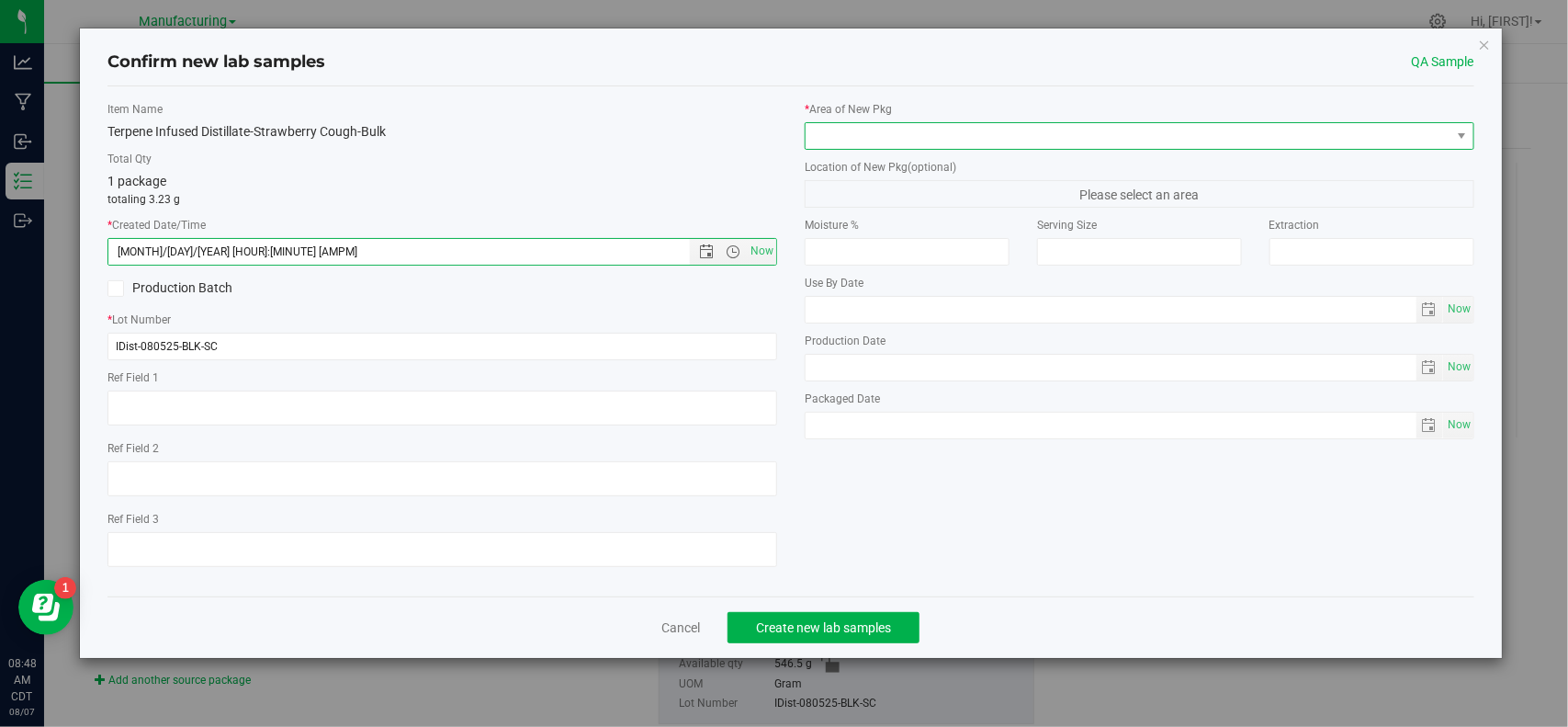 click at bounding box center (1128, 136) 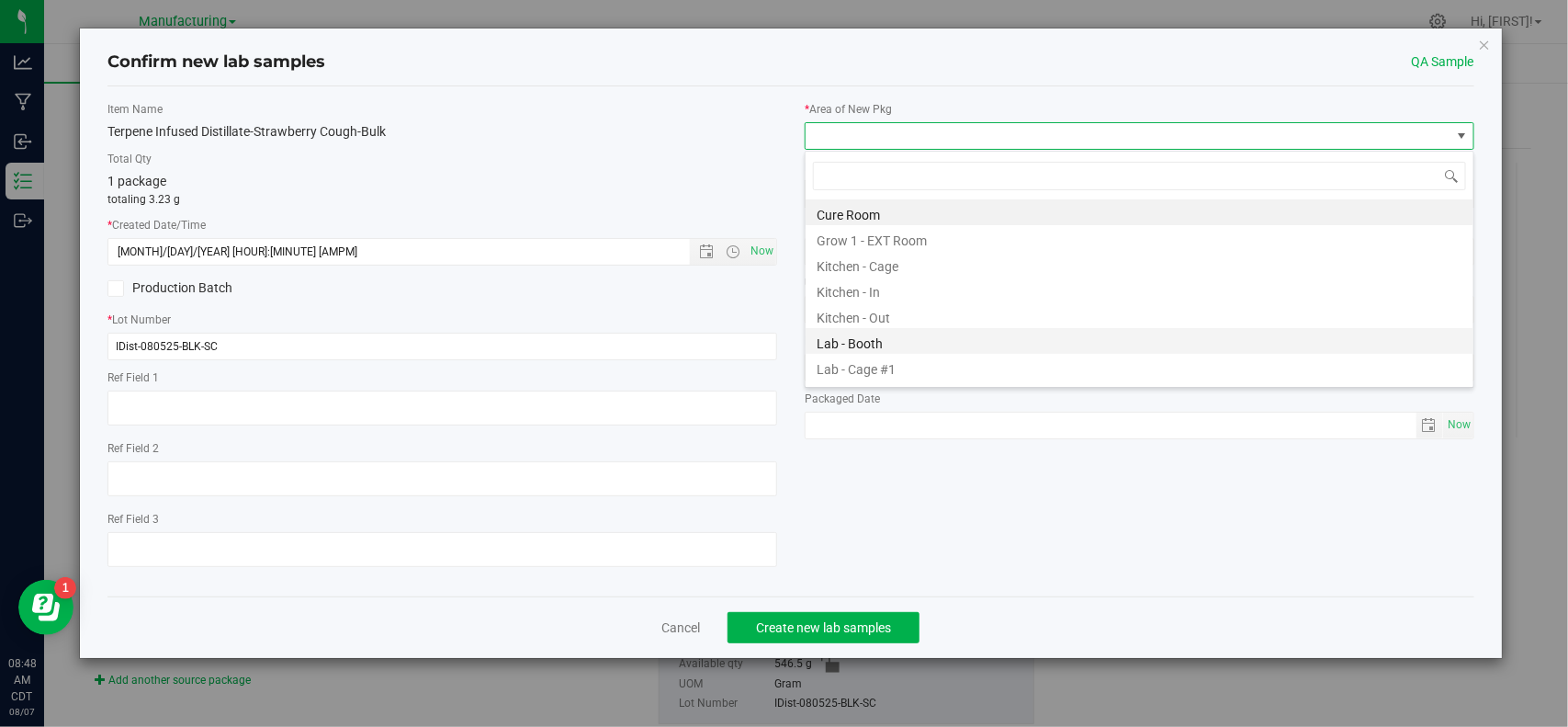 scroll, scrollTop: 91881, scrollLeft: 91187, axis: both 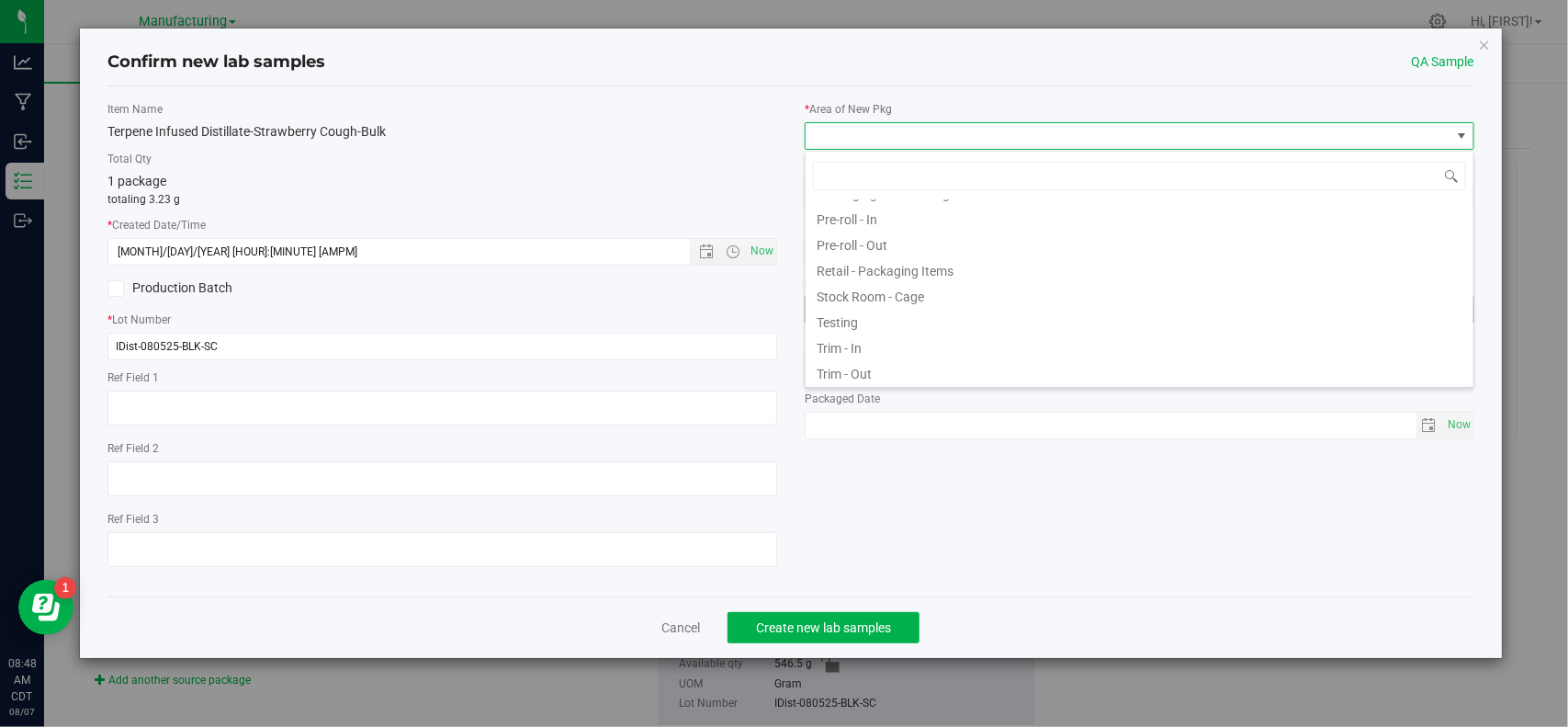 click on "Testing" at bounding box center (1139, 320) 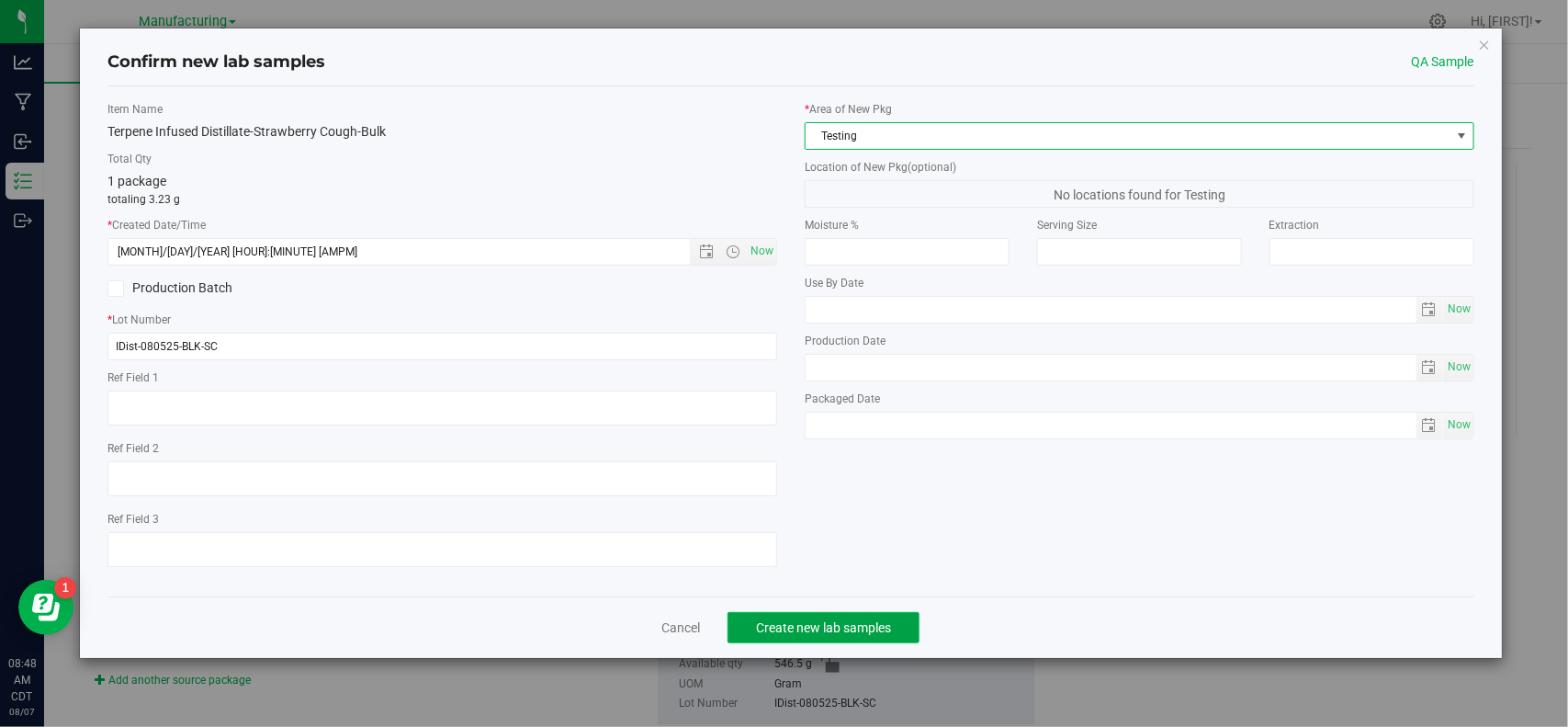 click on "Create new lab samples" 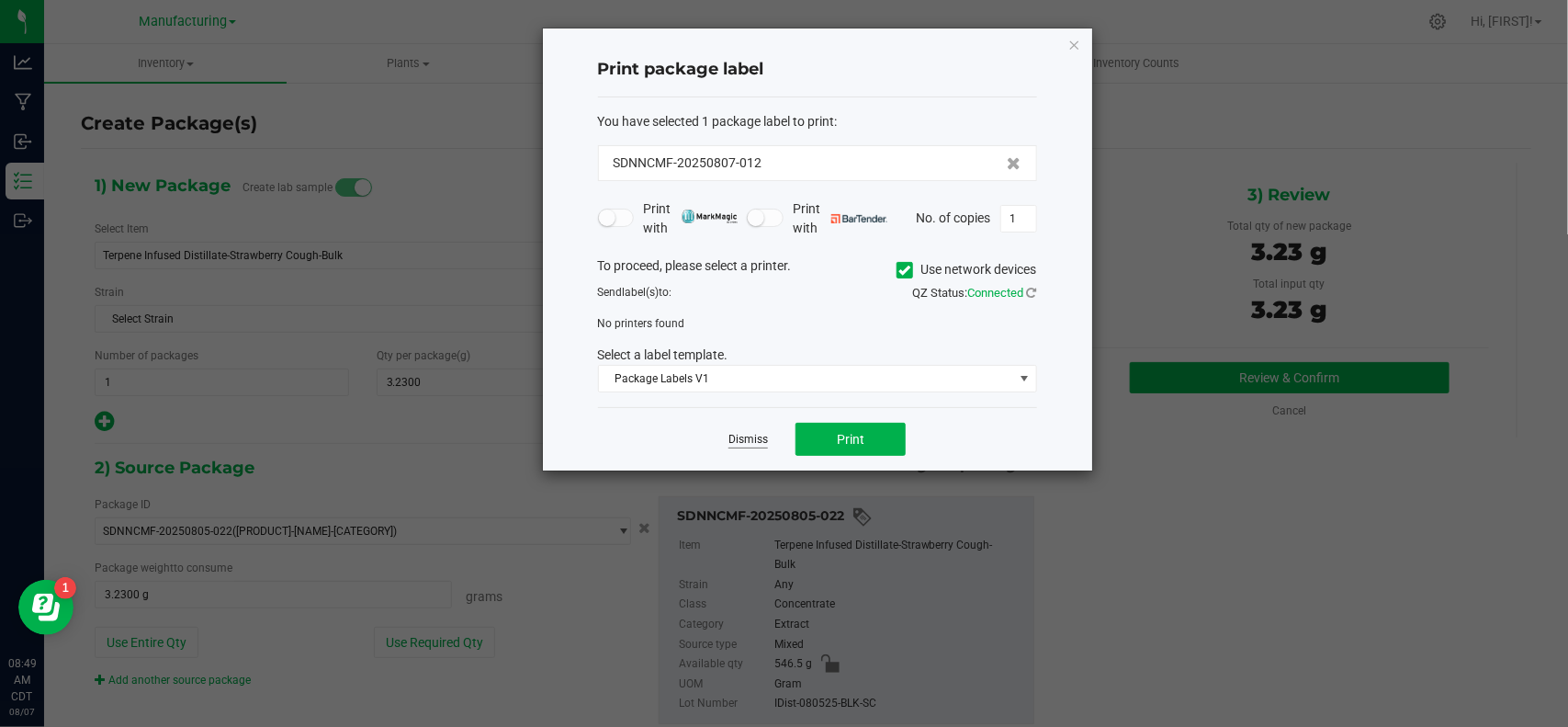click on "Dismiss" 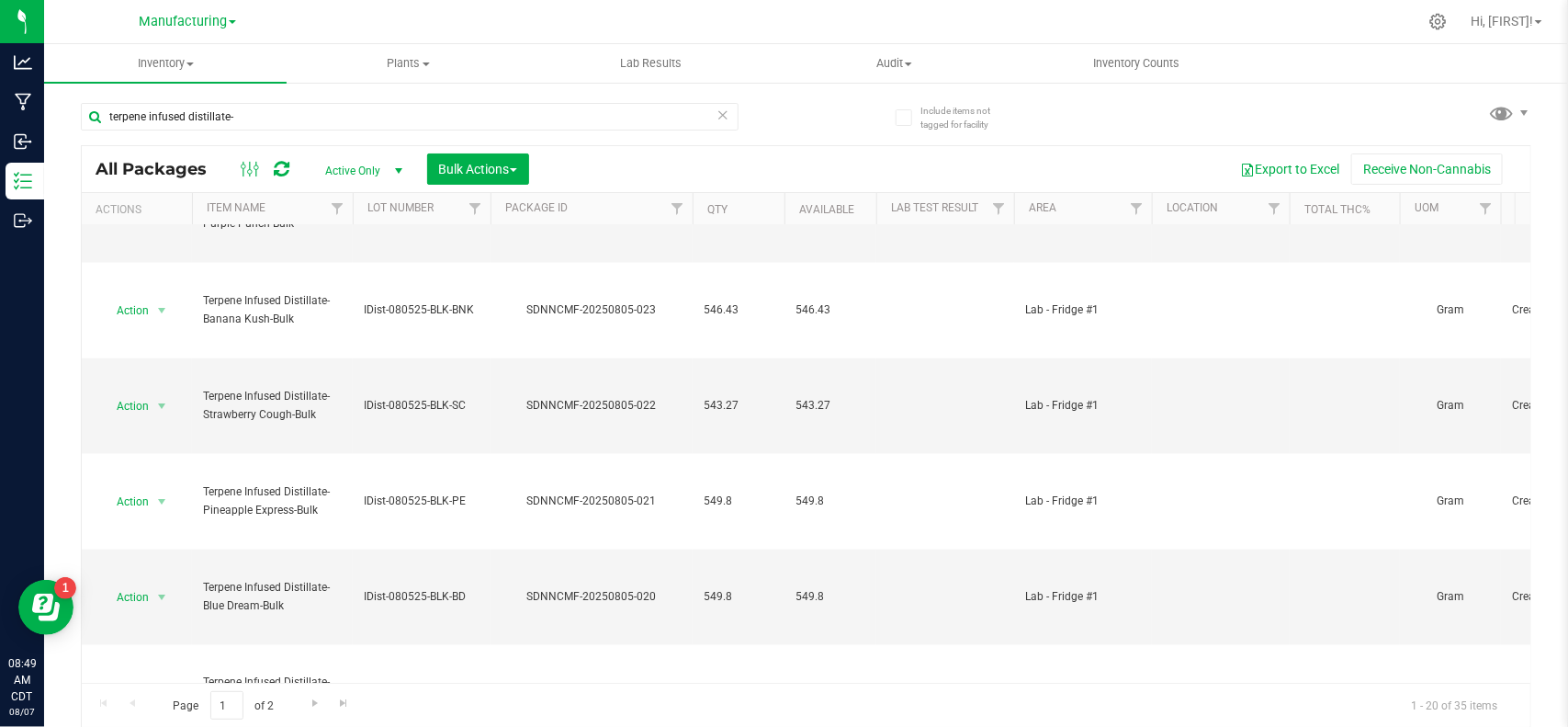 scroll, scrollTop: 1149, scrollLeft: 0, axis: vertical 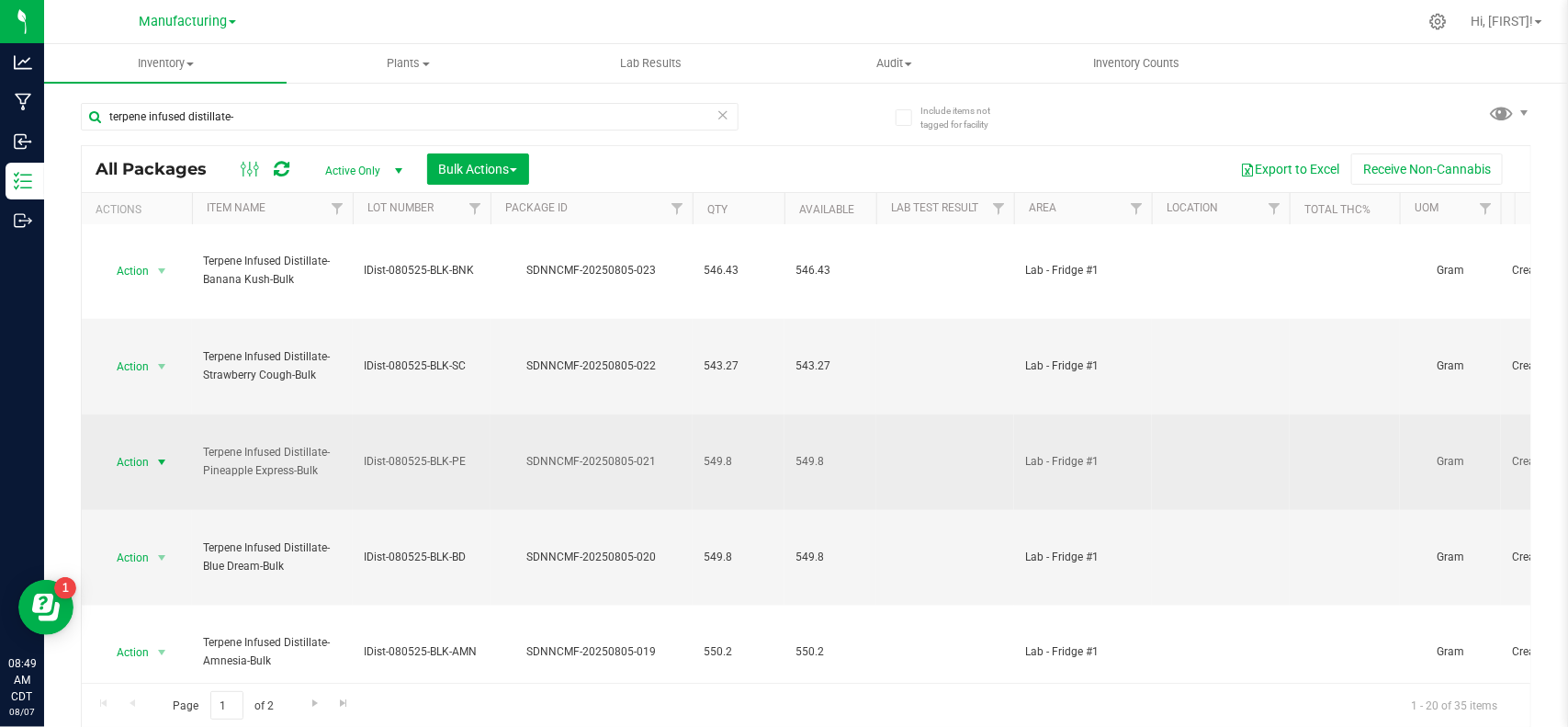 click on "Action" at bounding box center (125, 462) 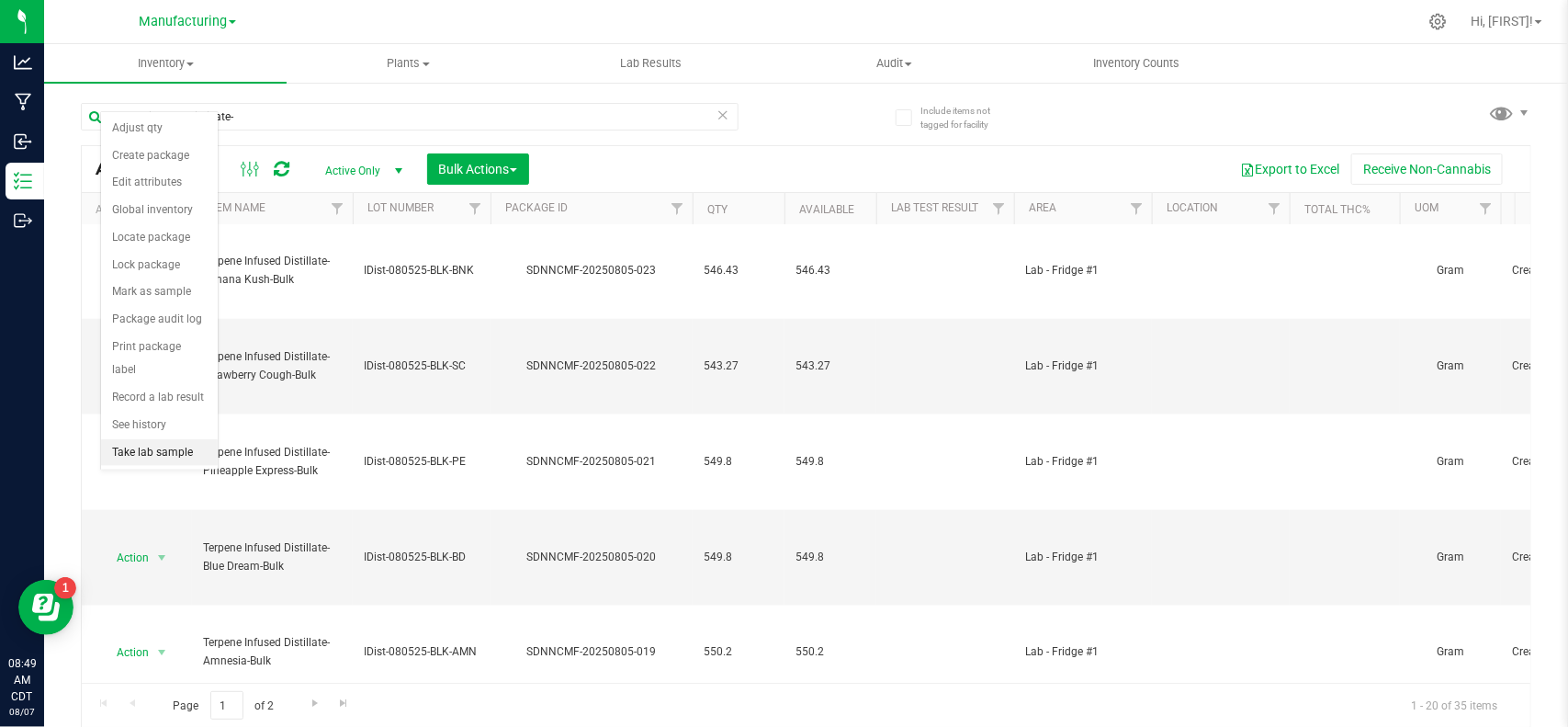 click on "Take lab sample" at bounding box center (159, 453) 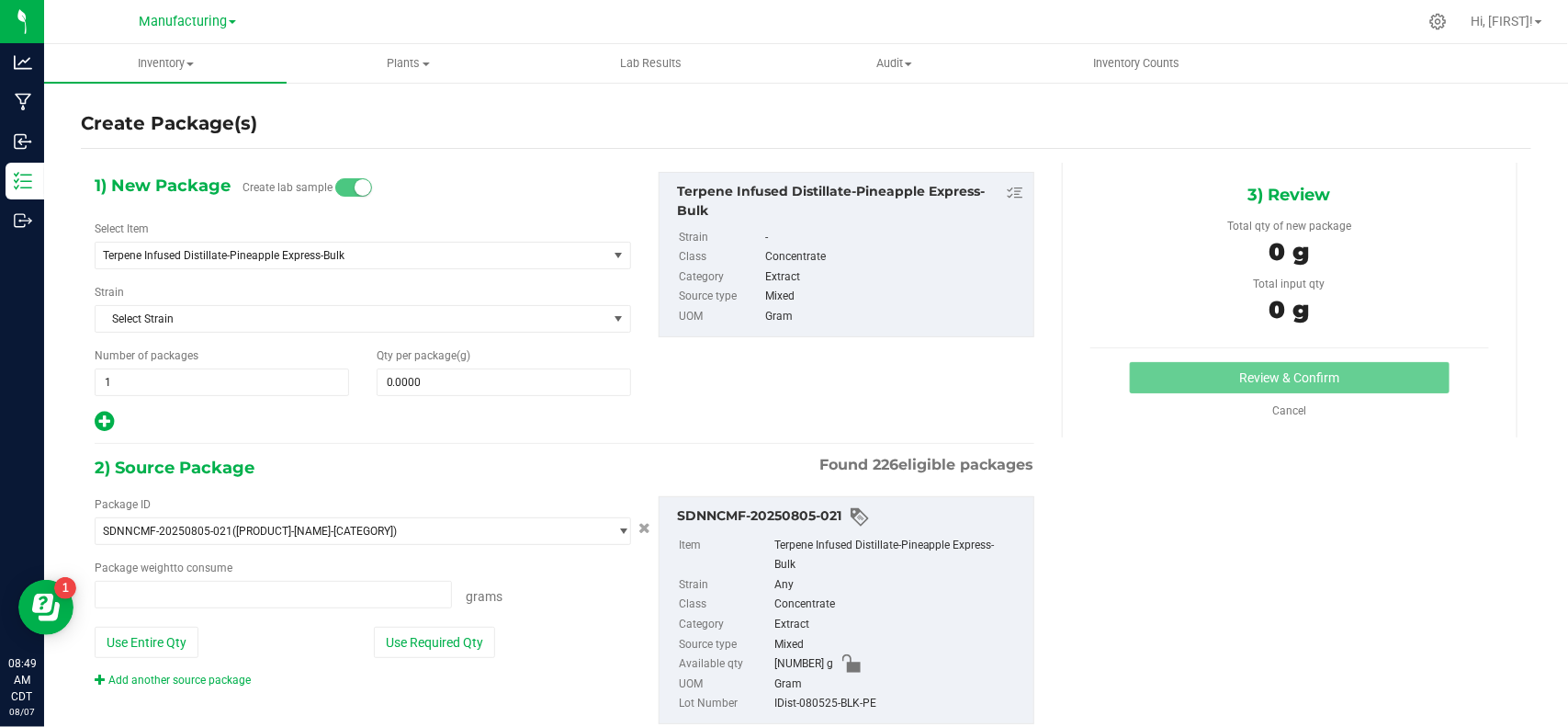 type on "0.0000 g" 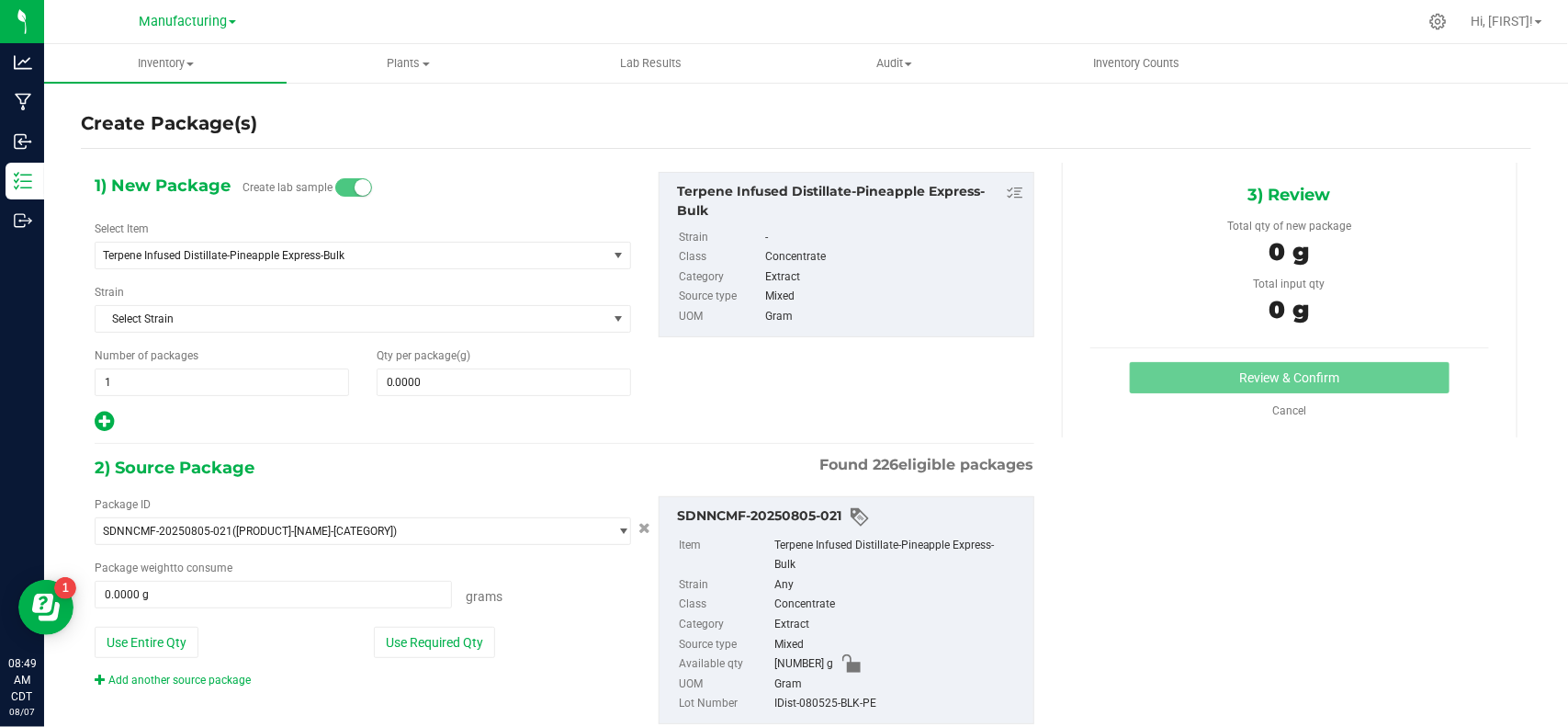 click on "Qty per package
(g)
0.0000 0" at bounding box center [503, 371] 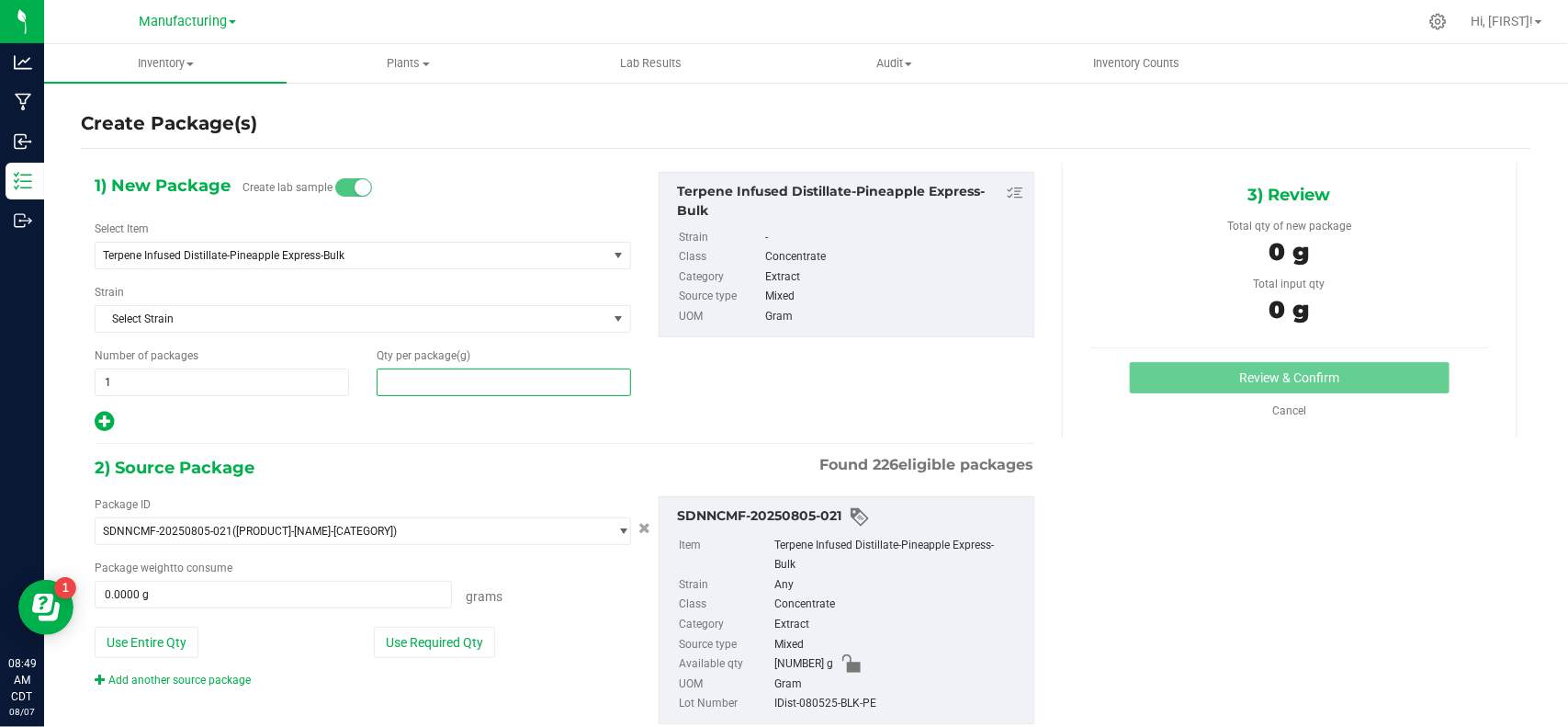 click at bounding box center [503, 382] 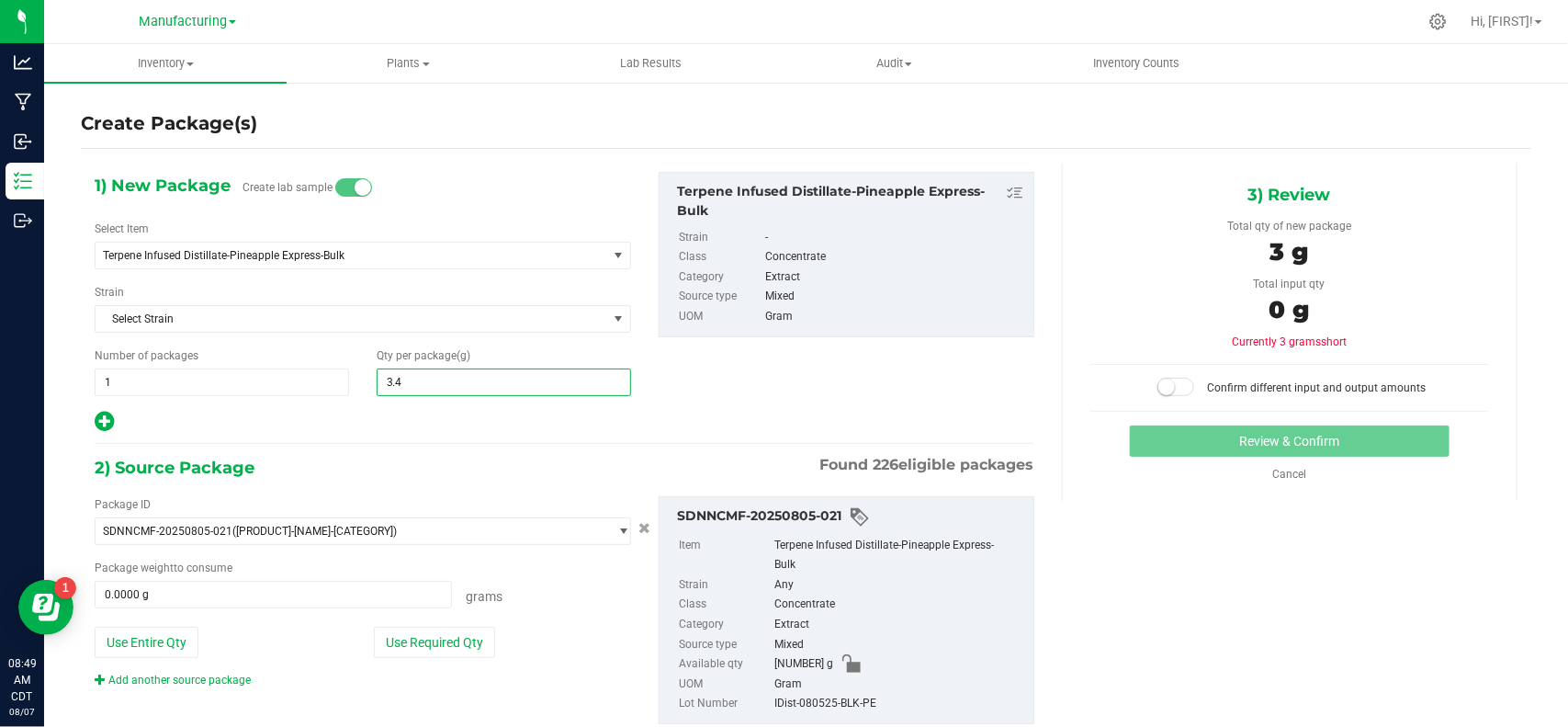 type on "3.44" 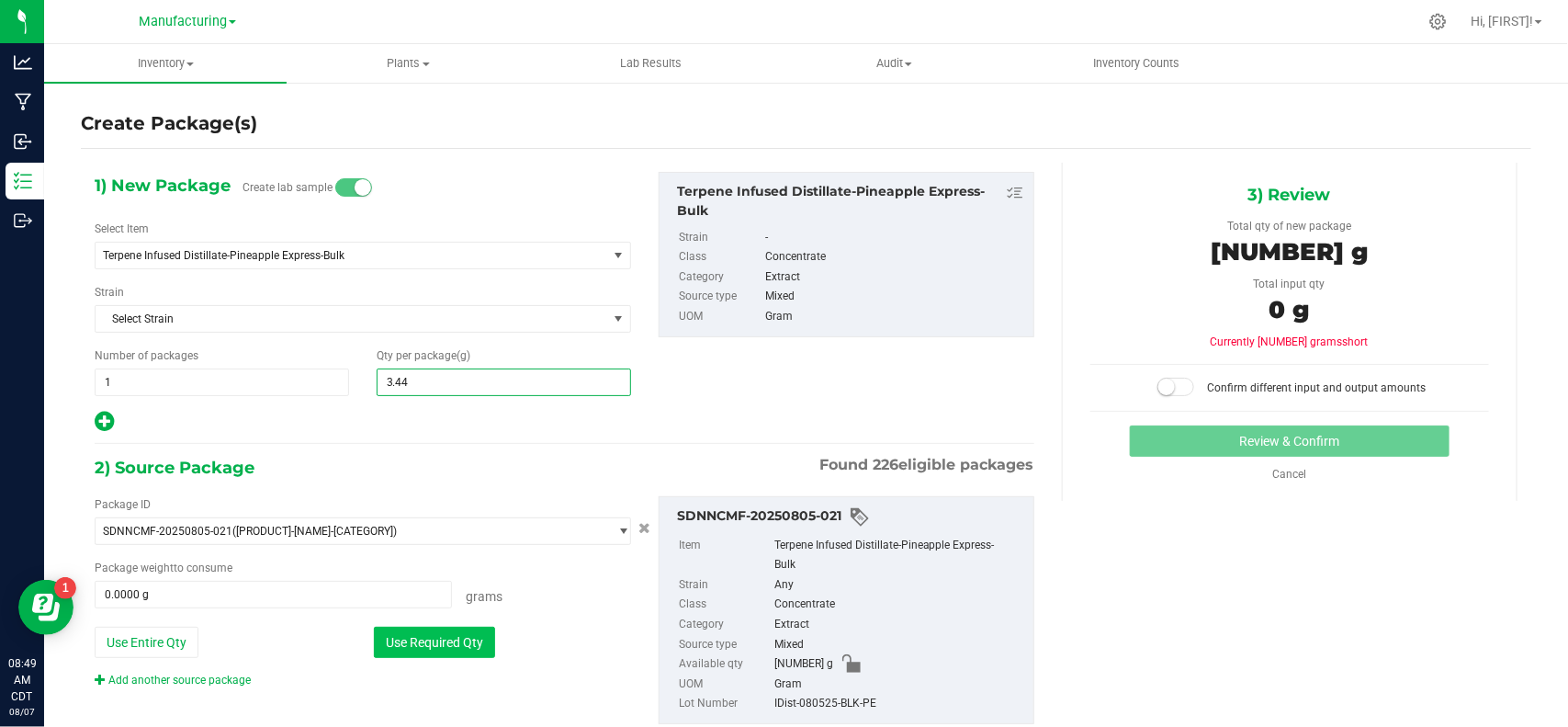 type on "3.4400" 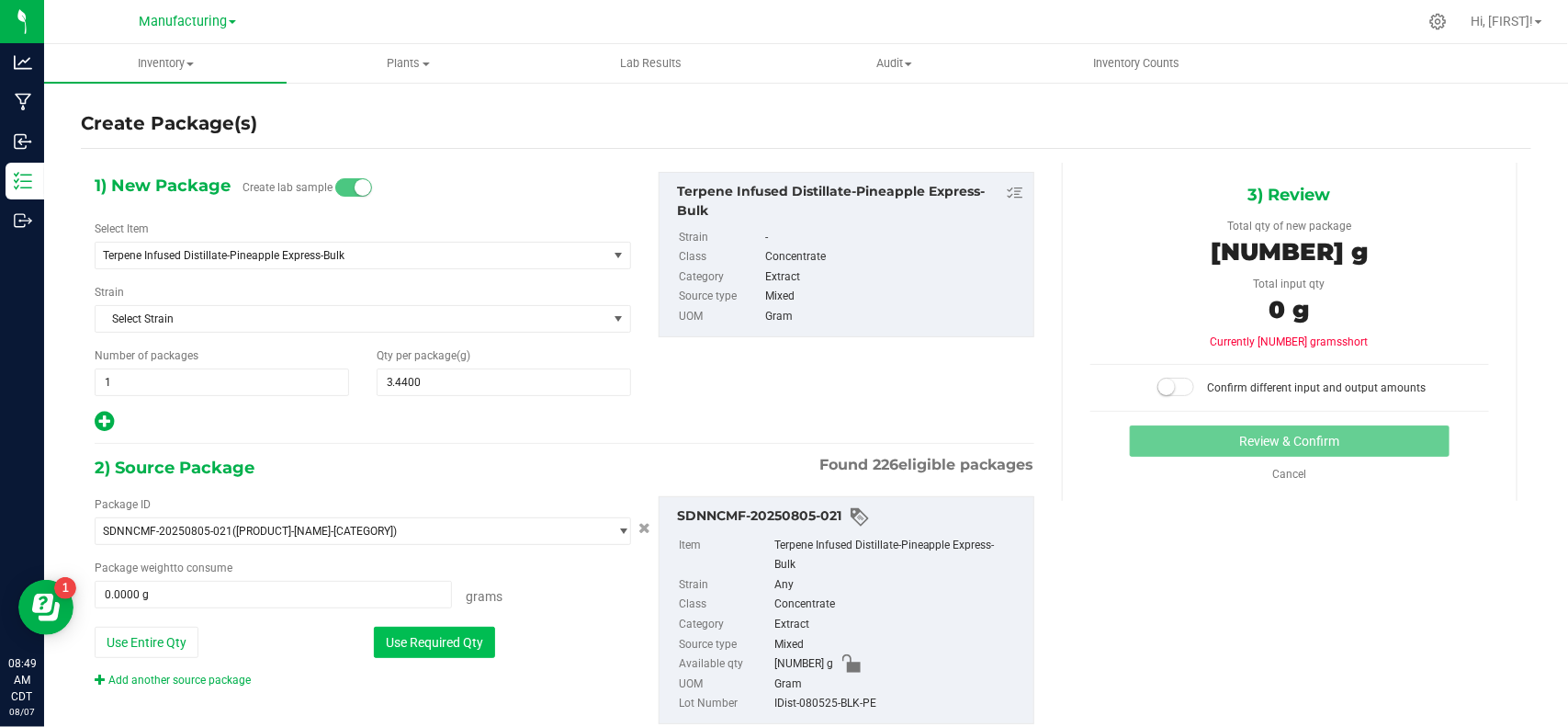 click on "Use Required Qty" at bounding box center [434, 642] 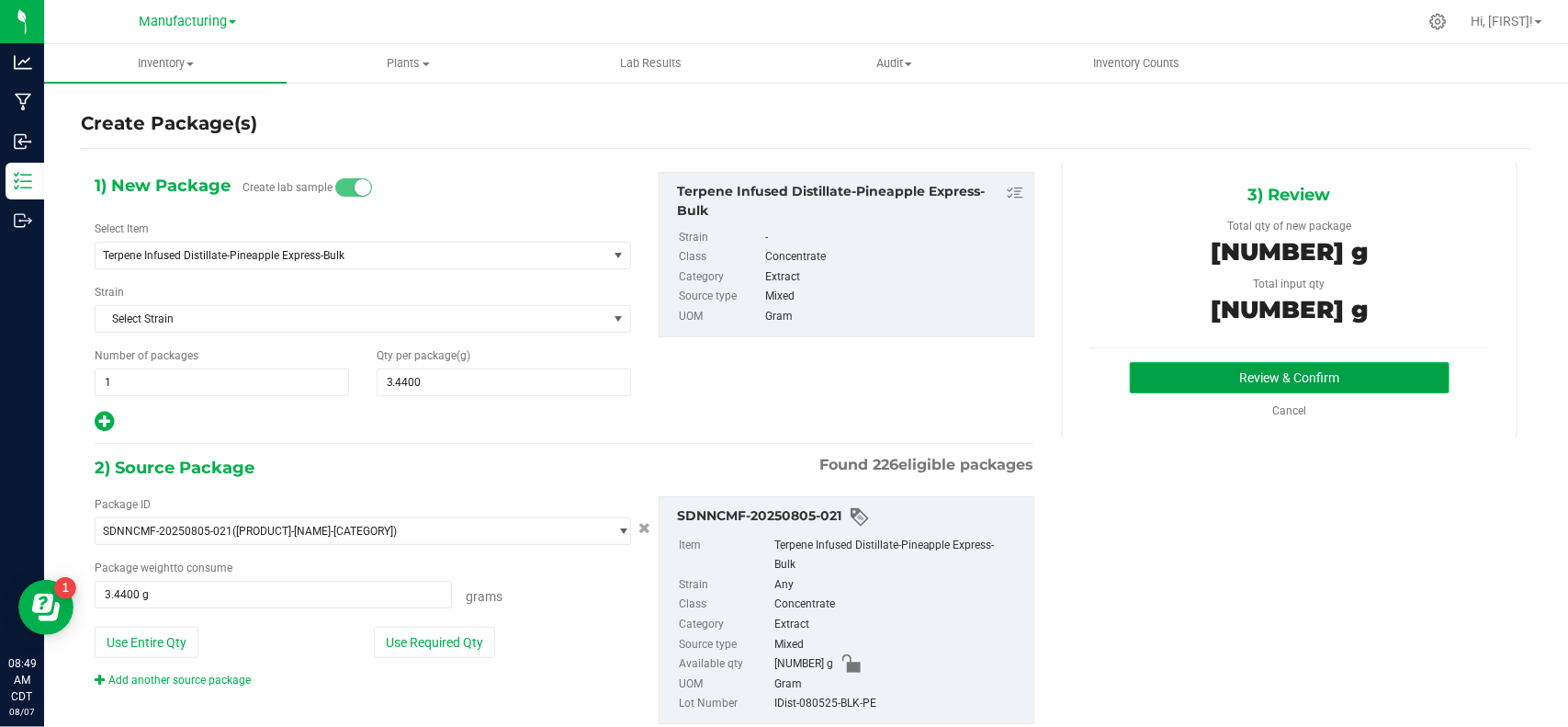 click on "Review & Confirm" at bounding box center (1289, 378) 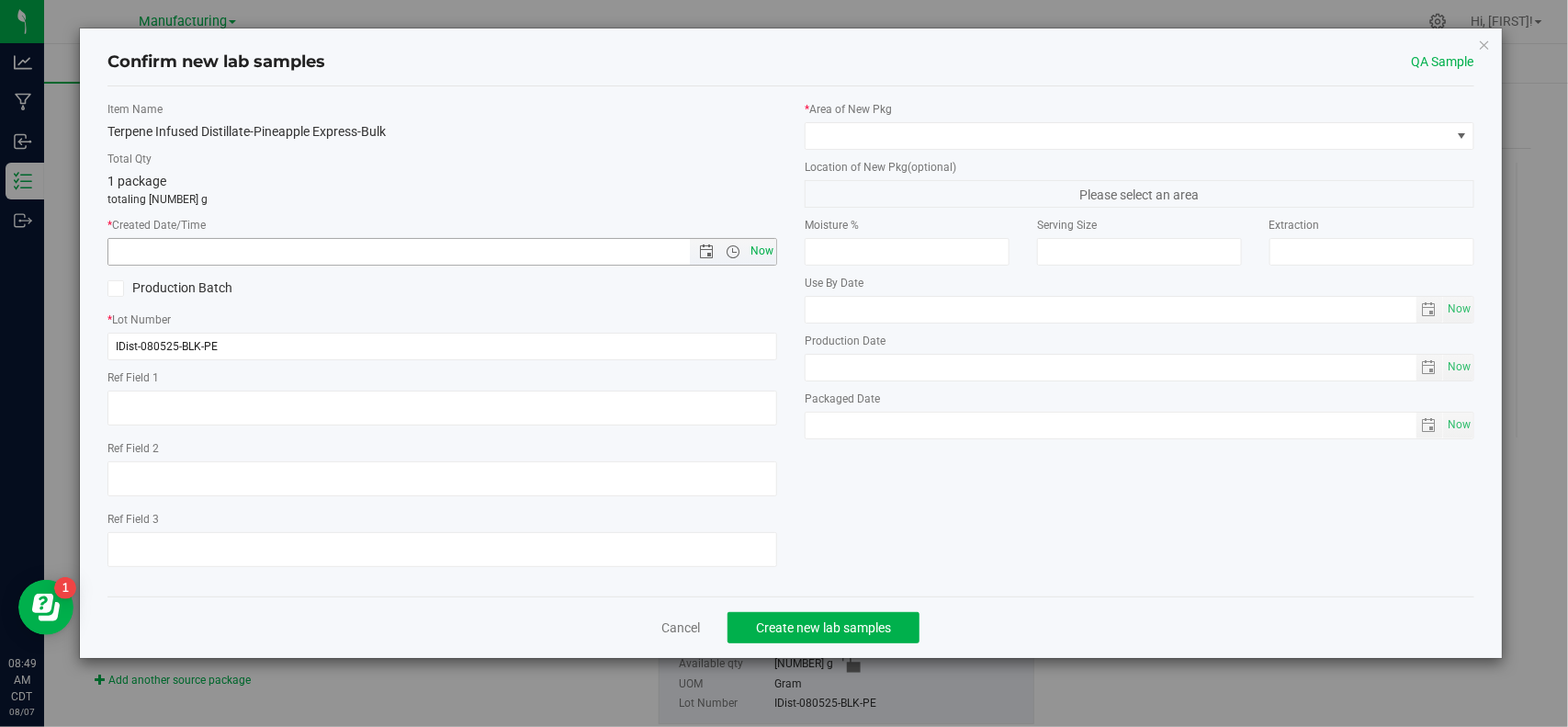 click on "Now" at bounding box center [762, 251] 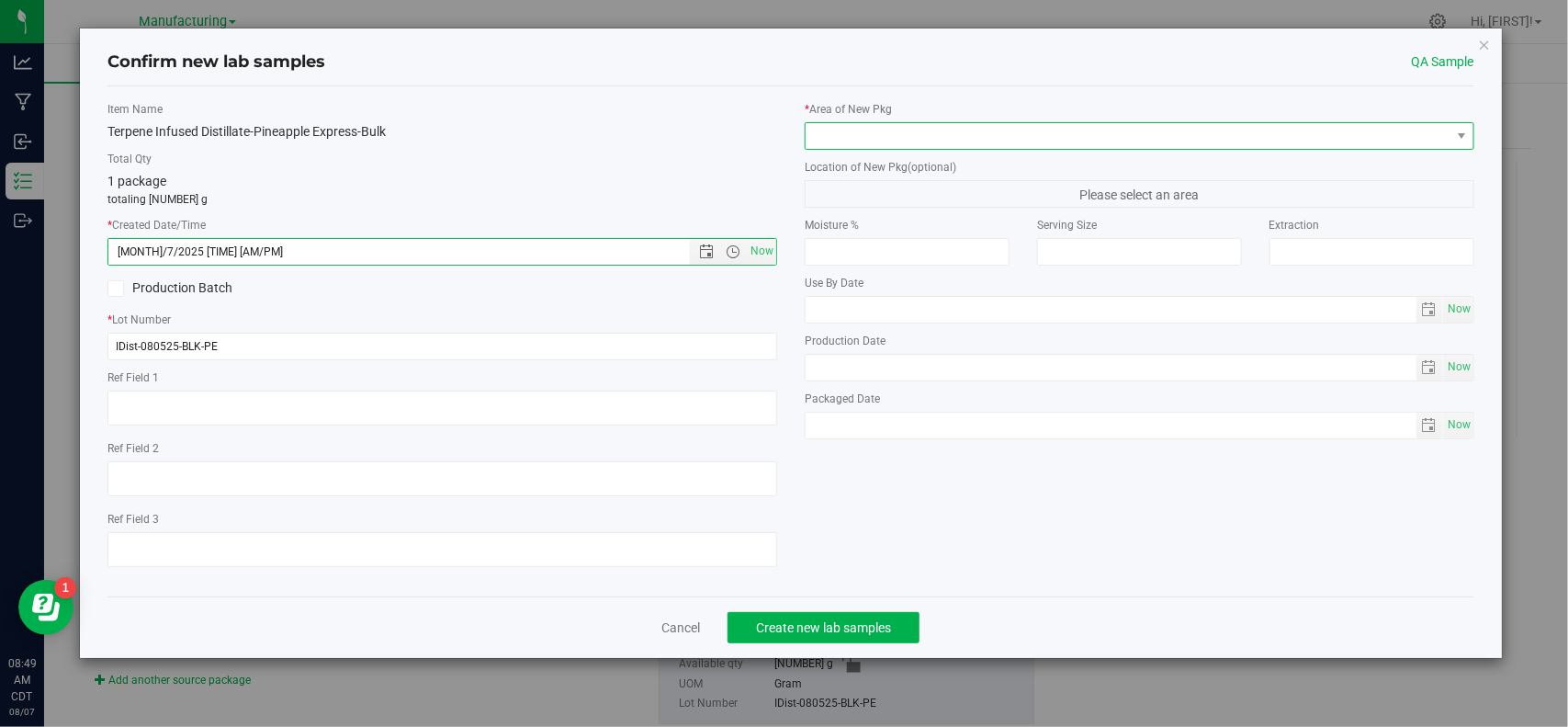 click at bounding box center [1128, 136] 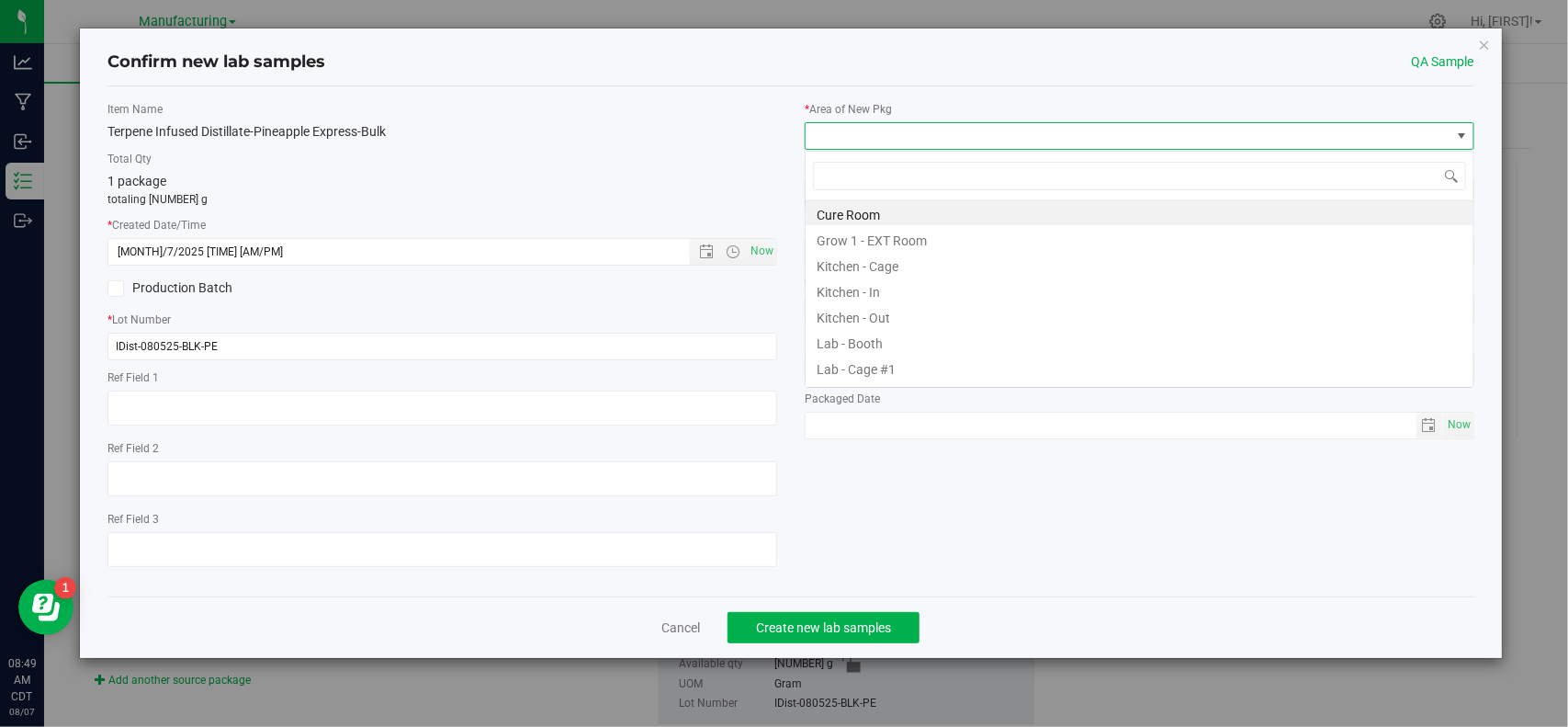 scroll, scrollTop: 91881, scrollLeft: 91187, axis: both 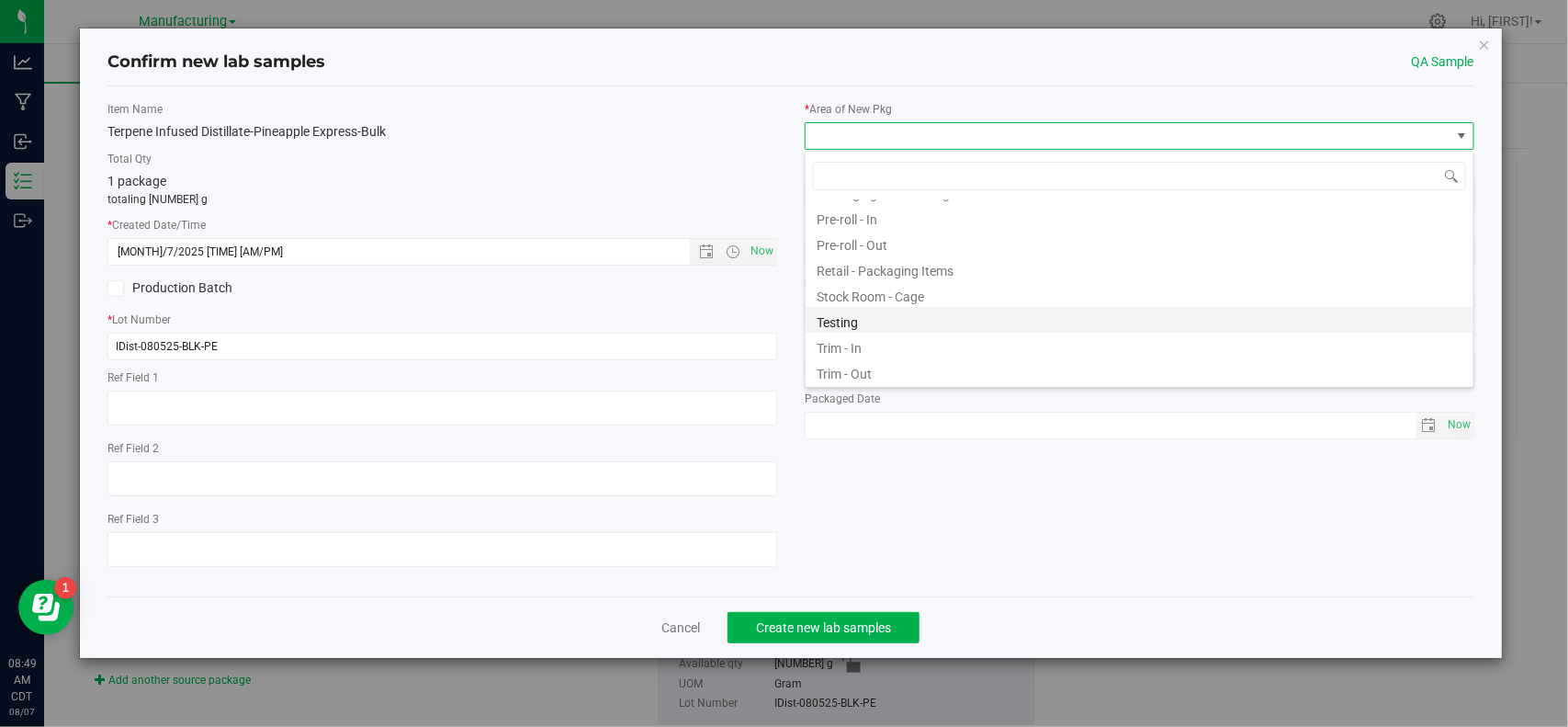 click on "Testing" at bounding box center (1139, 320) 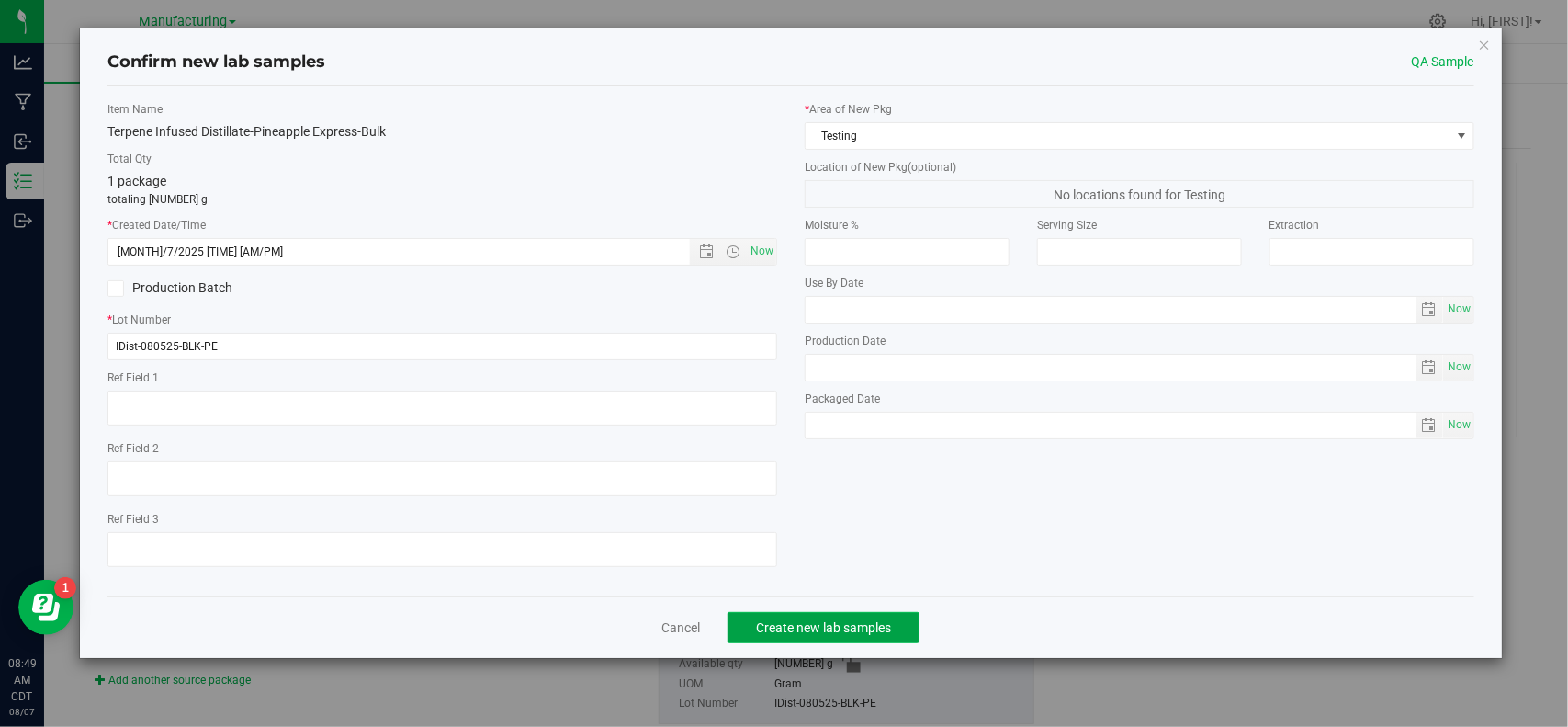 click on "Create new lab samples" 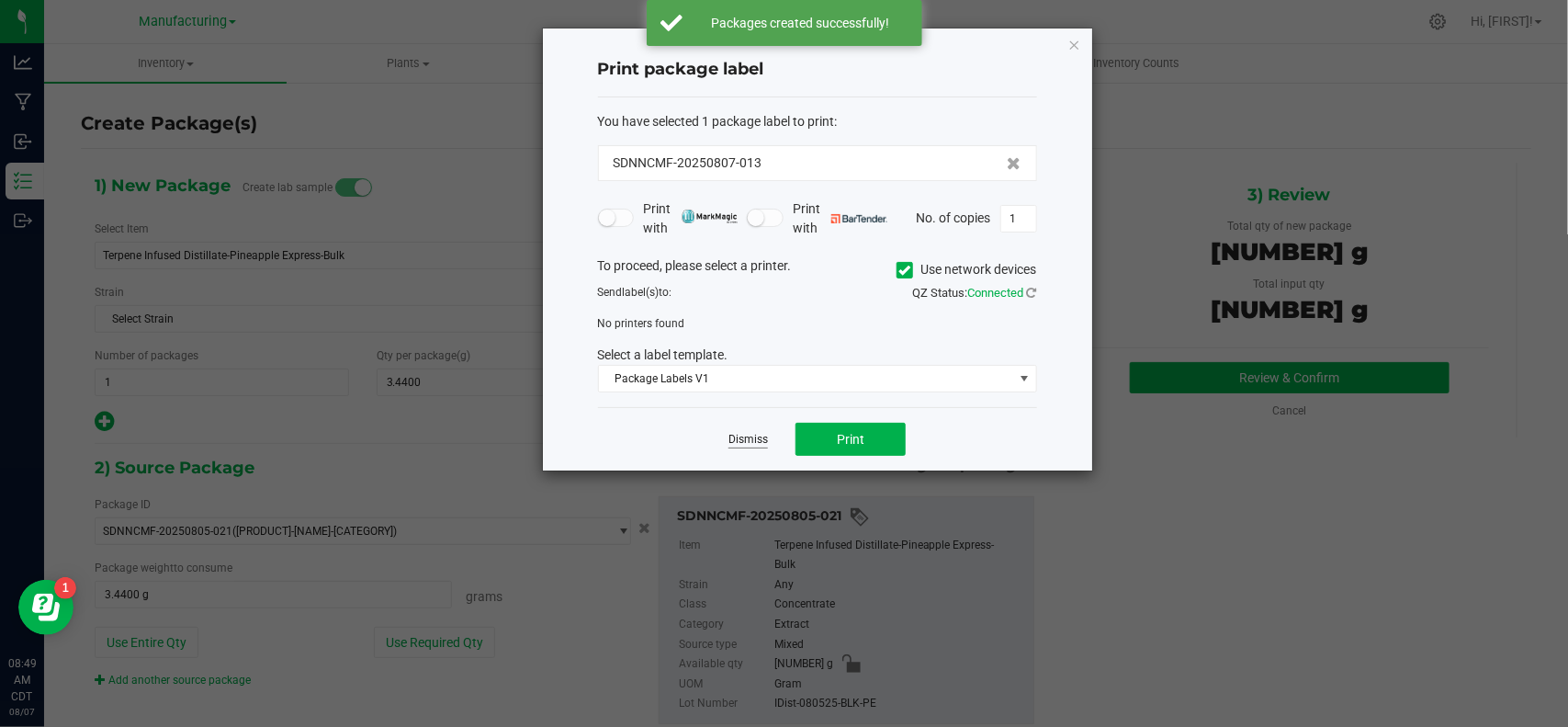 click on "Dismiss" 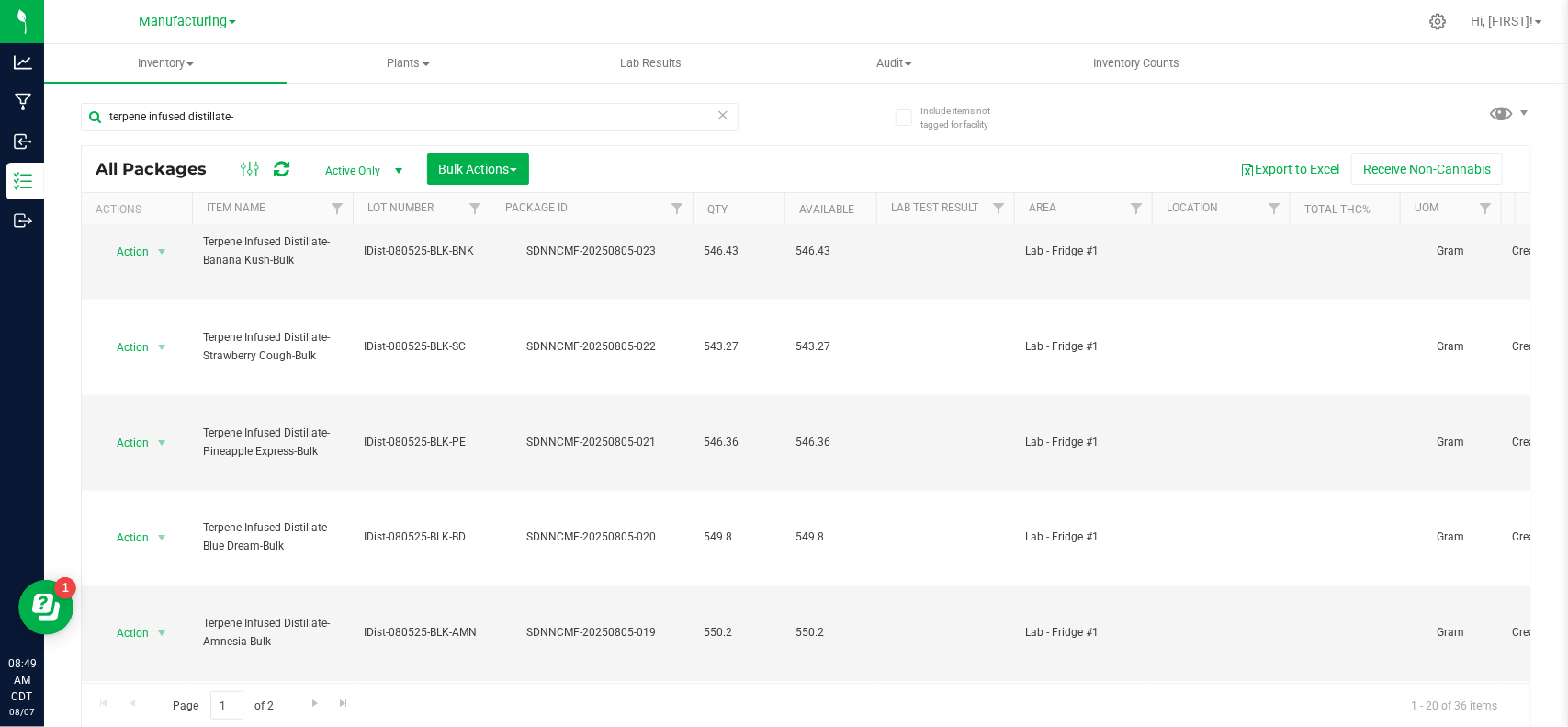 scroll, scrollTop: 1379, scrollLeft: 0, axis: vertical 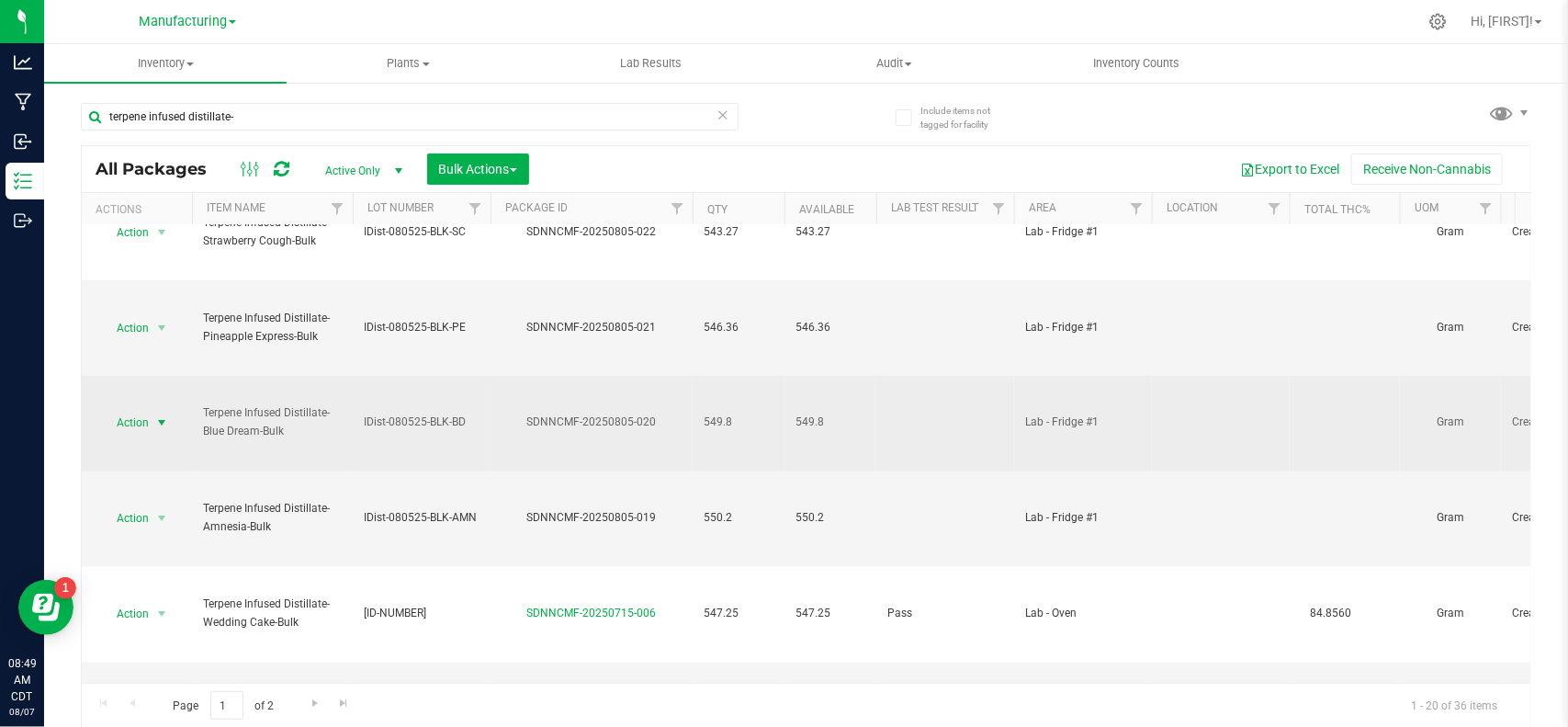 click on "Action" at bounding box center (125, 424) 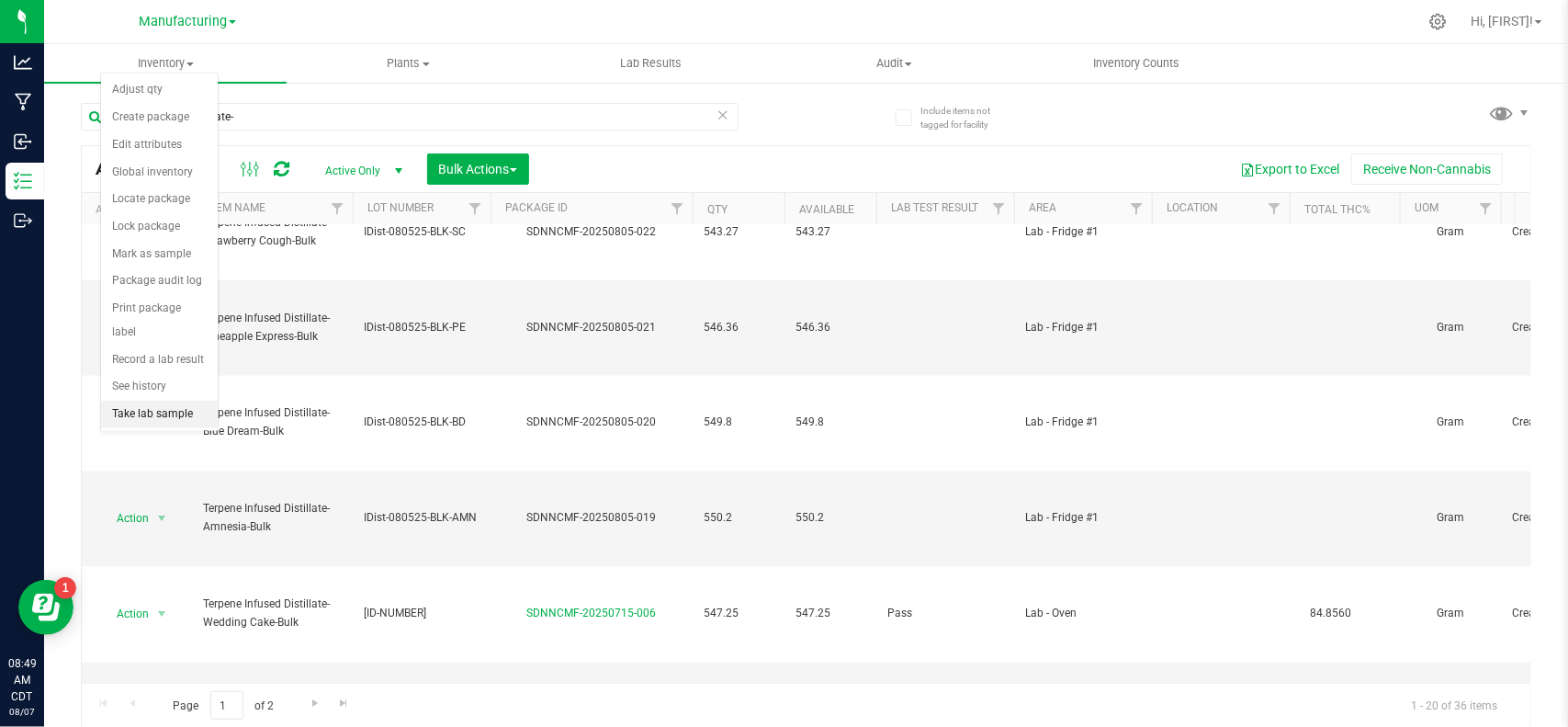 click on "Take lab sample" at bounding box center [159, 415] 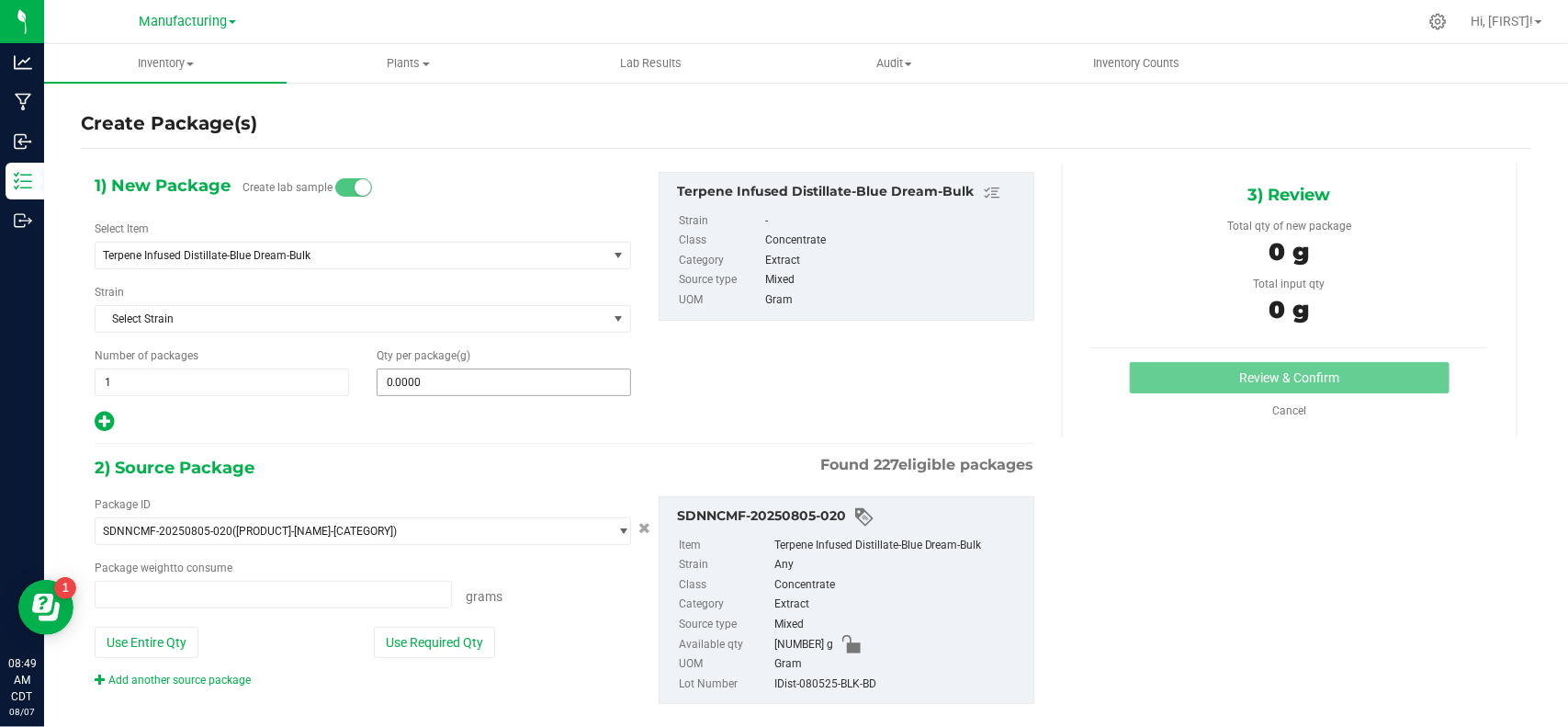type on "0.0000 g" 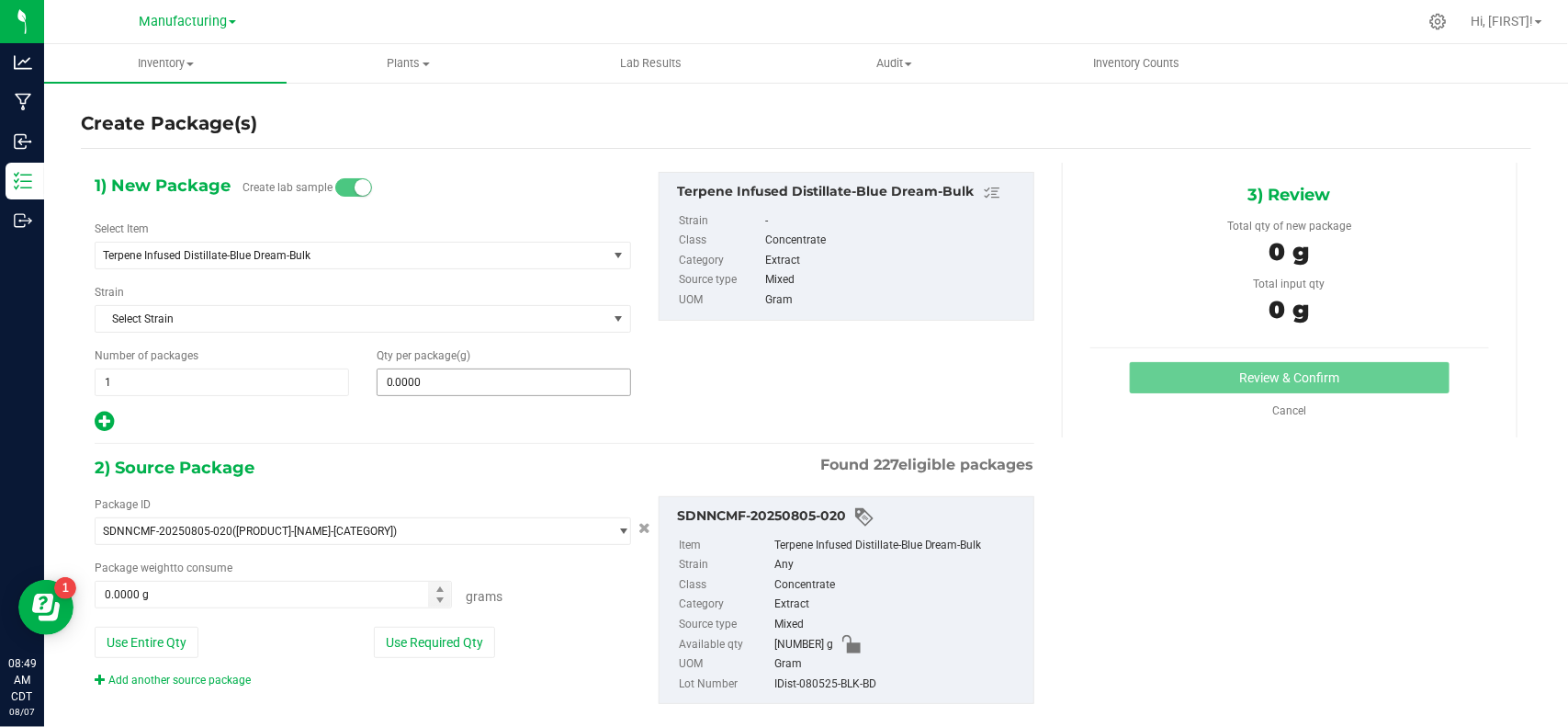 click on "0.0000 0" at bounding box center (503, 382) 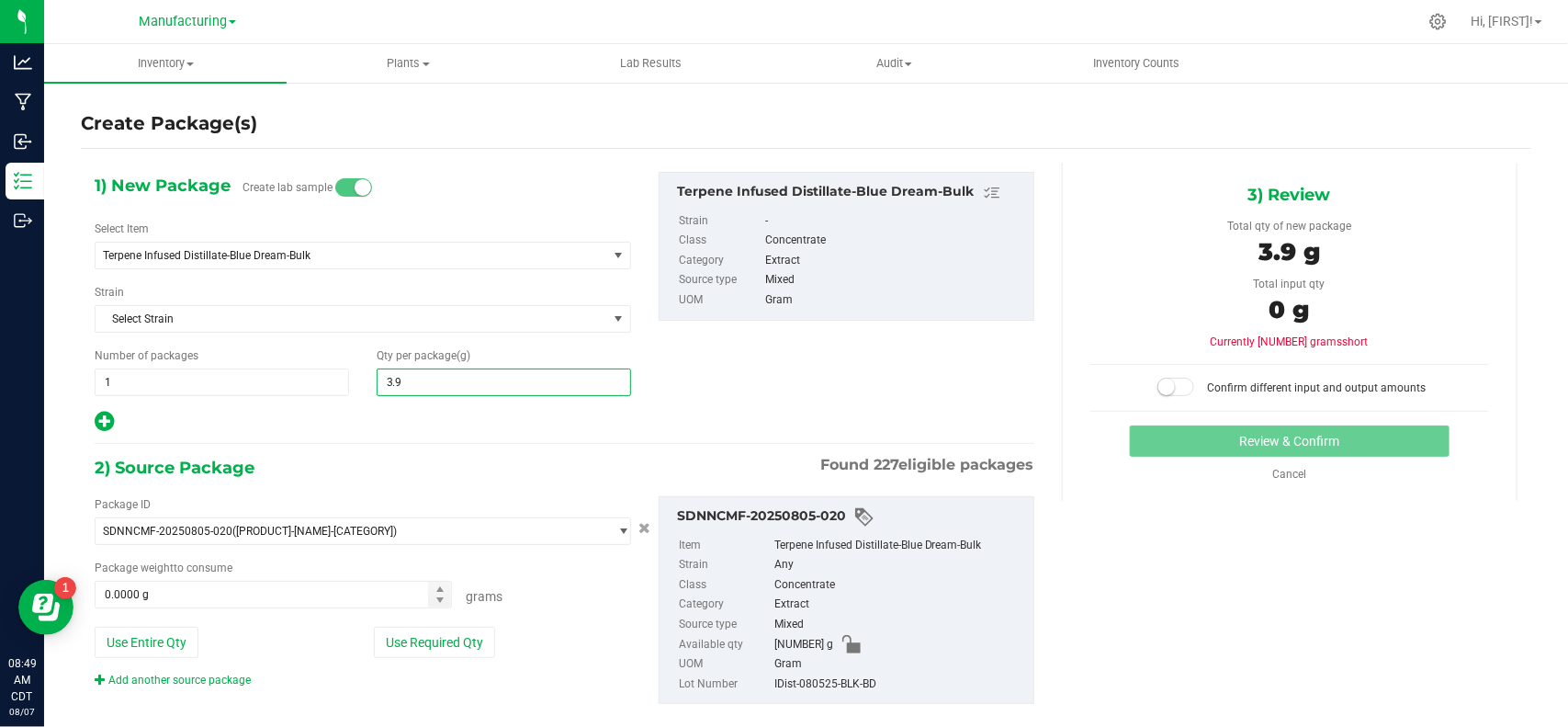 type on "3.94" 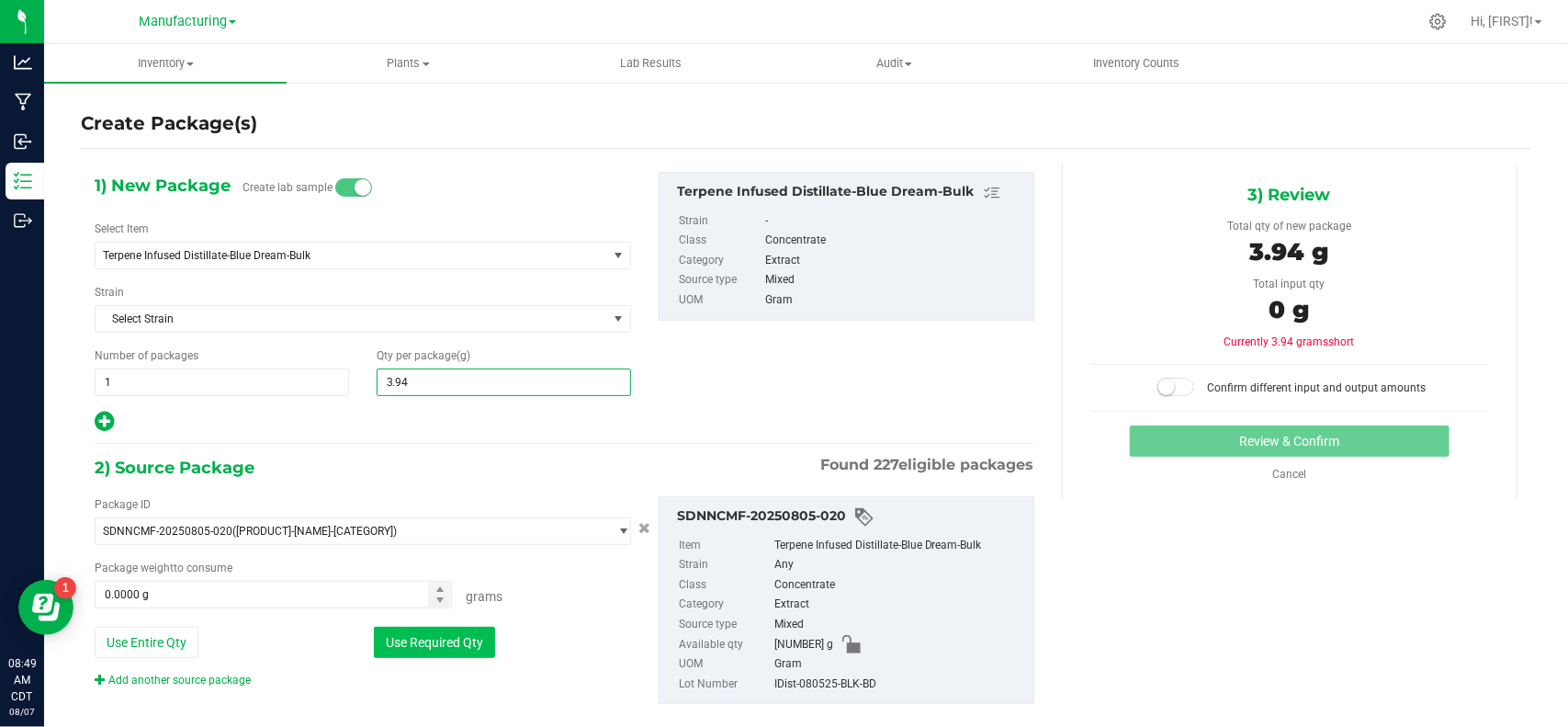 type on "3.9400" 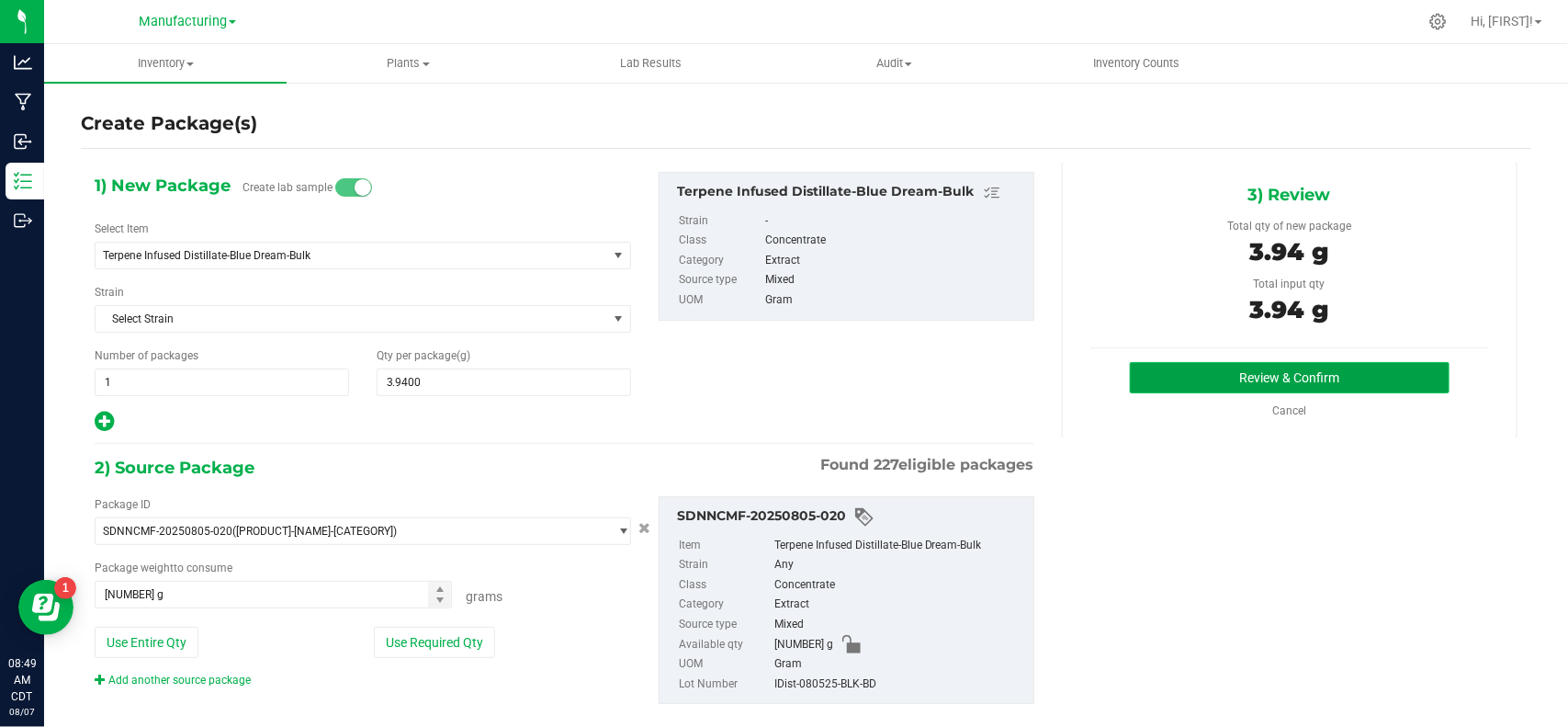 click on "Review & Confirm" at bounding box center [1289, 378] 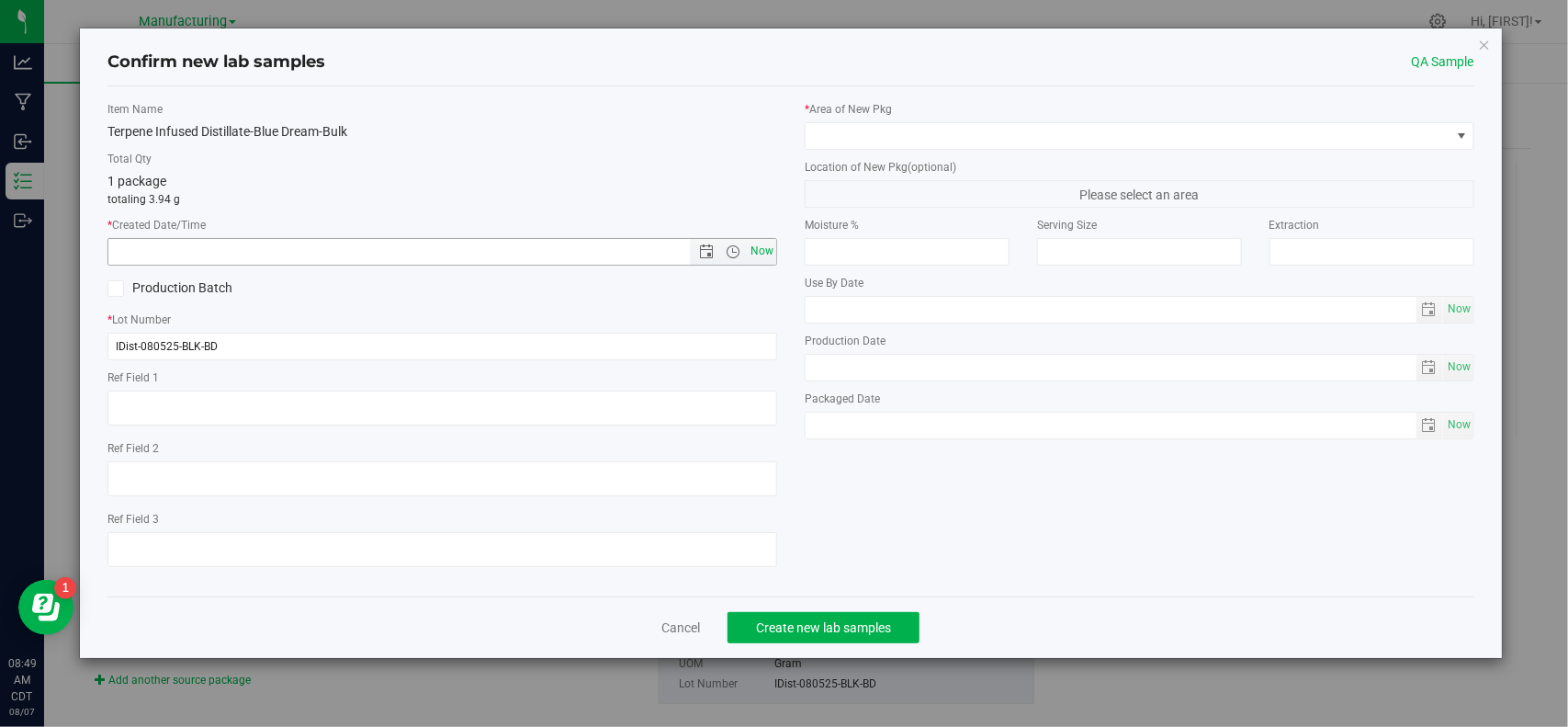 click on "Now" at bounding box center (762, 251) 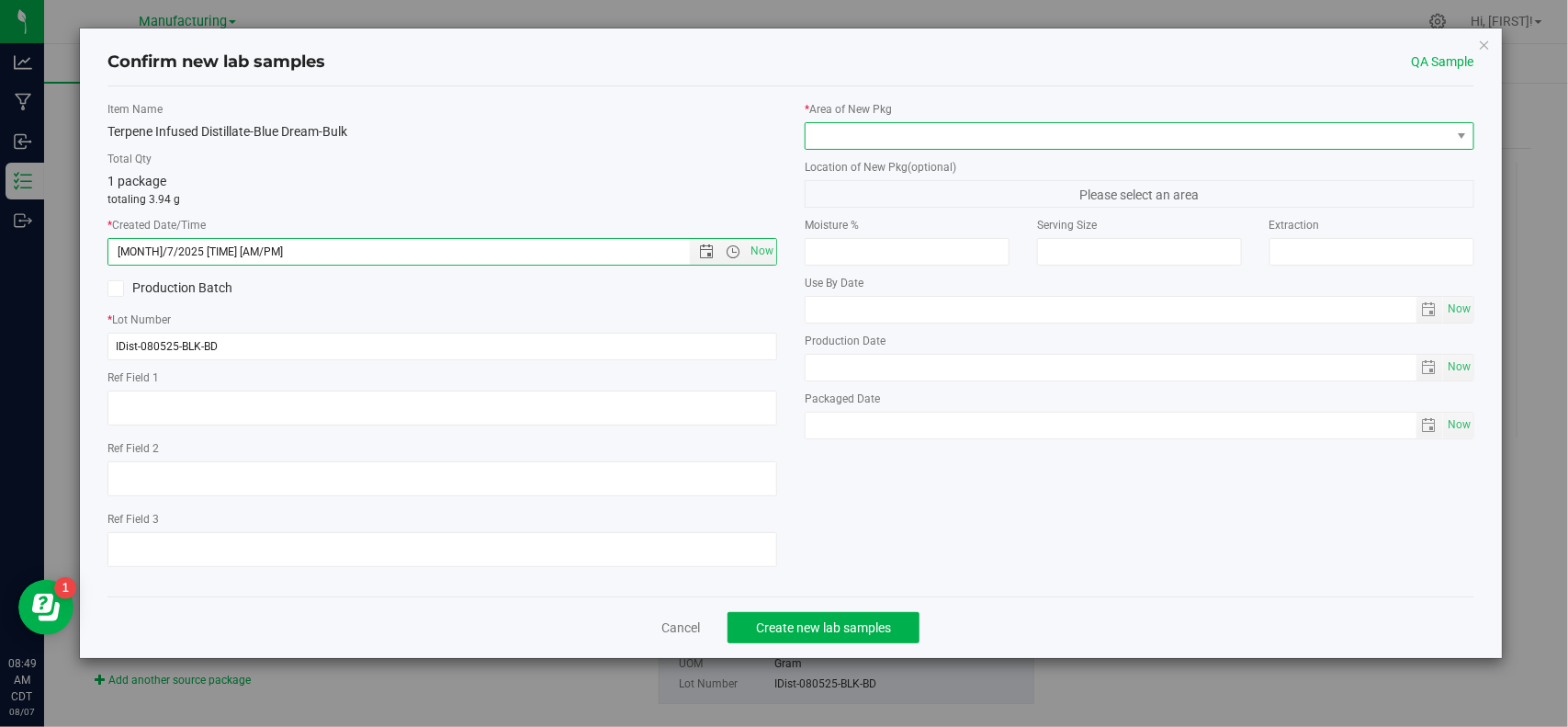 click at bounding box center [1128, 136] 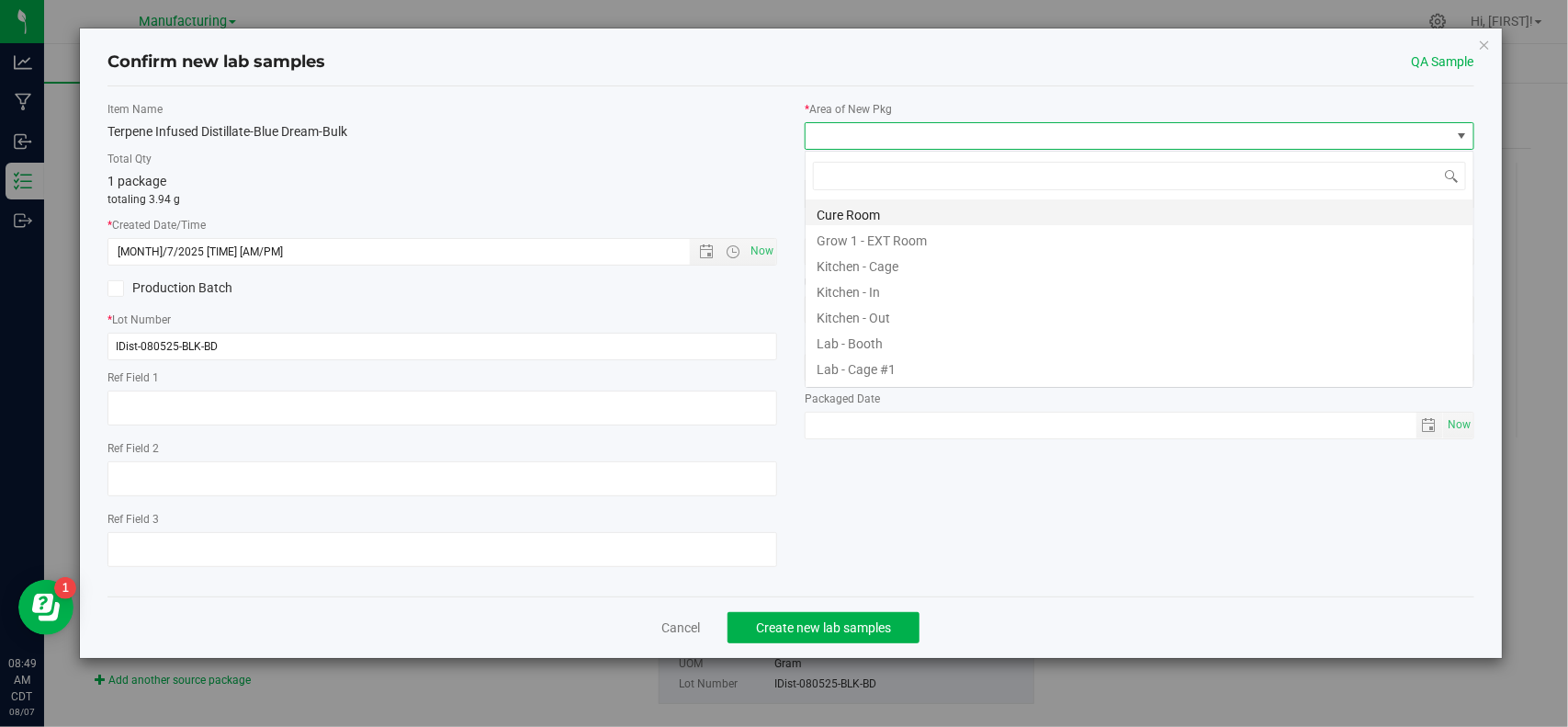scroll, scrollTop: 91881, scrollLeft: 91187, axis: both 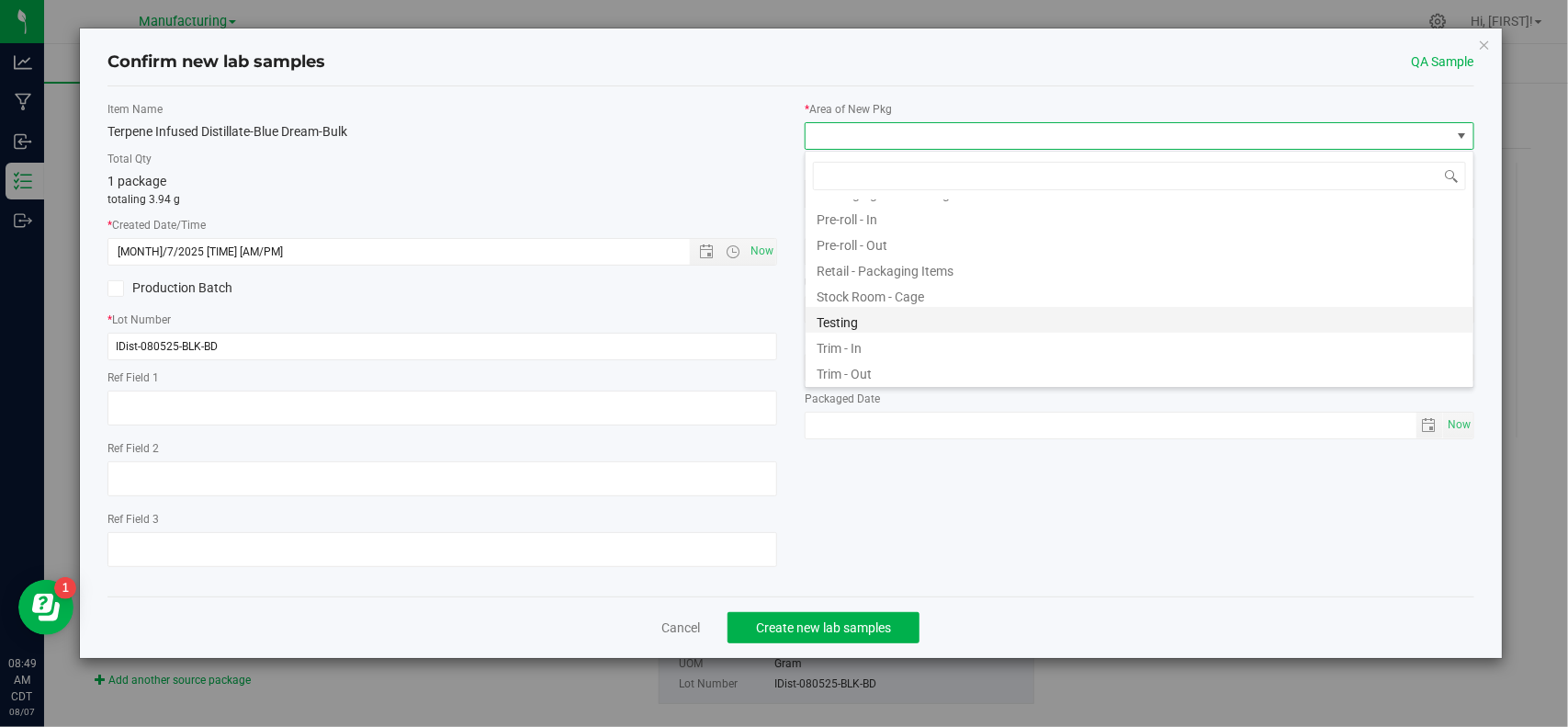 click on "Testing" at bounding box center [1139, 320] 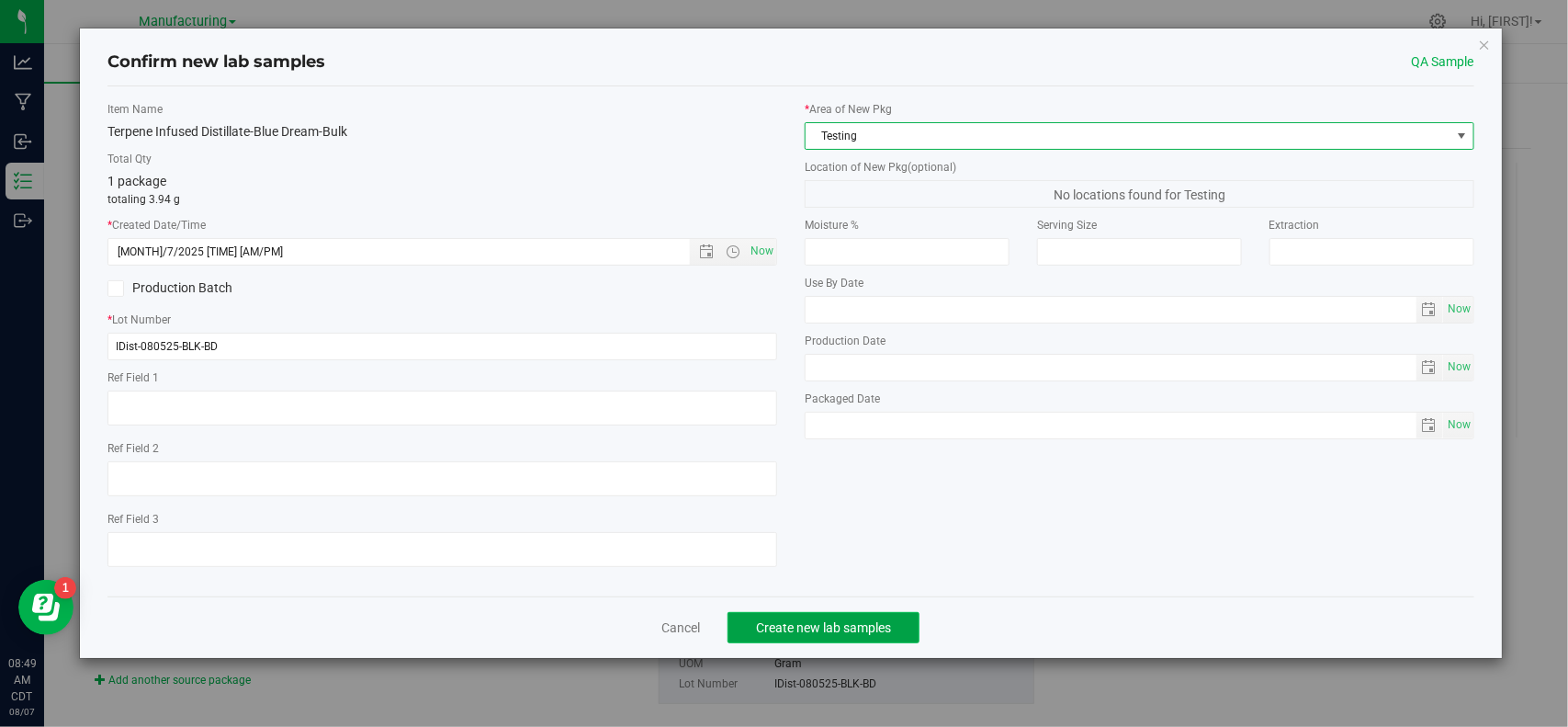 click on "Create new lab samples" 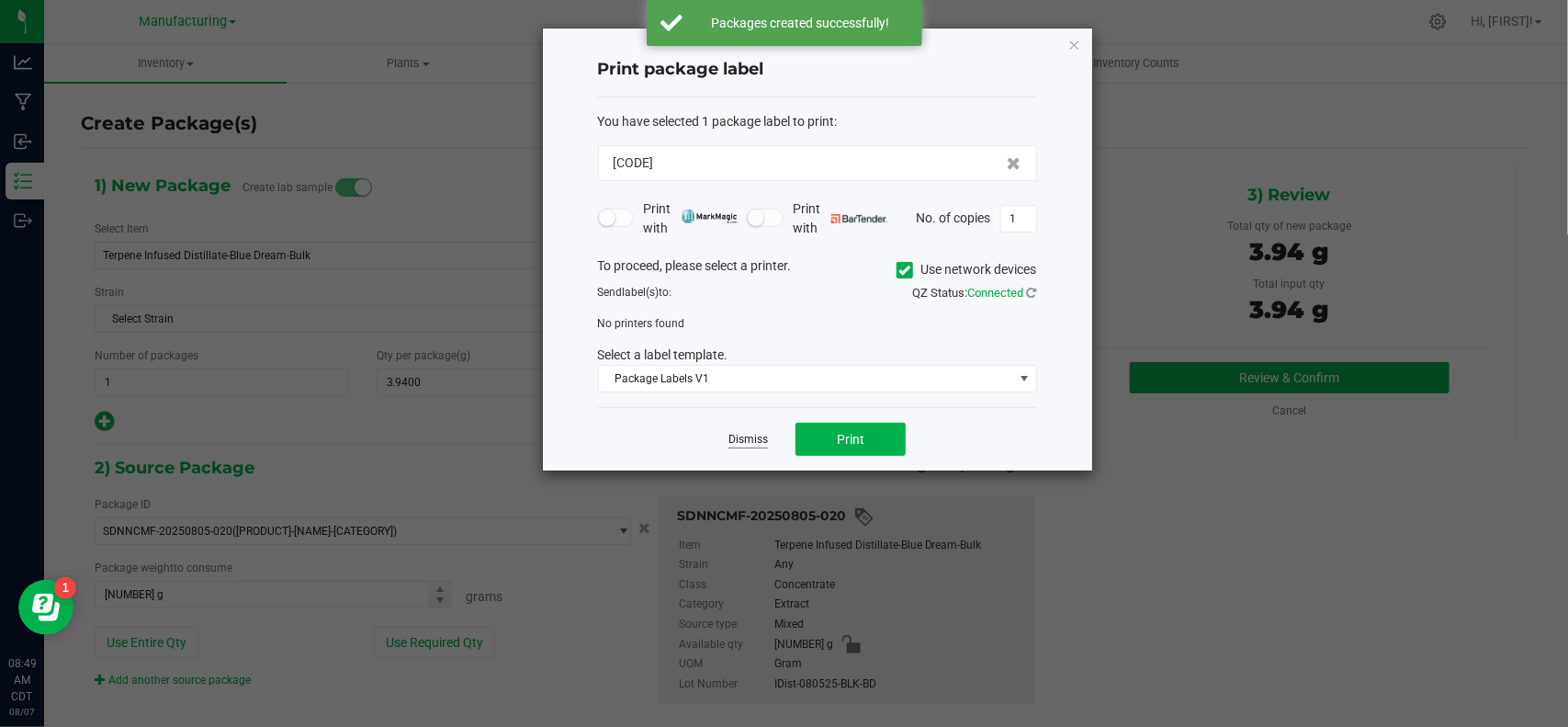 click on "Dismiss" 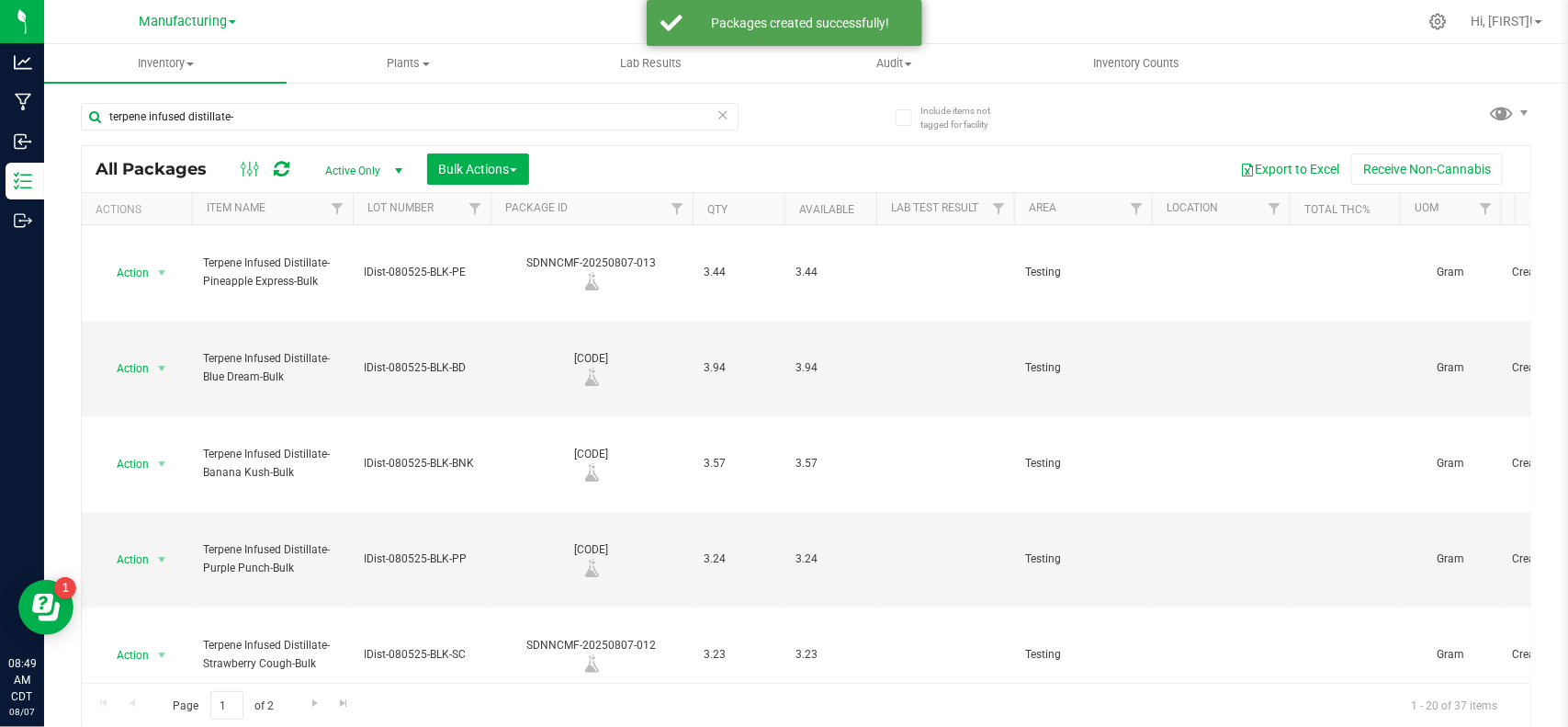 scroll, scrollTop: 1472, scrollLeft: 0, axis: vertical 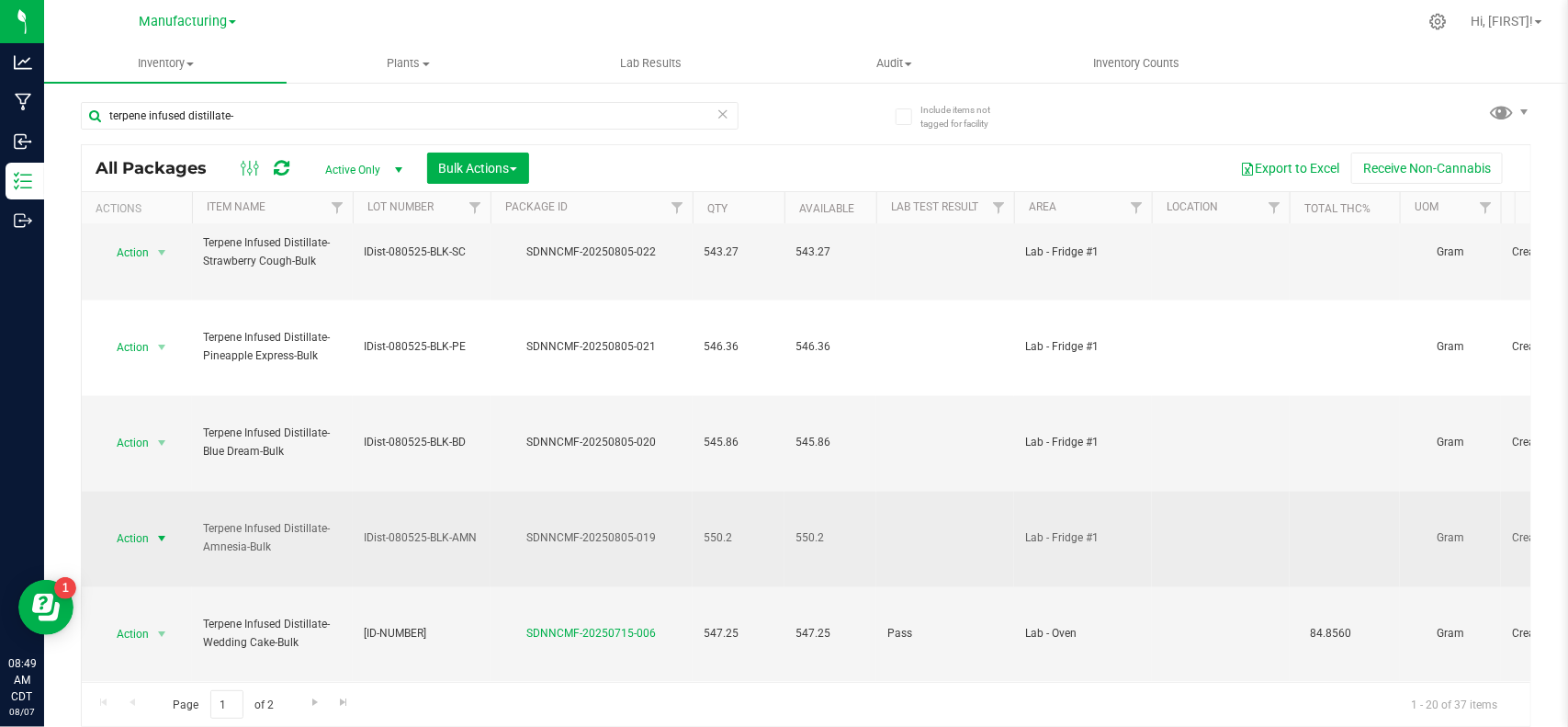 click on "Action" at bounding box center [125, 540] 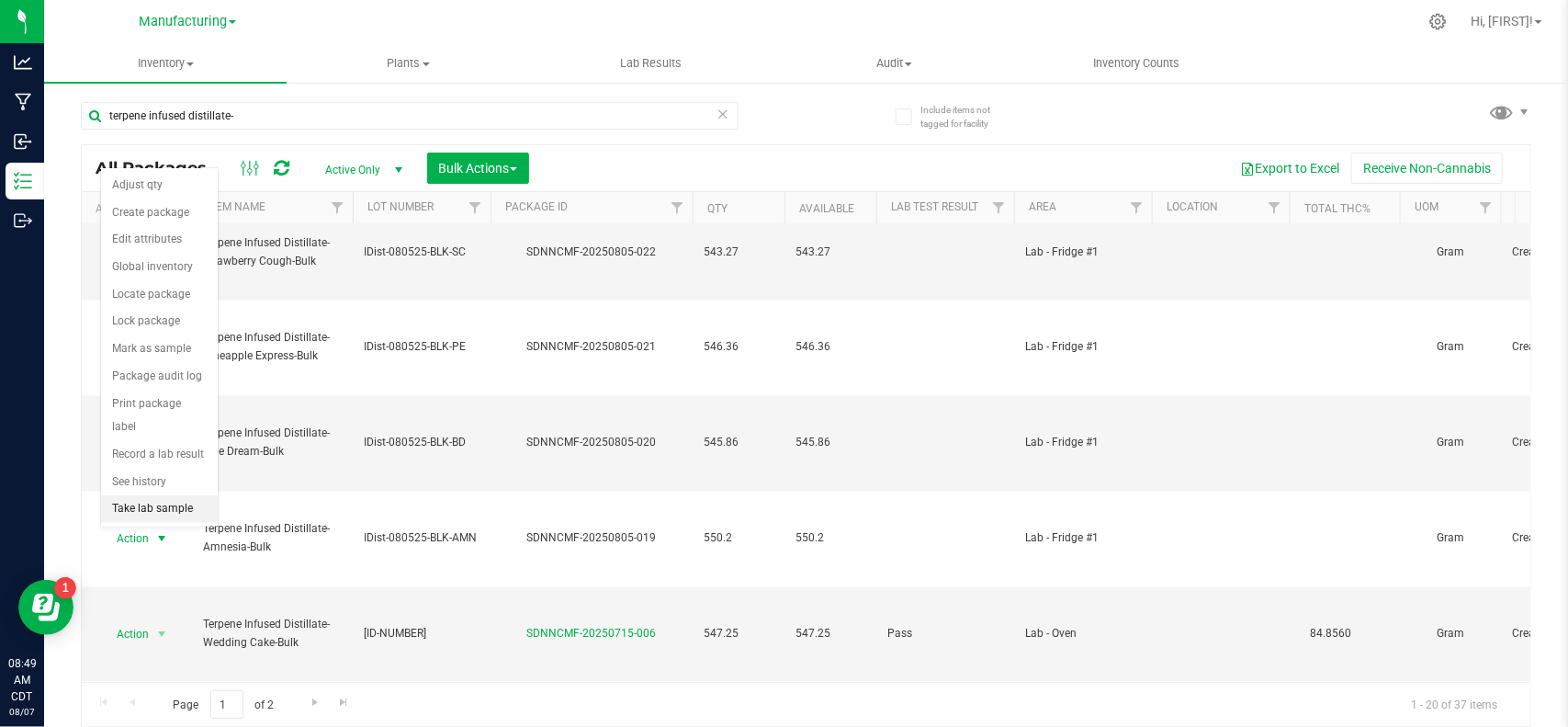 click on "Take lab sample" at bounding box center (159, 509) 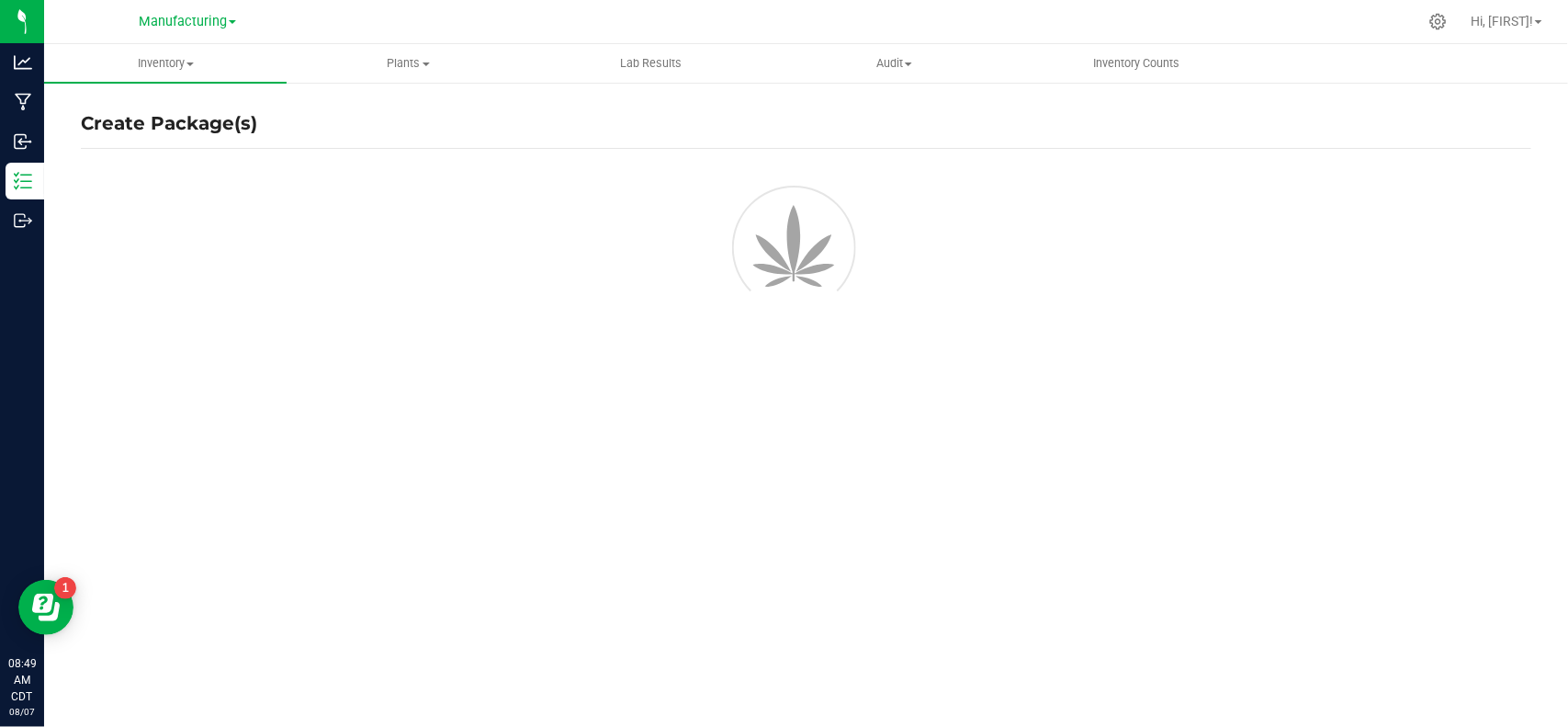 scroll, scrollTop: 0, scrollLeft: 0, axis: both 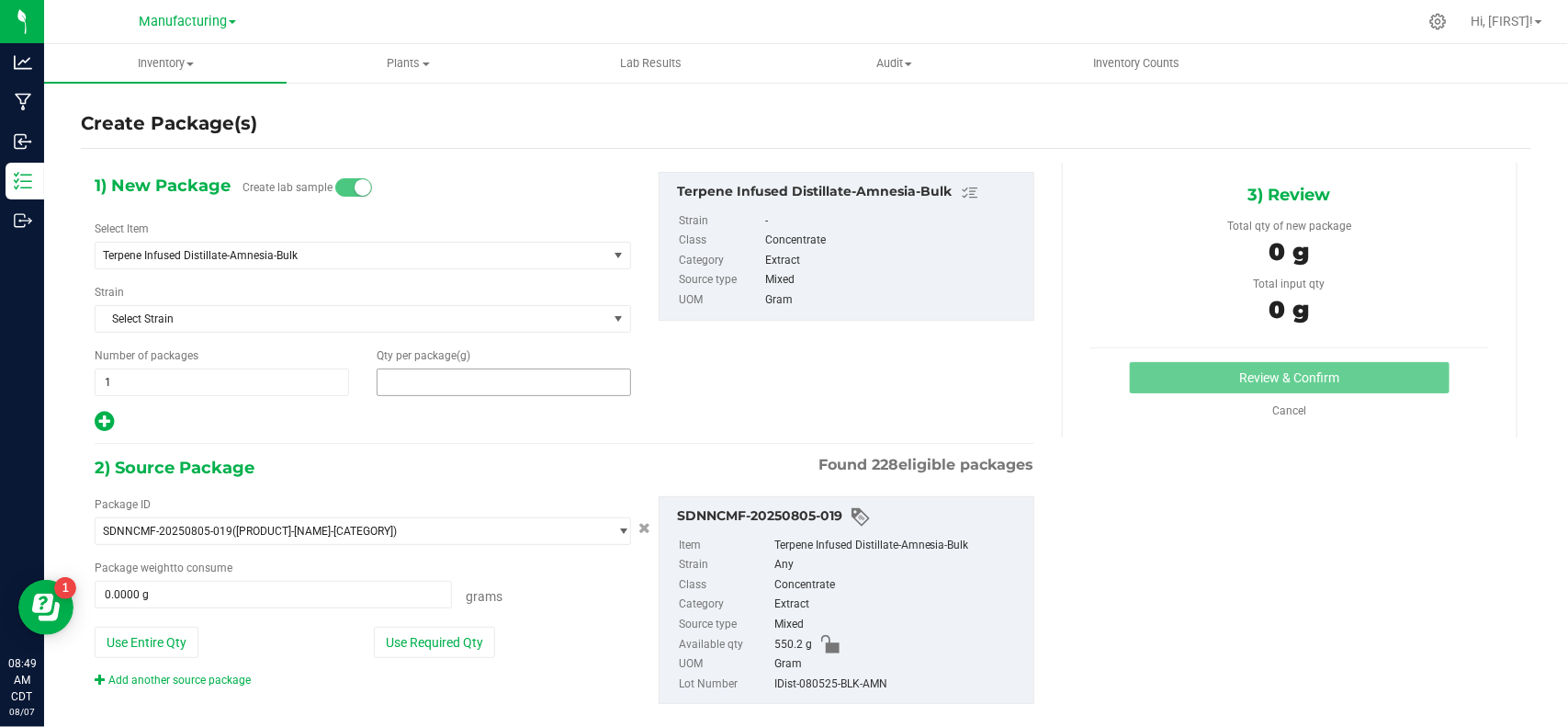 click at bounding box center [503, 382] 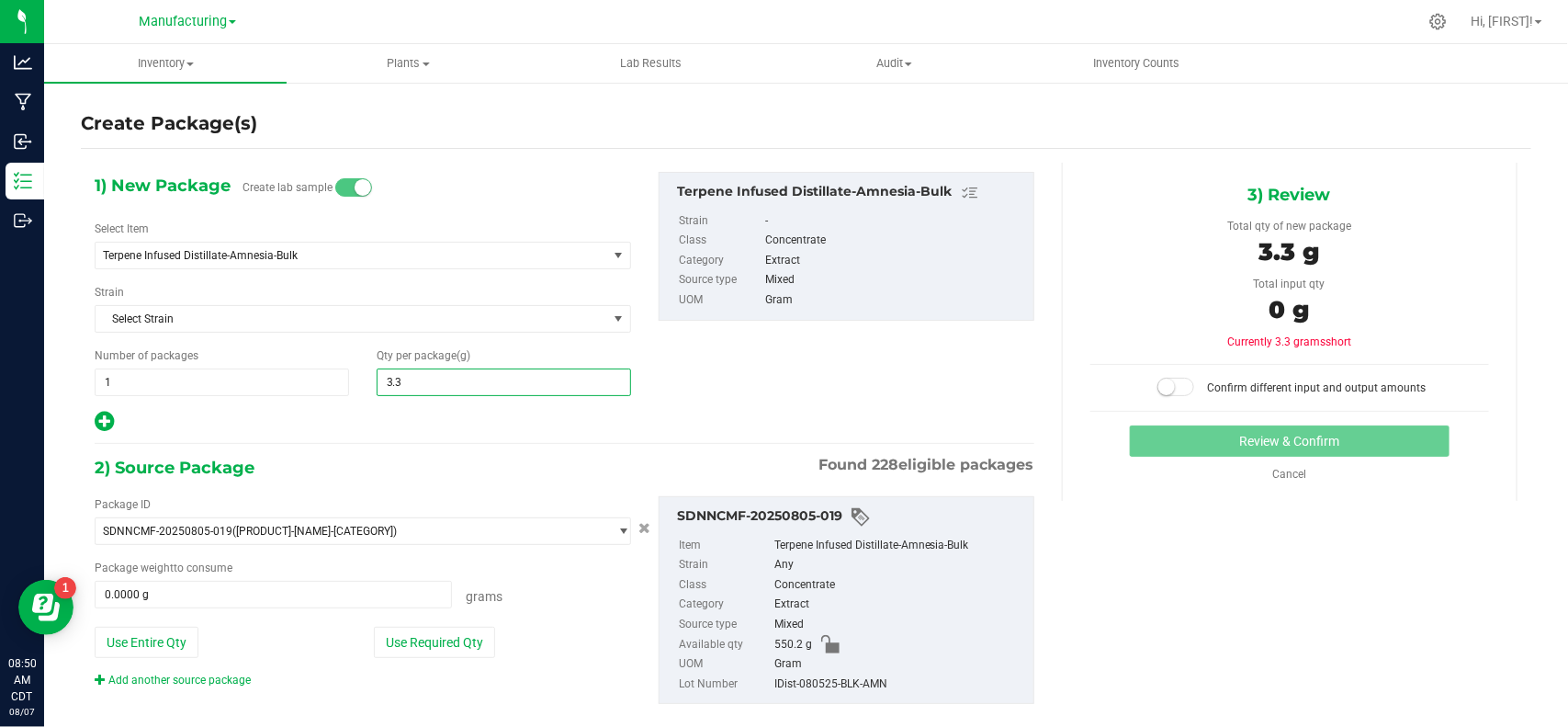 type on "3.31" 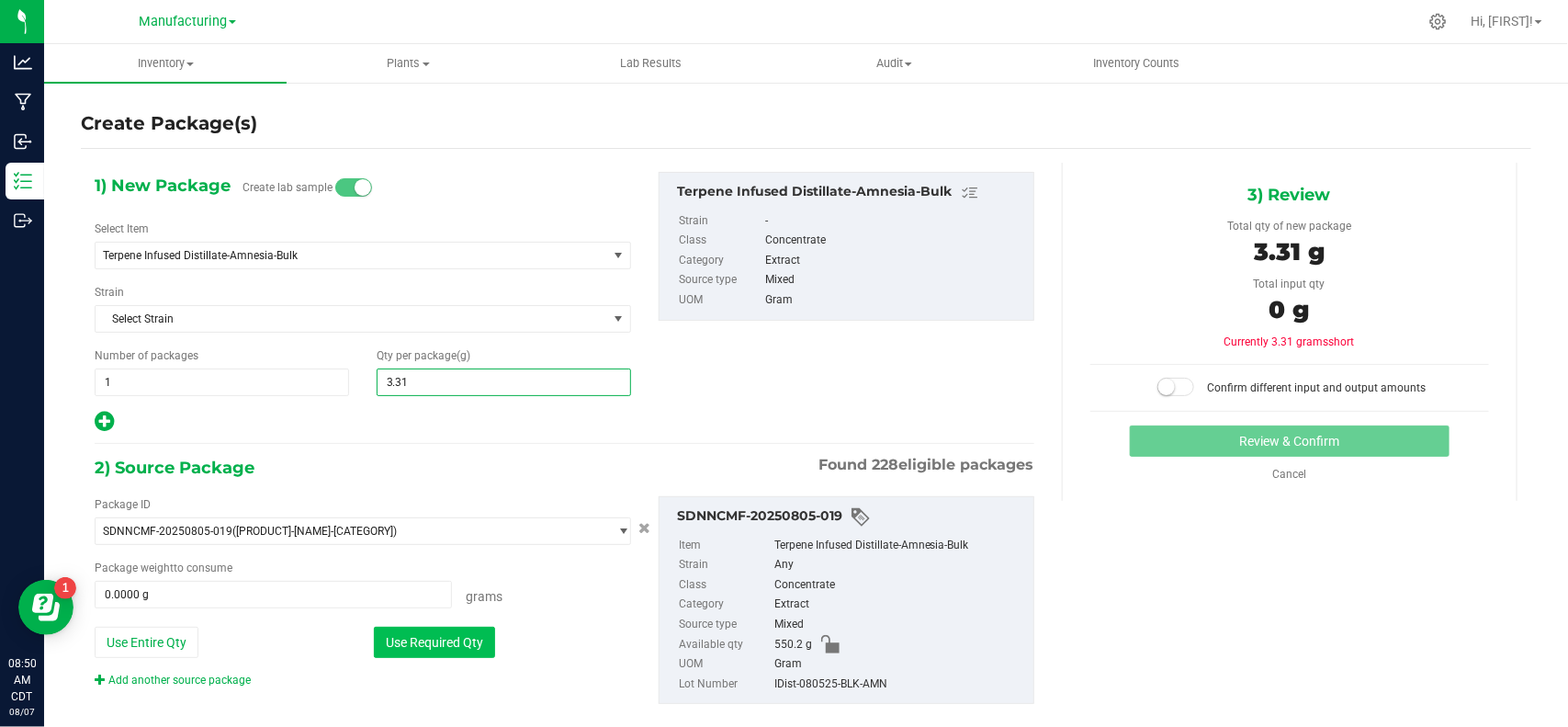 type on "3.3100" 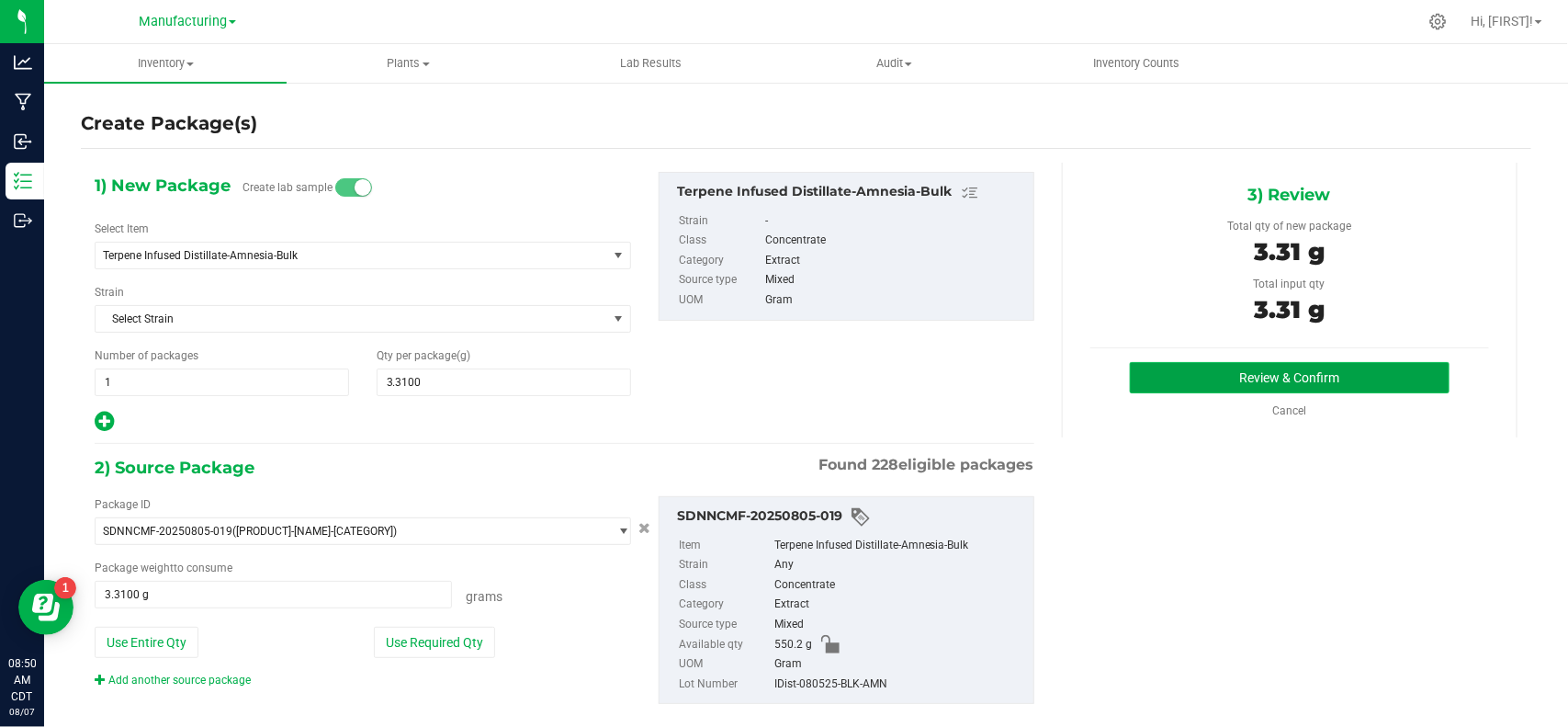 click on "Review & Confirm" at bounding box center (1289, 378) 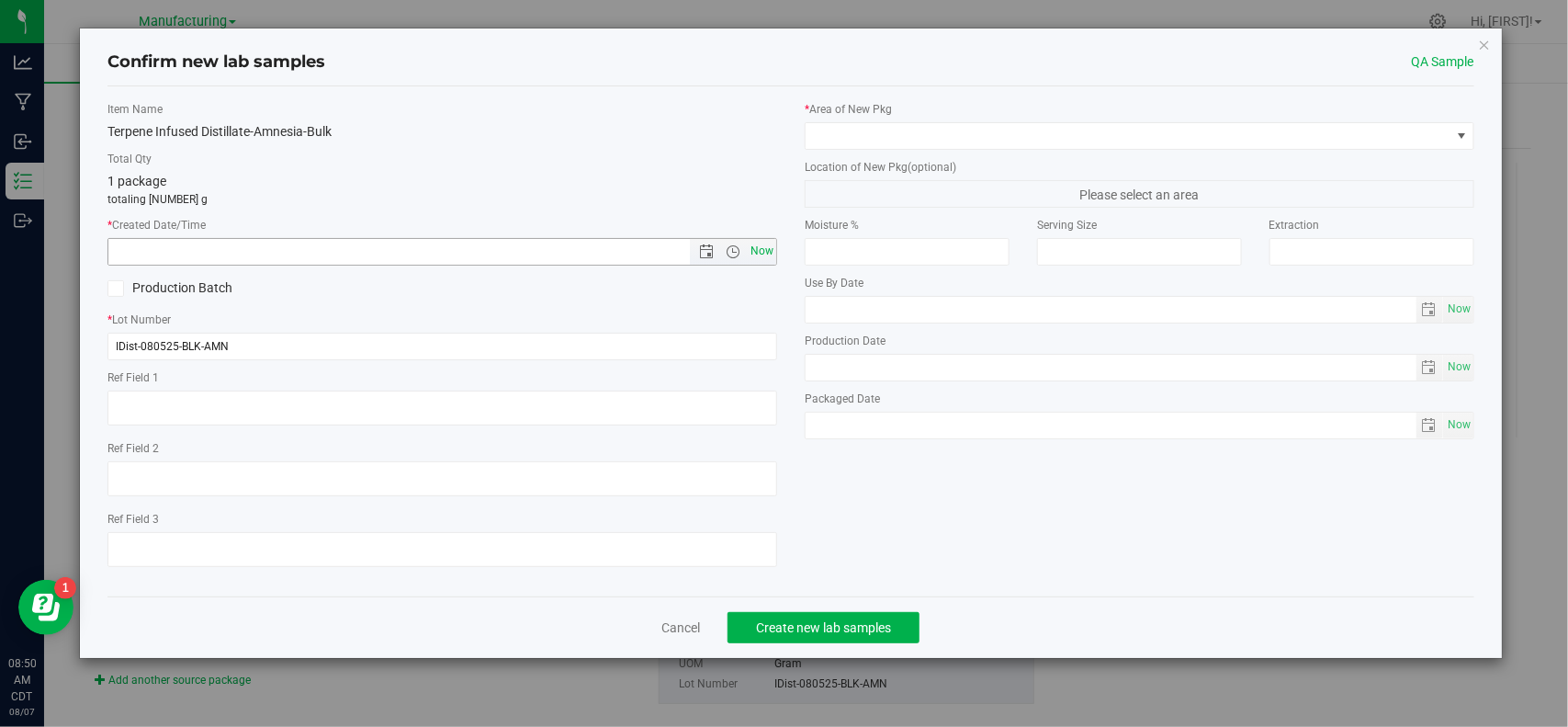 click on "Now" at bounding box center (762, 251) 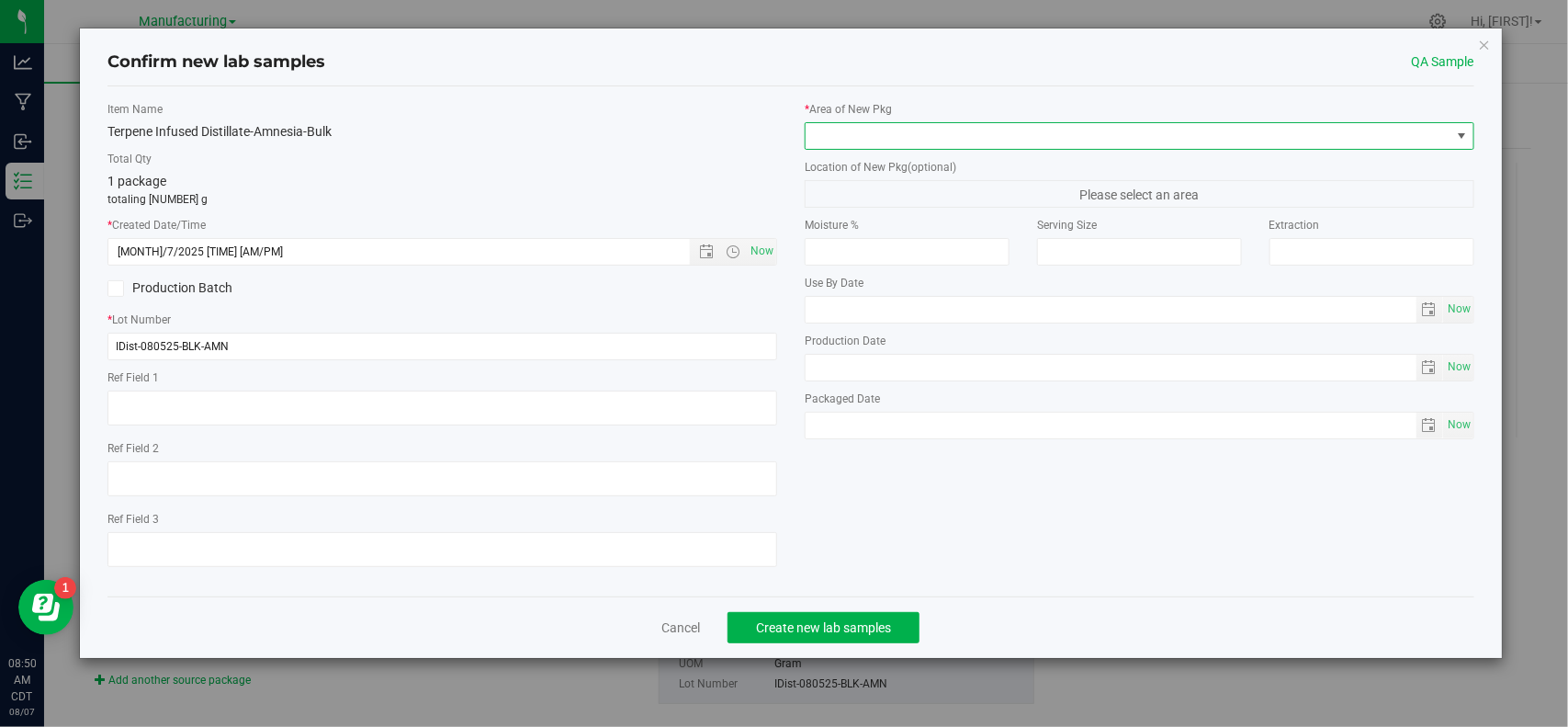 click at bounding box center (1128, 136) 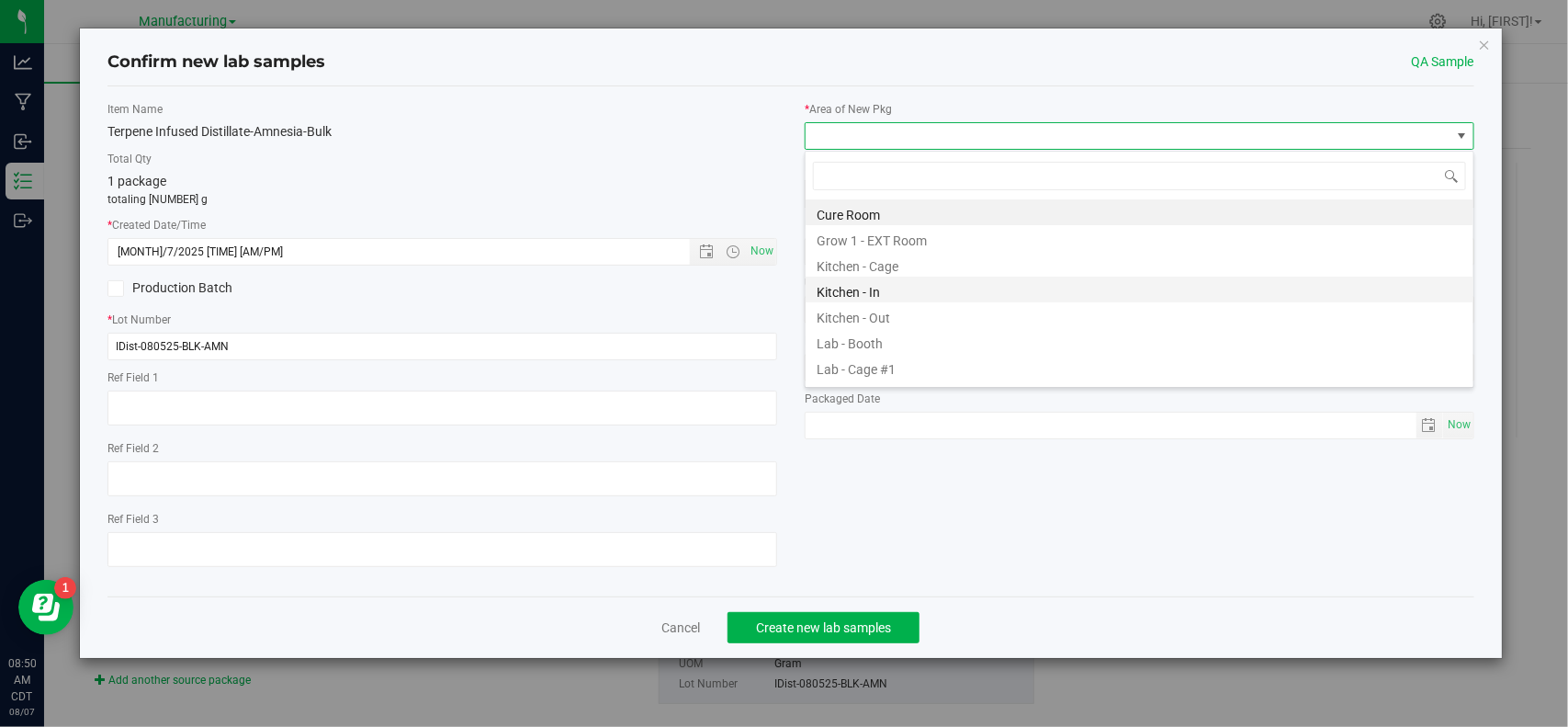 scroll, scrollTop: 91881, scrollLeft: 91187, axis: both 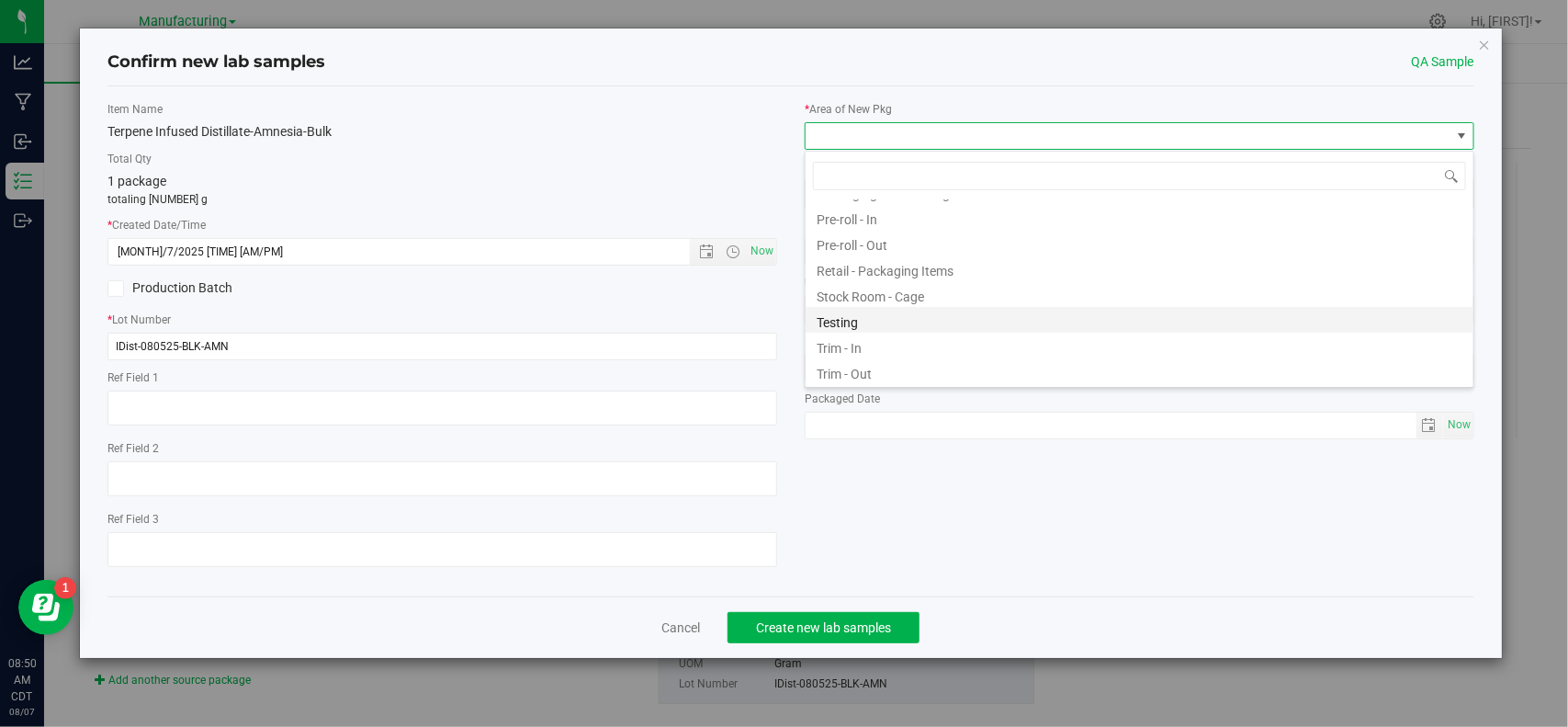 click on "Testing" at bounding box center [1139, 320] 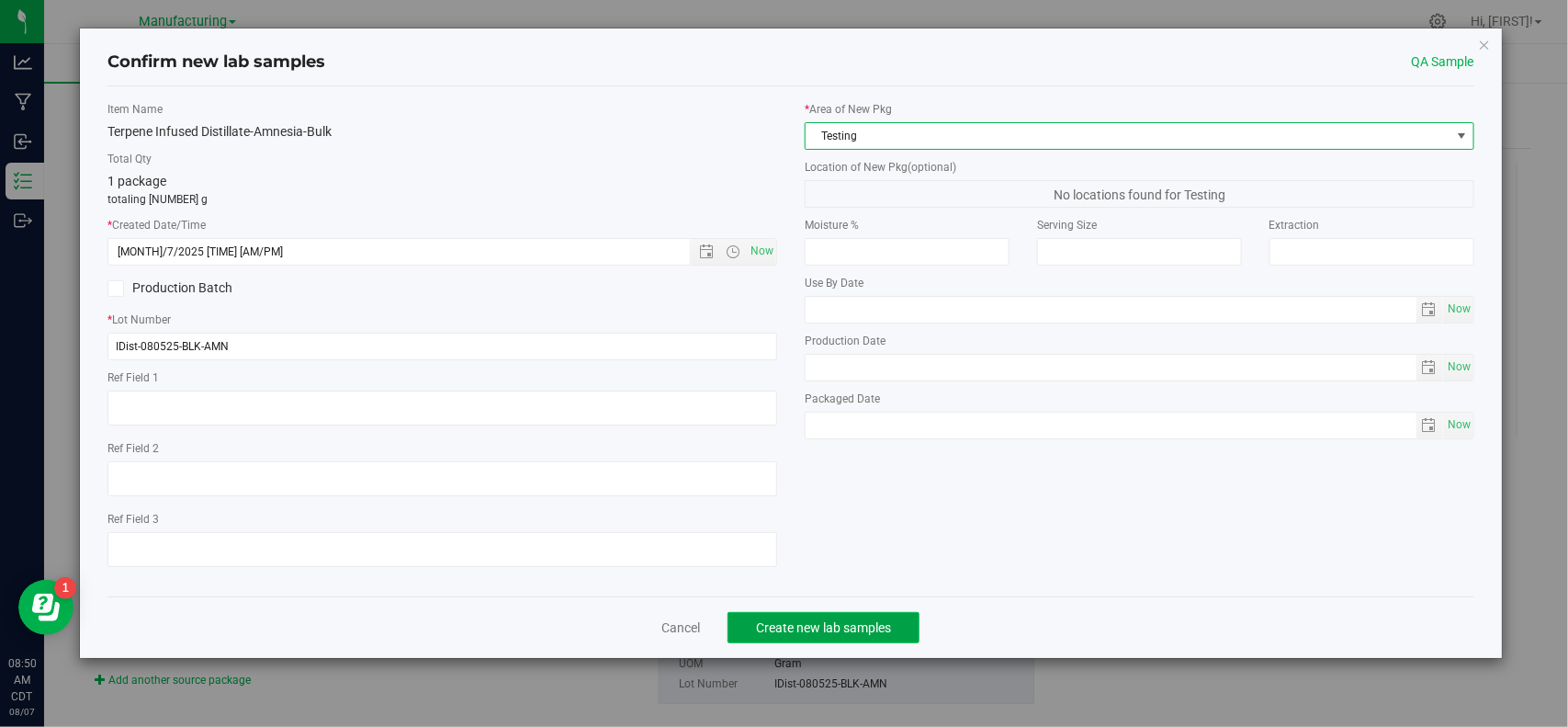 click on "Create new lab samples" 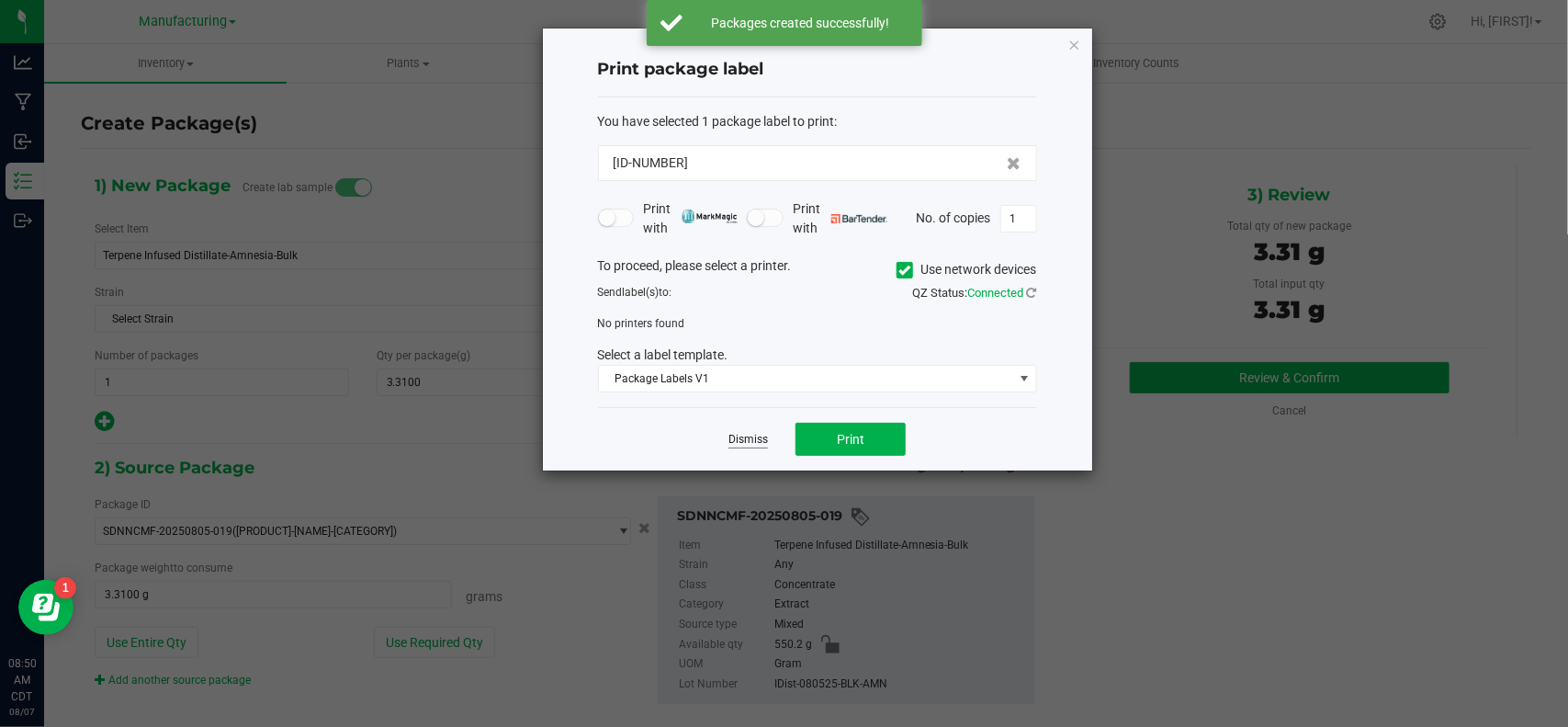click on "Dismiss" 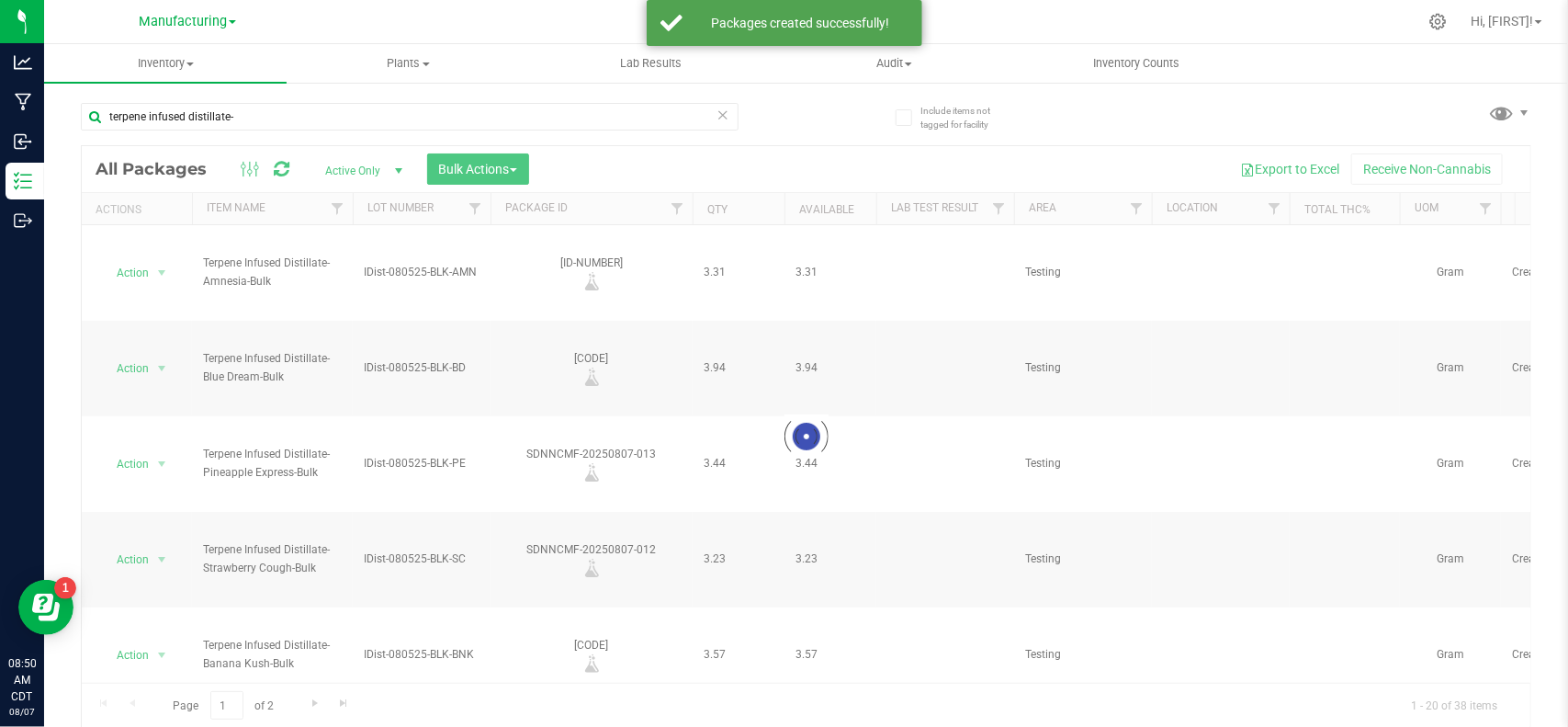 click at bounding box center [723, 114] 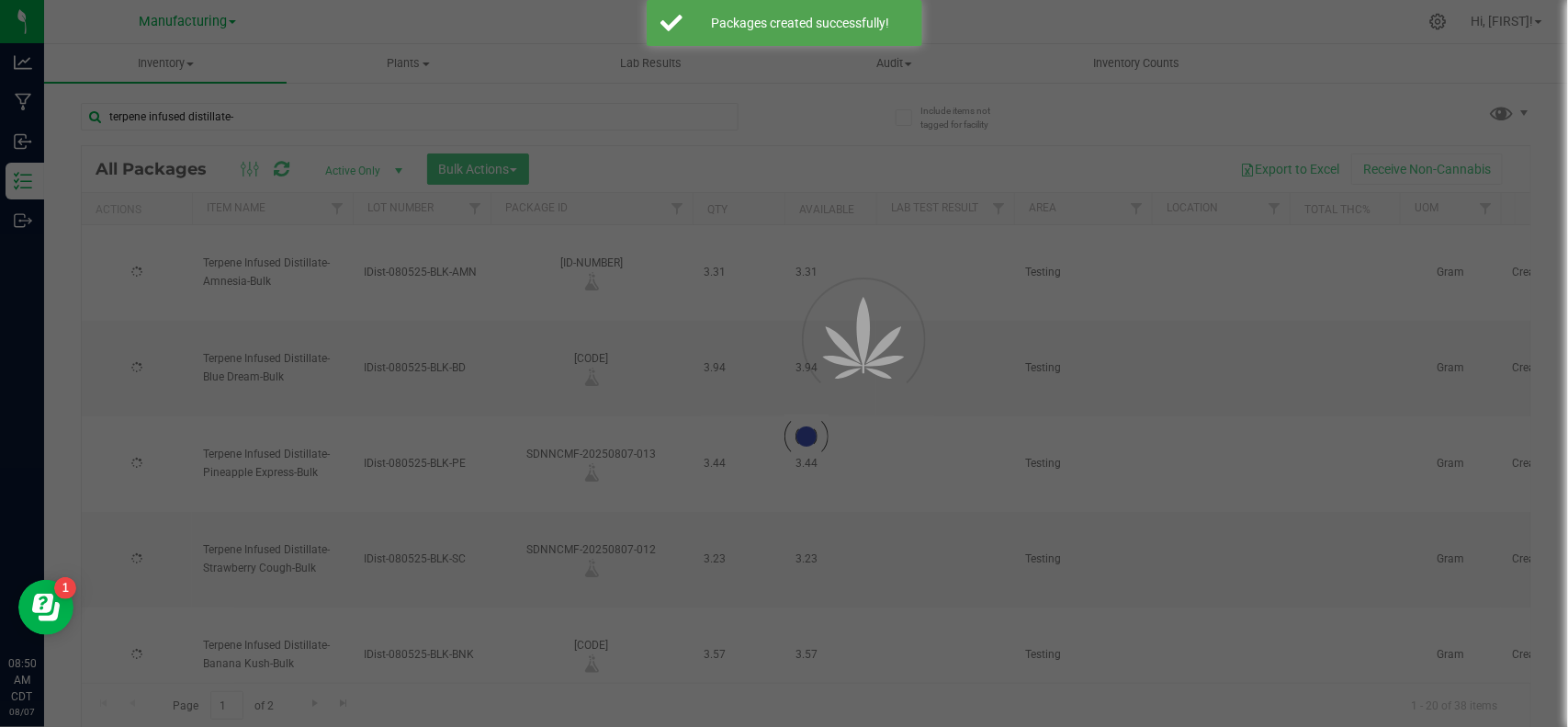 type 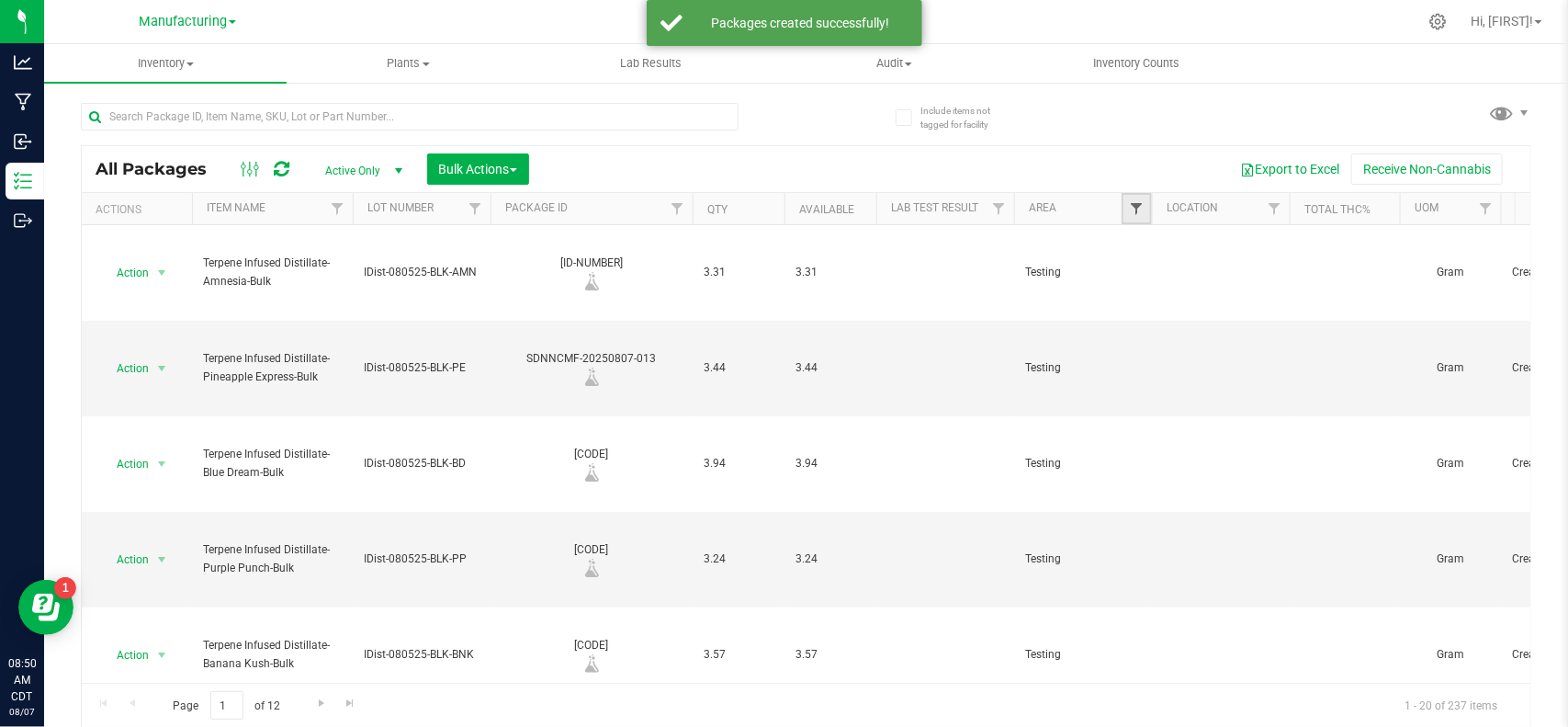 click at bounding box center [1136, 209] 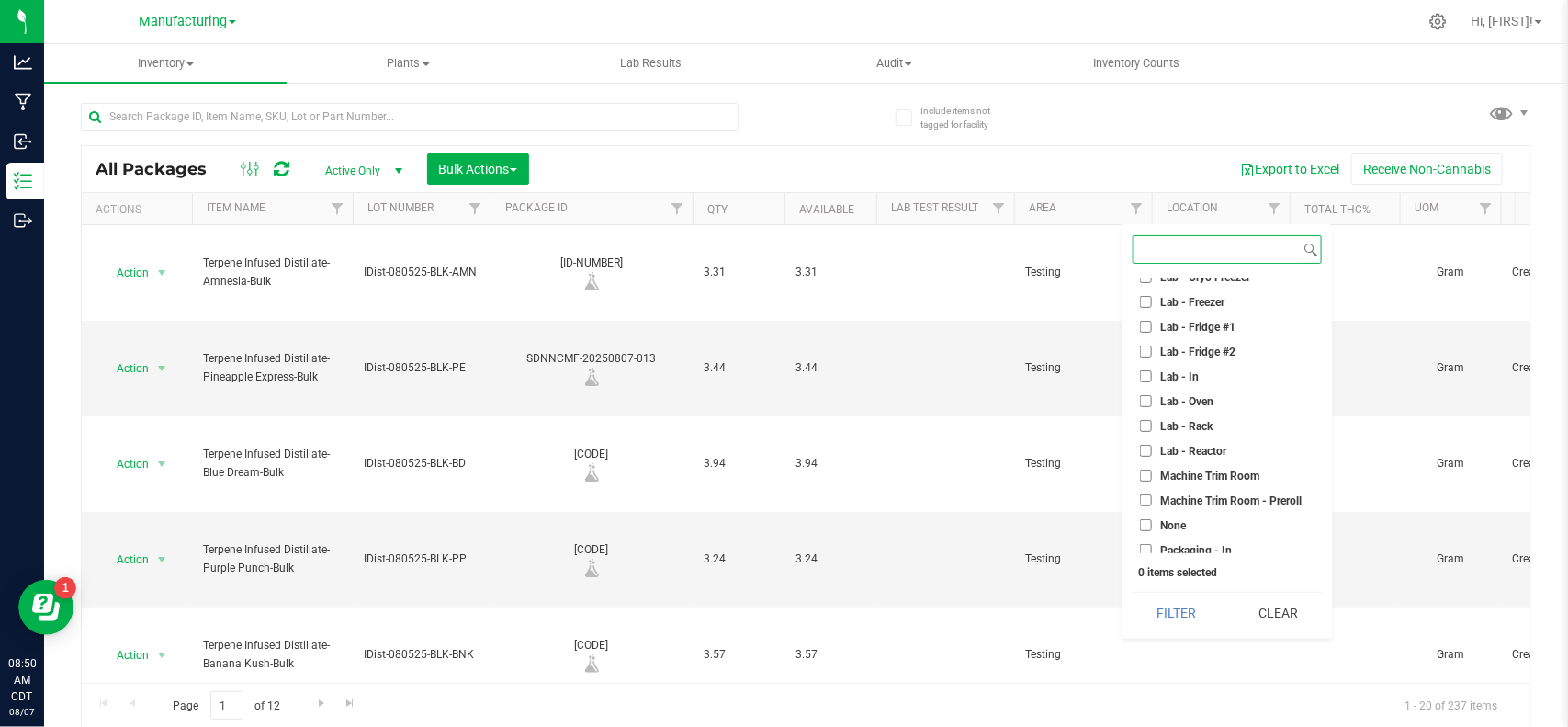 scroll, scrollTop: 487, scrollLeft: 0, axis: vertical 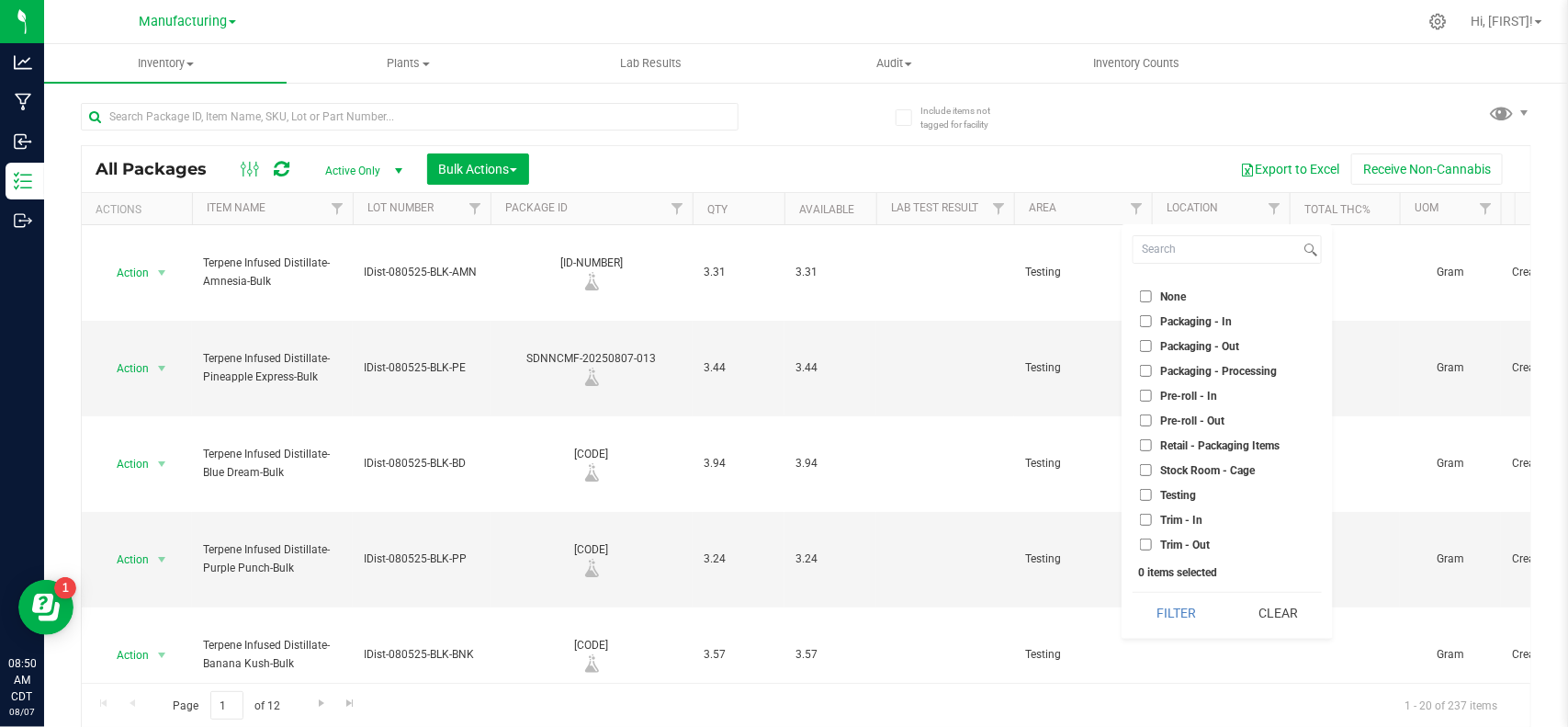 click on "Testing" at bounding box center [1178, 495] 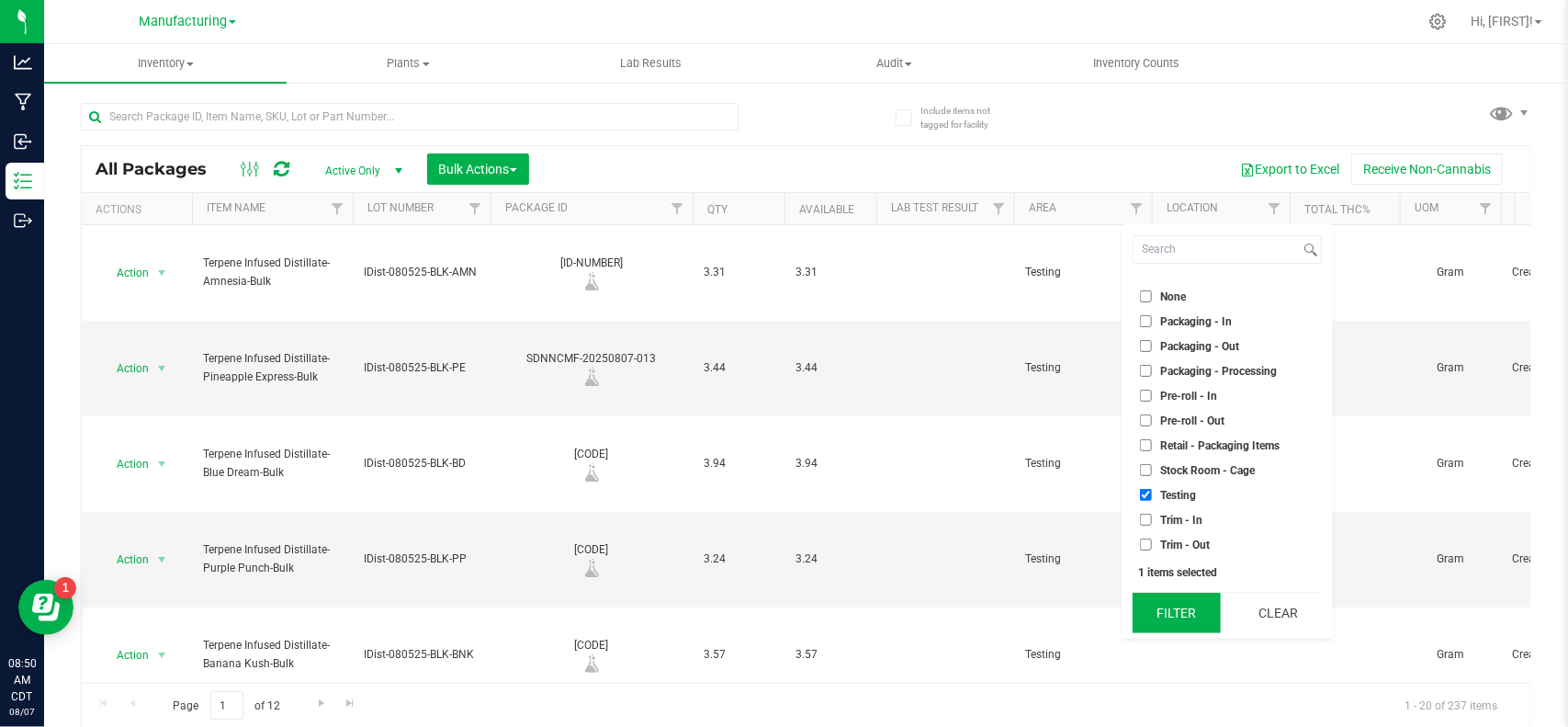 click on "Filter" at bounding box center (1177, 613) 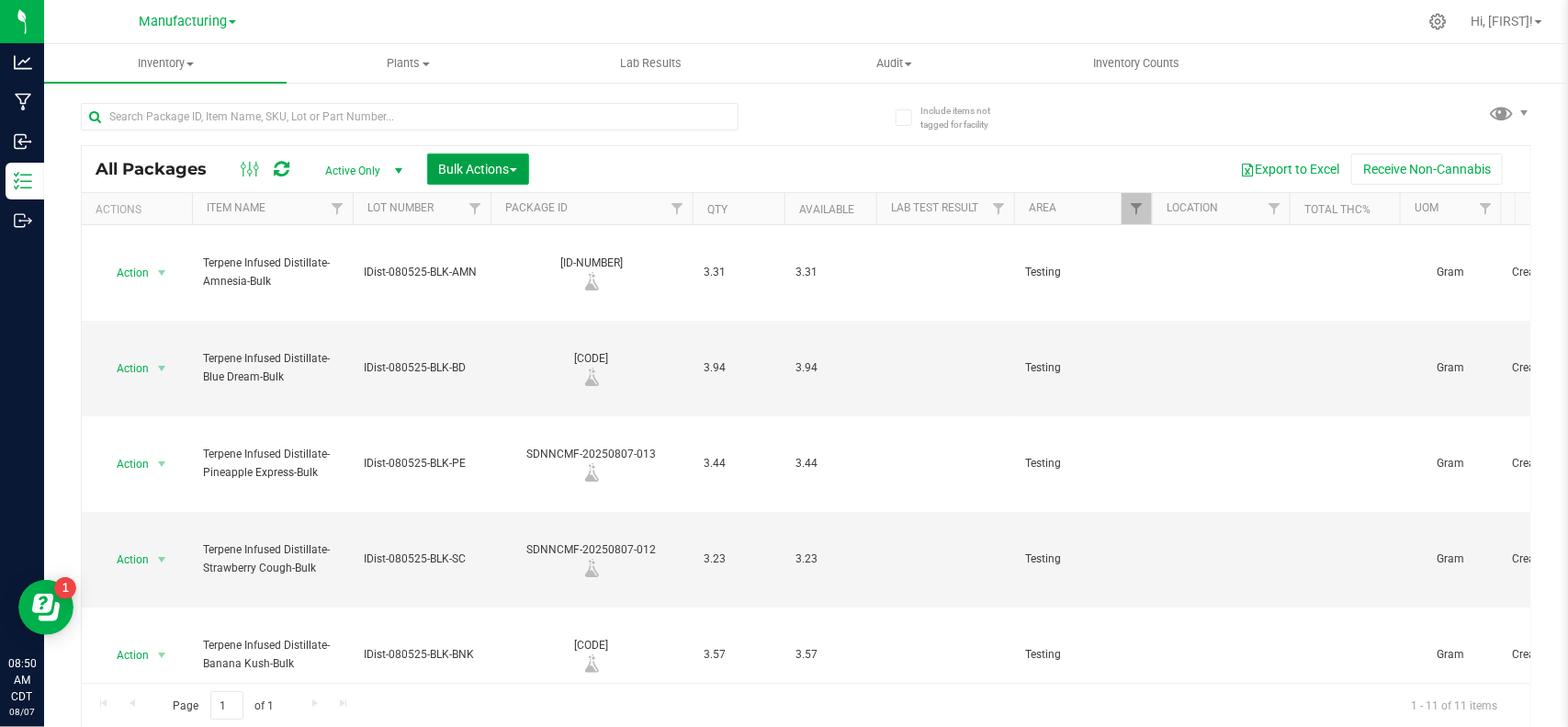 click on "Bulk Actions" at bounding box center (478, 169) 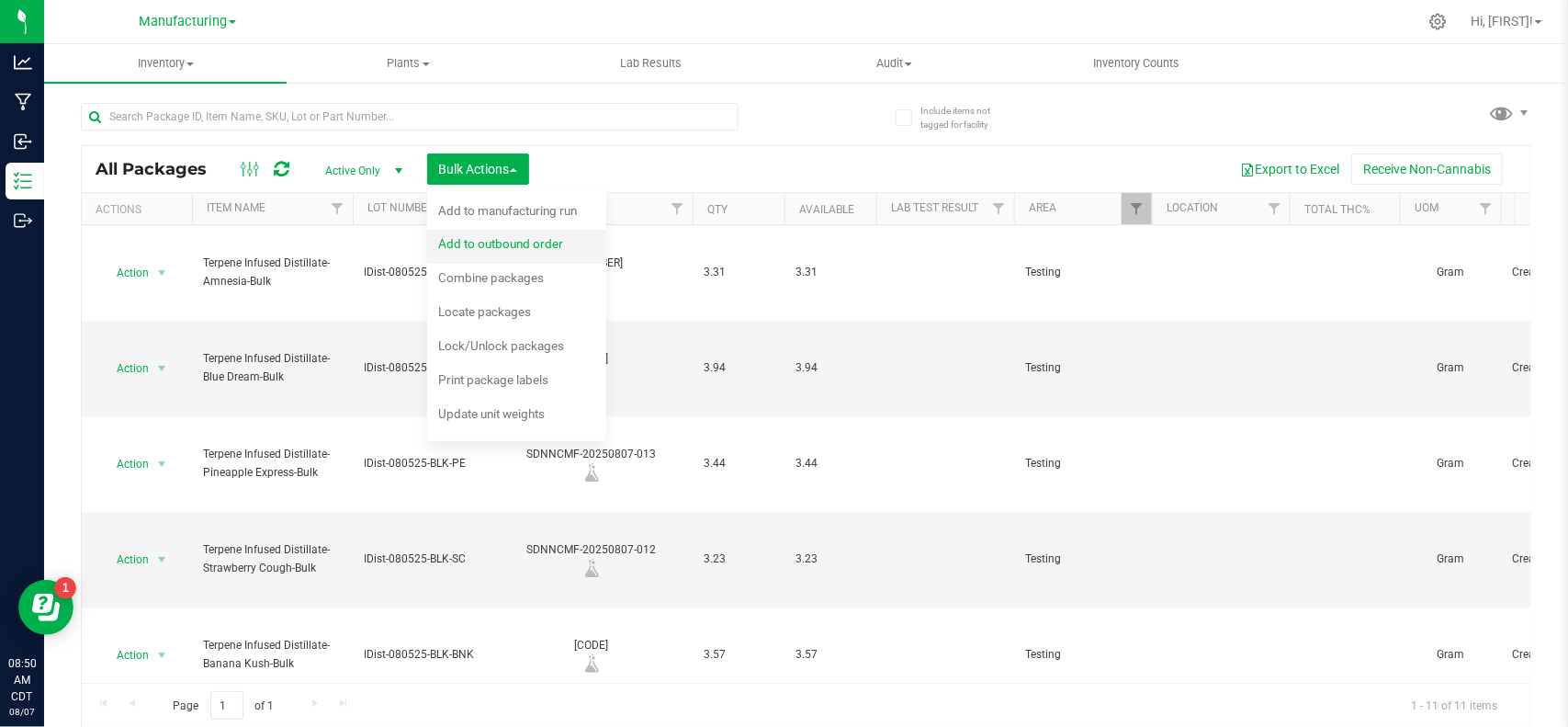 click on "Add to outbound order" at bounding box center (501, 244) 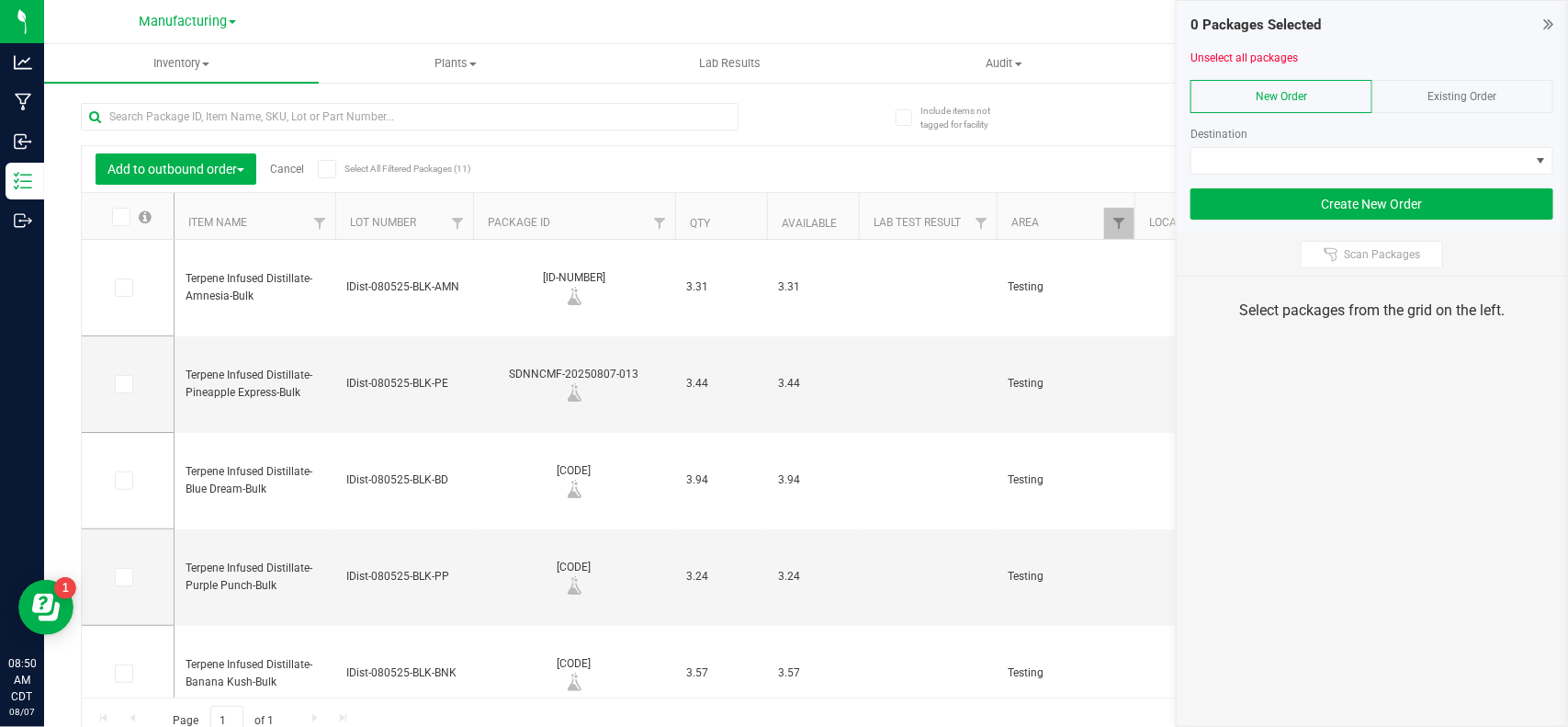 click at bounding box center (119, 217) 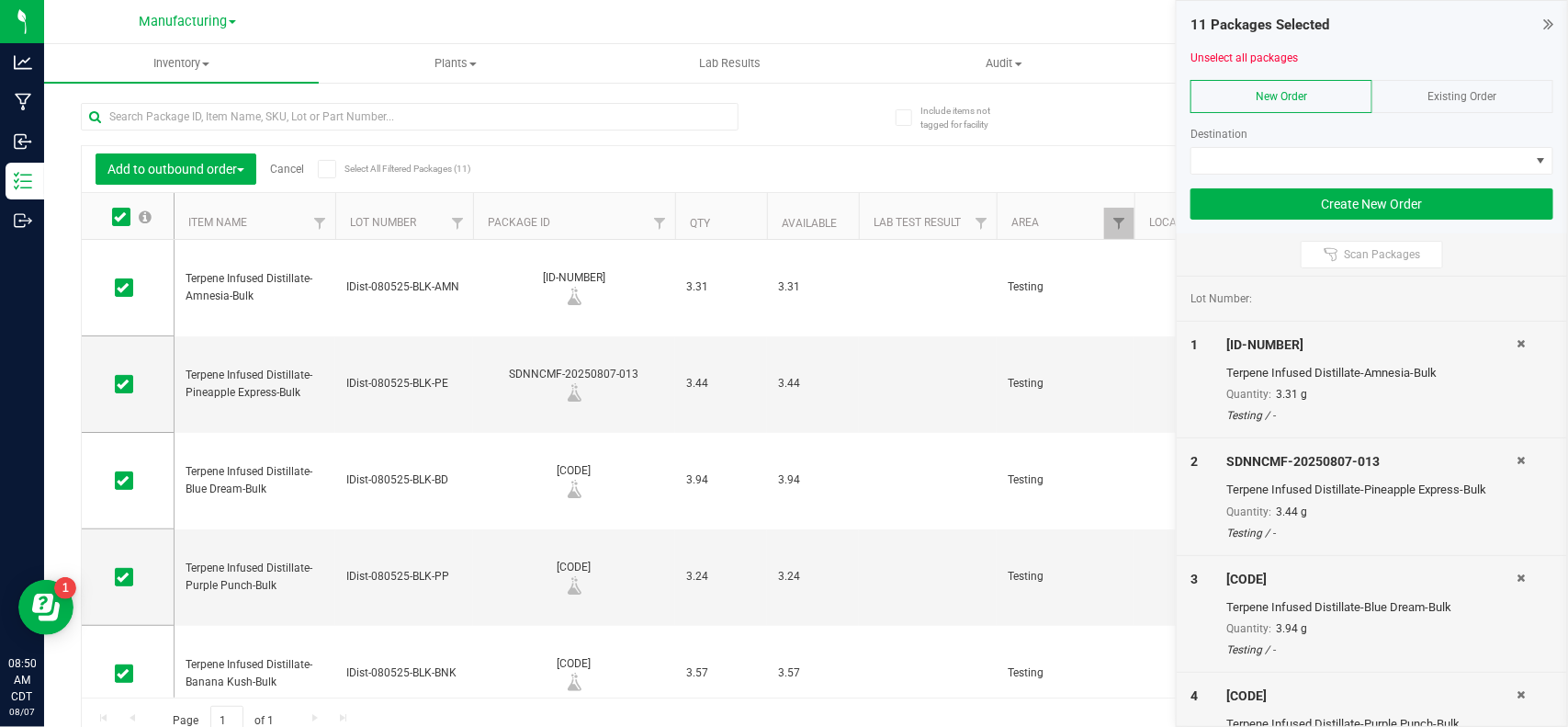 scroll, scrollTop: 496, scrollLeft: 0, axis: vertical 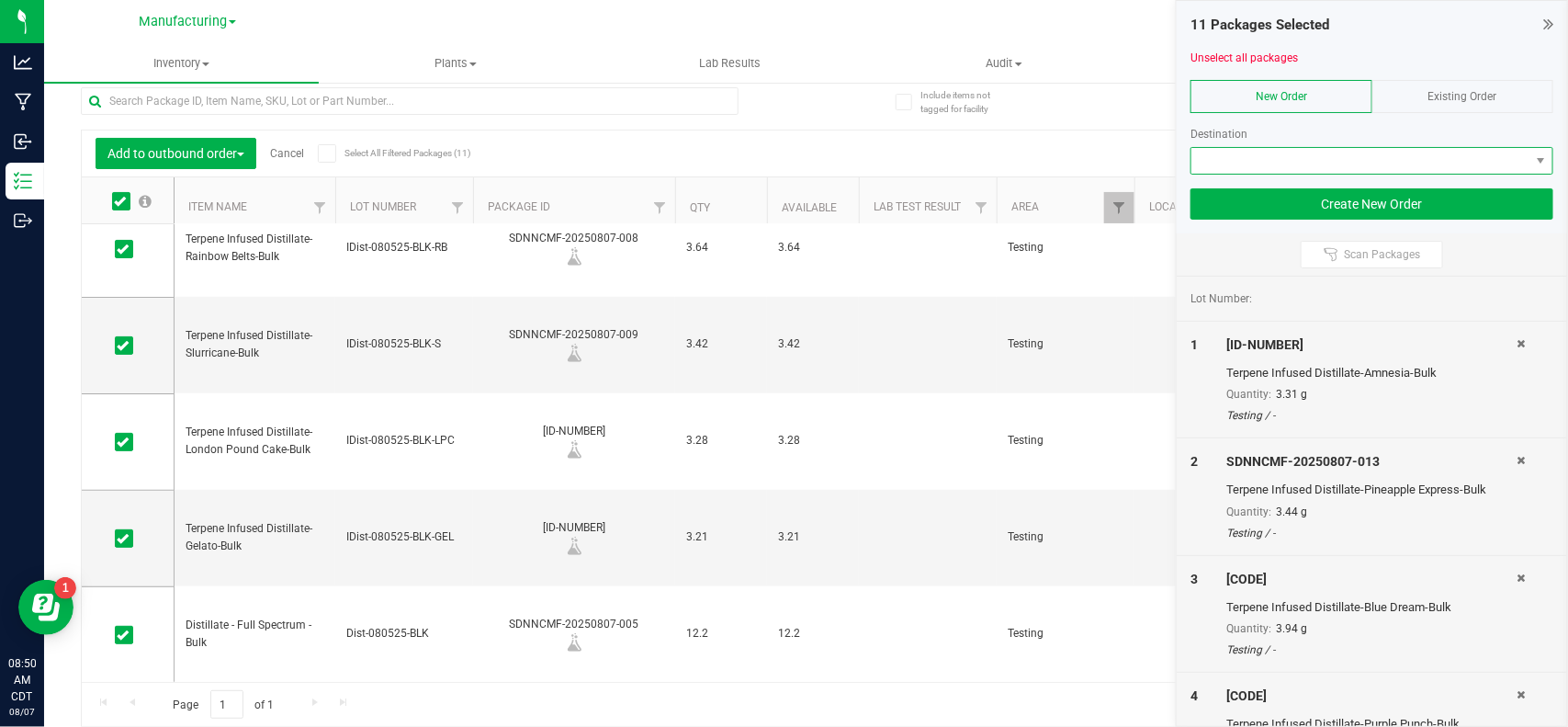 click at bounding box center [1360, 161] 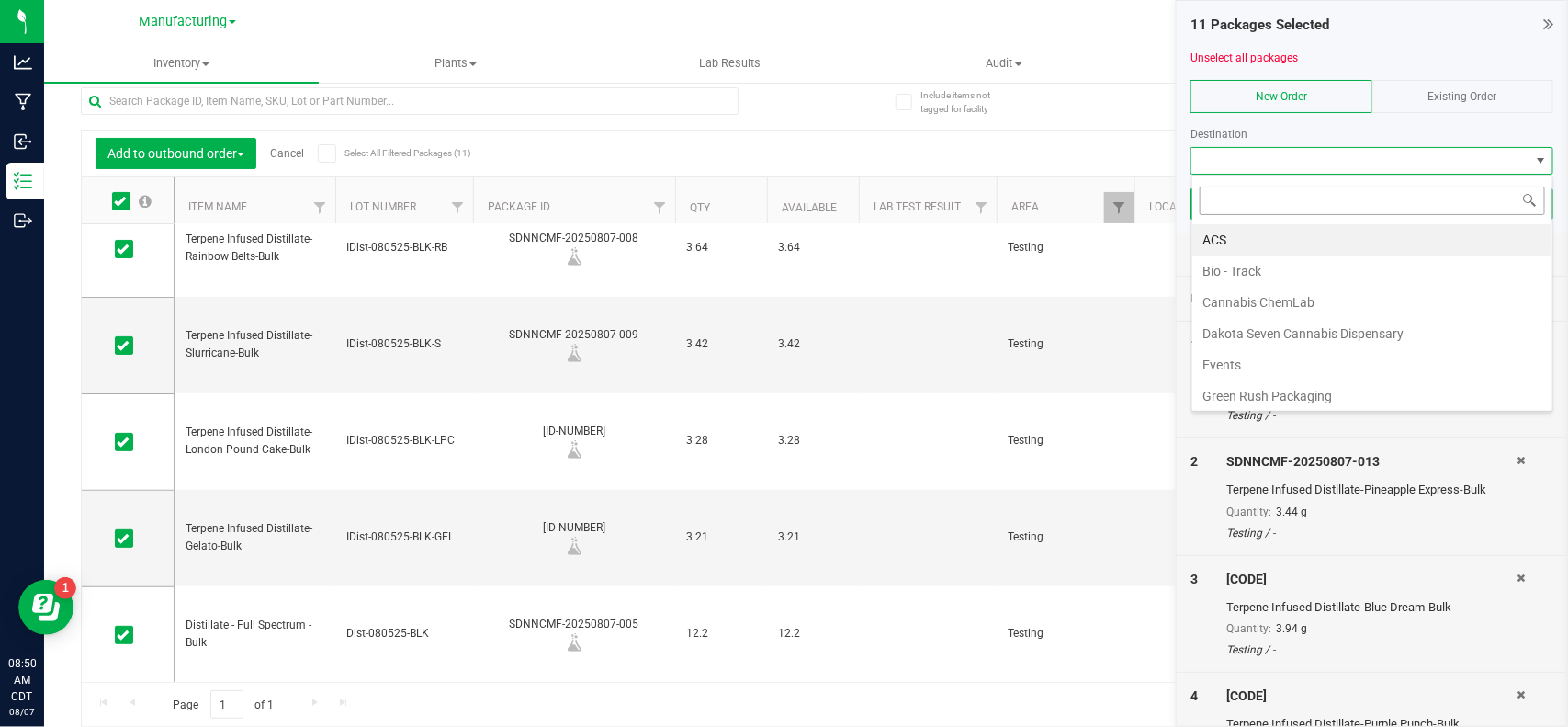 scroll, scrollTop: 91881, scrollLeft: 91494, axis: both 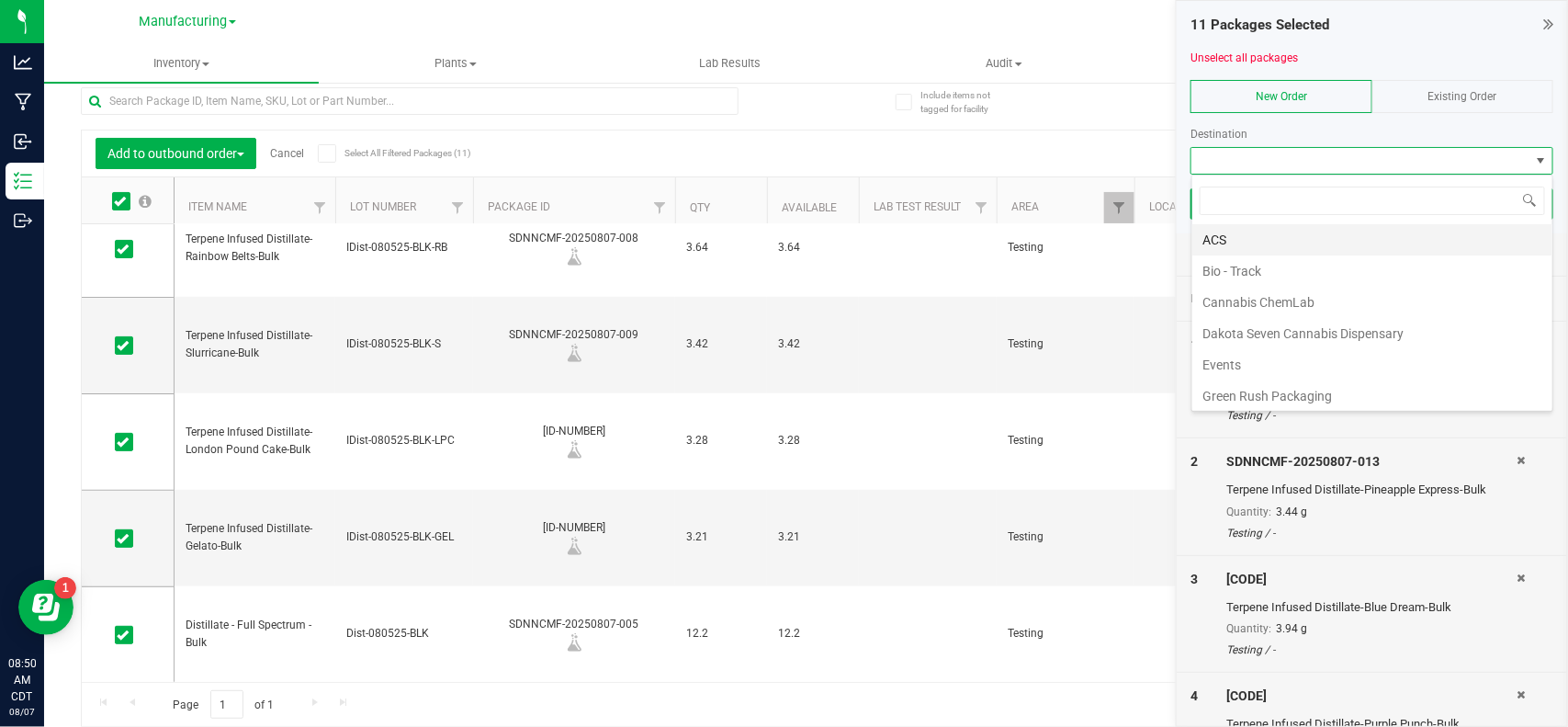 click on "ACS" at bounding box center [1372, 240] 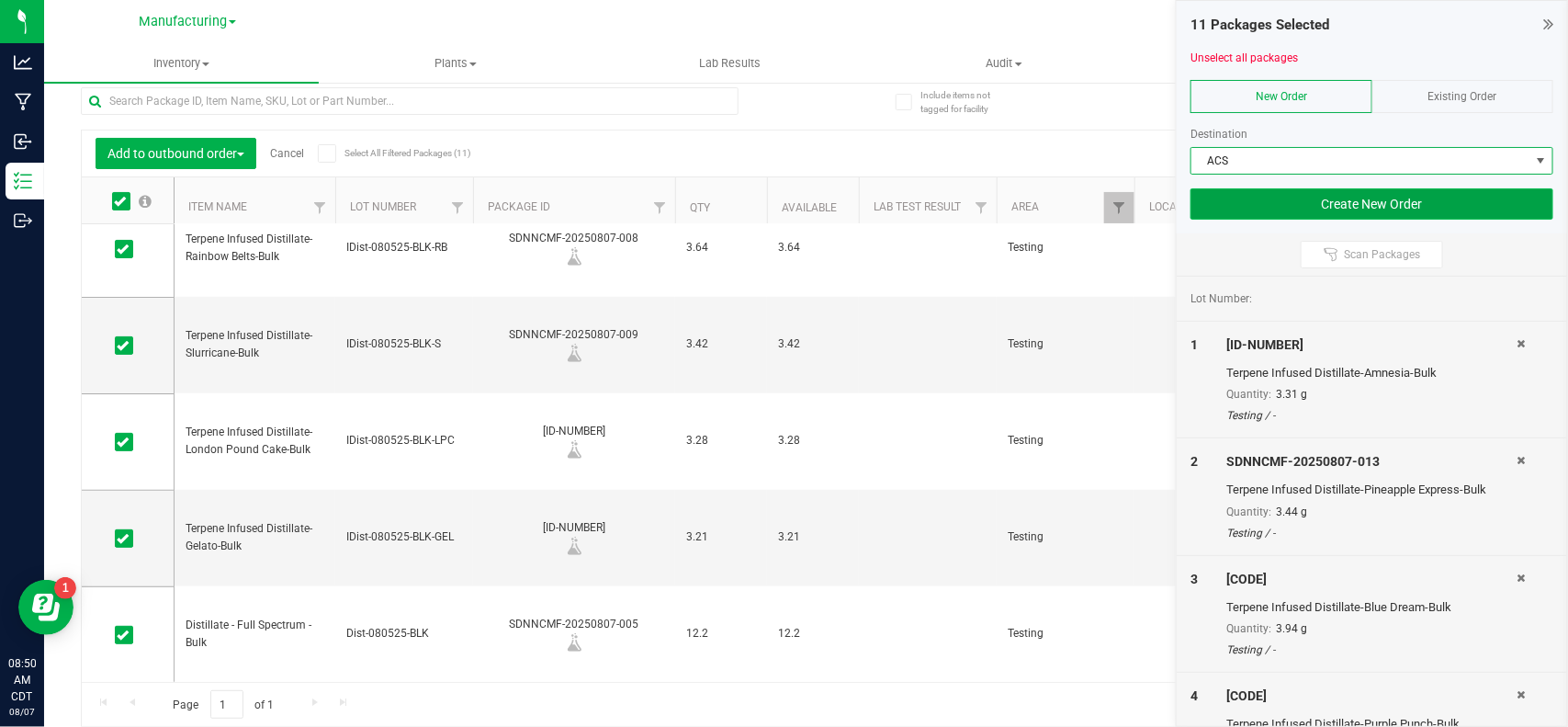 click on "Create New Order" at bounding box center [1371, 204] 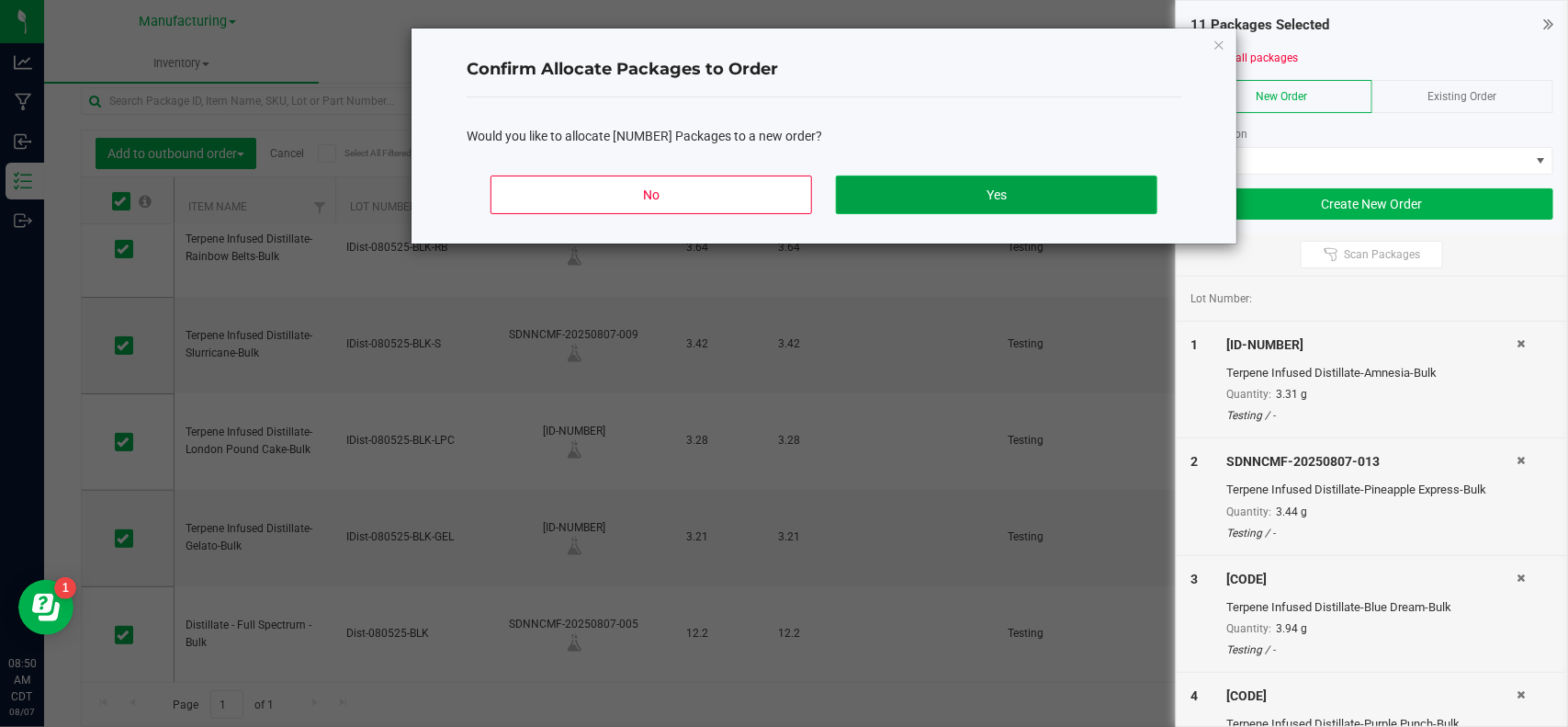 click on "Yes" 